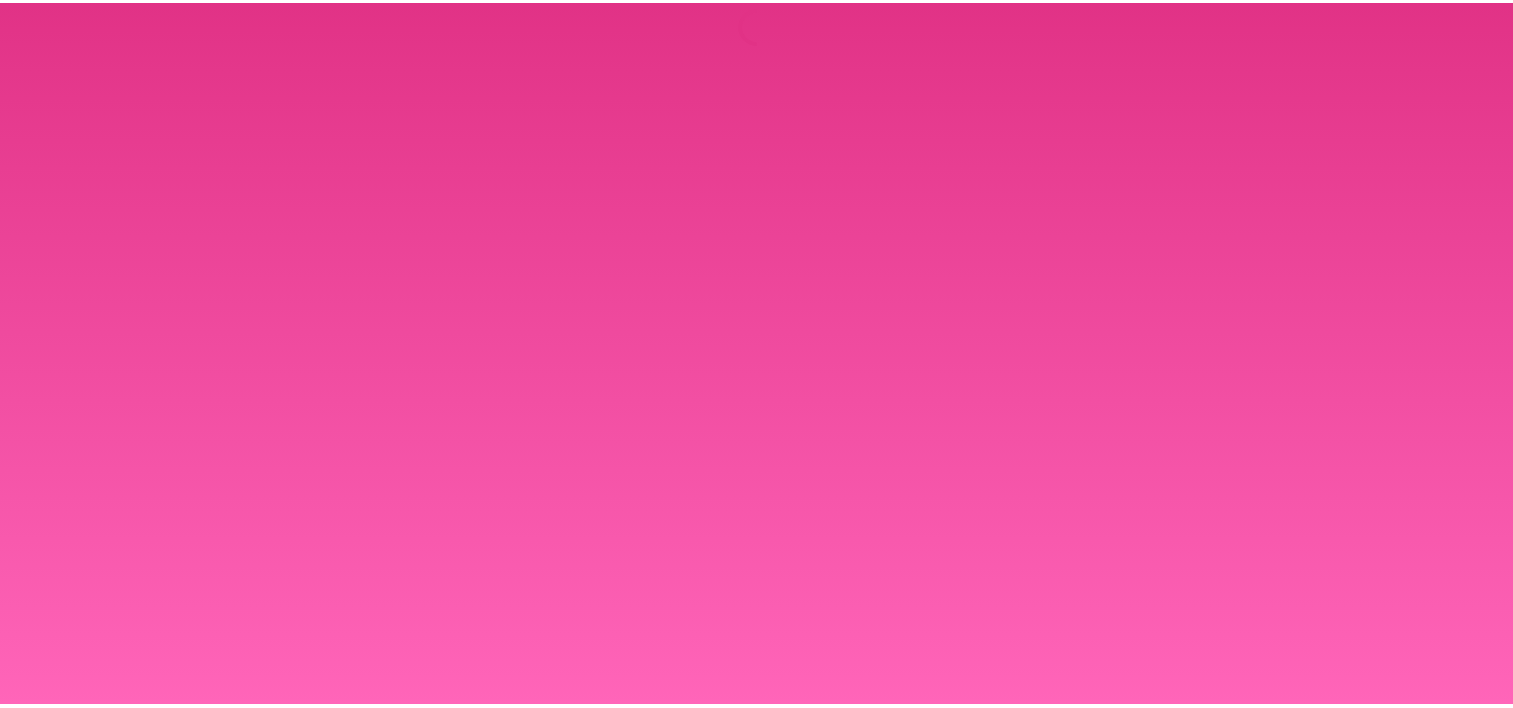 scroll, scrollTop: 0, scrollLeft: 0, axis: both 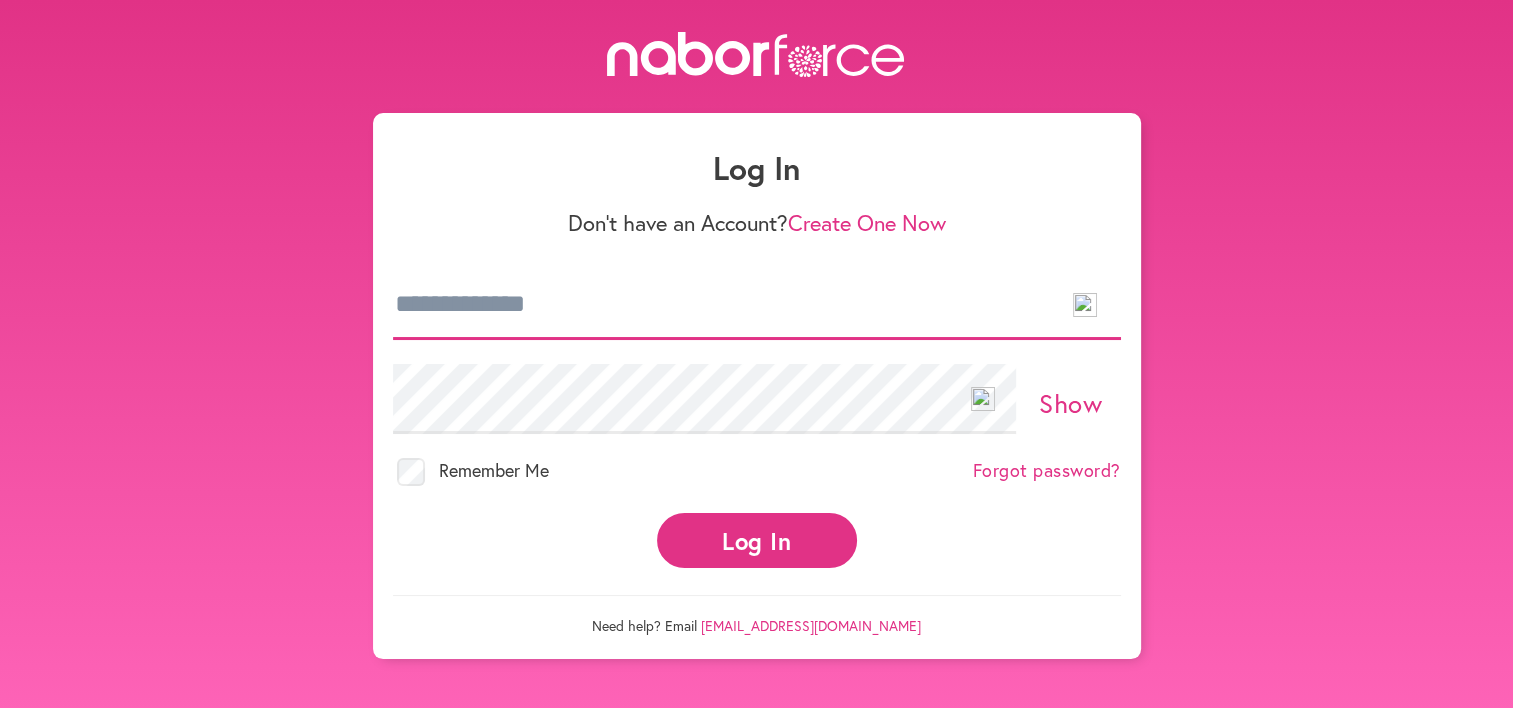 click at bounding box center [757, 305] 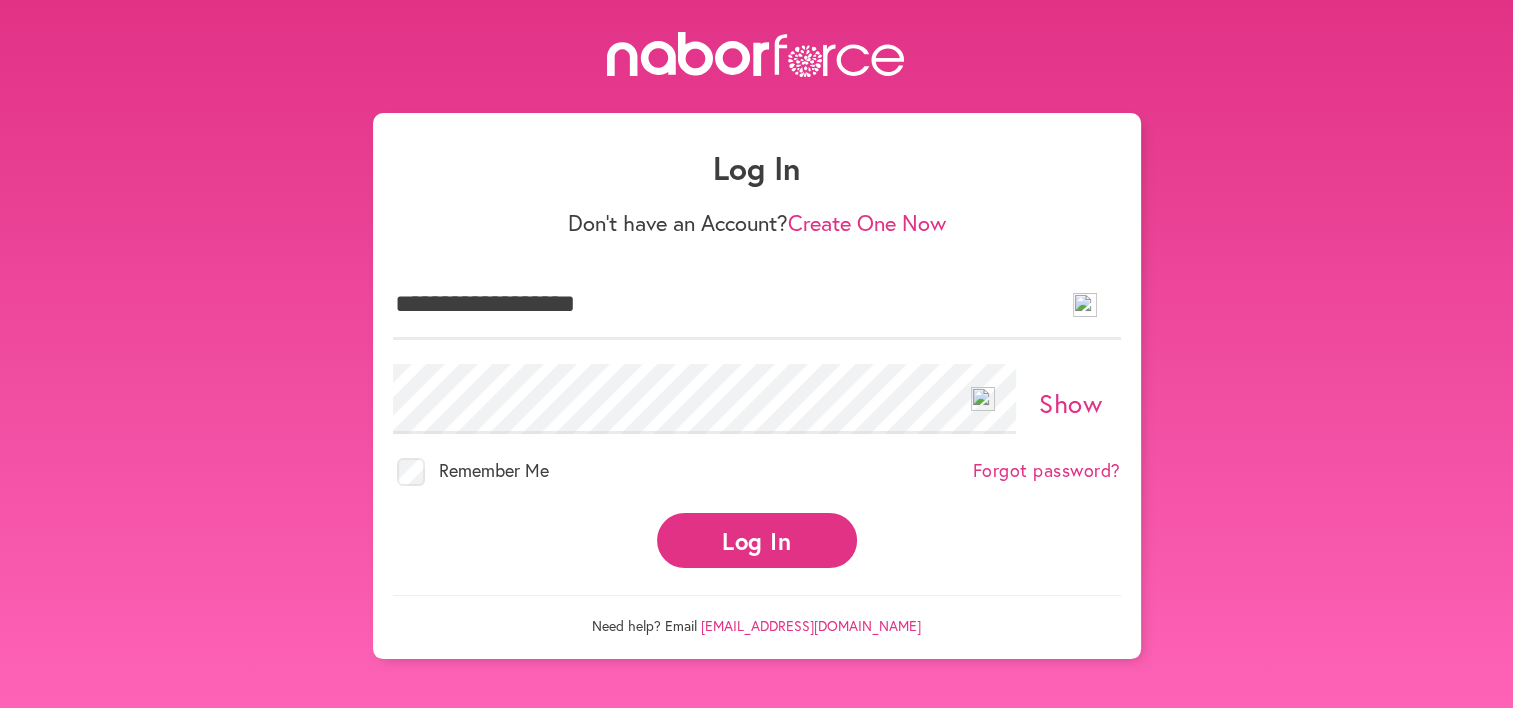 click on "Forgot password?" at bounding box center (1047, 471) 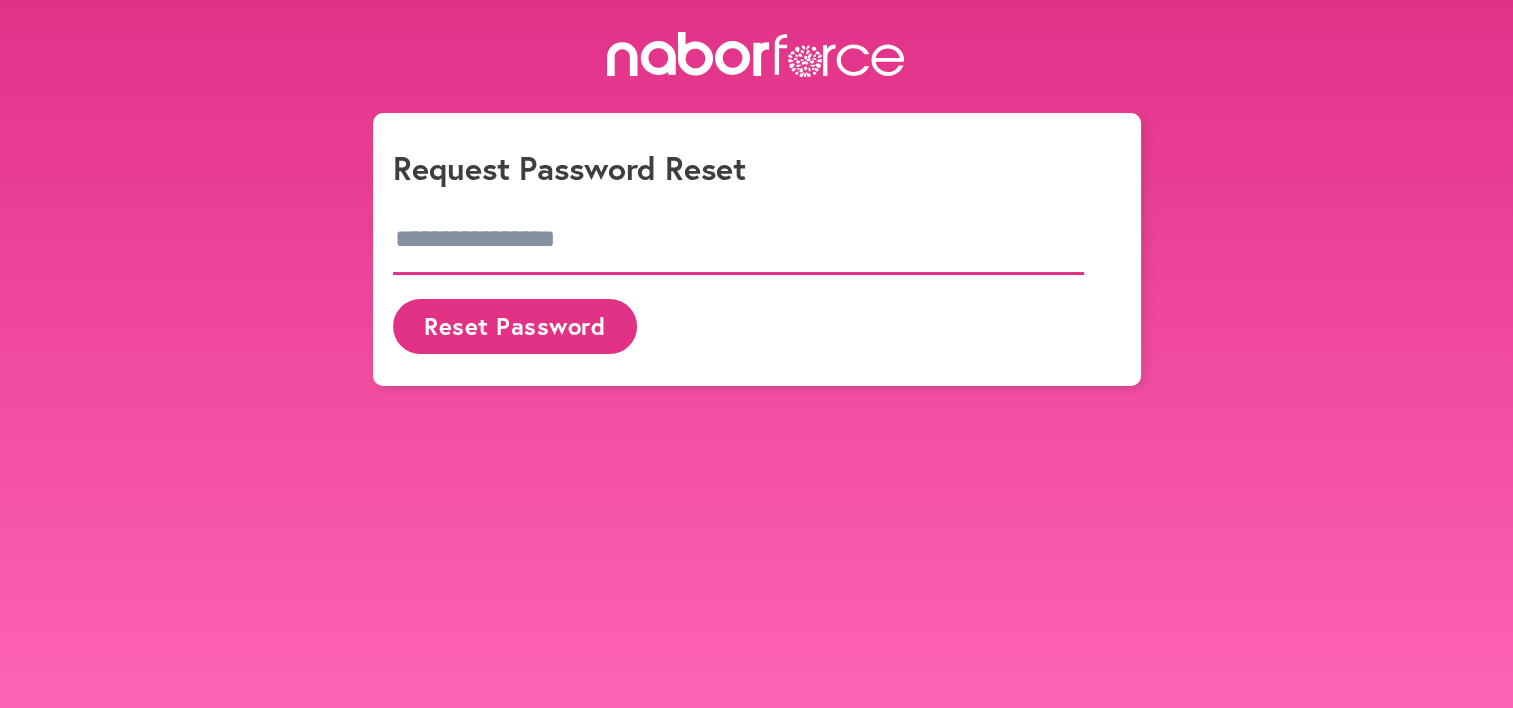 click at bounding box center (739, 240) 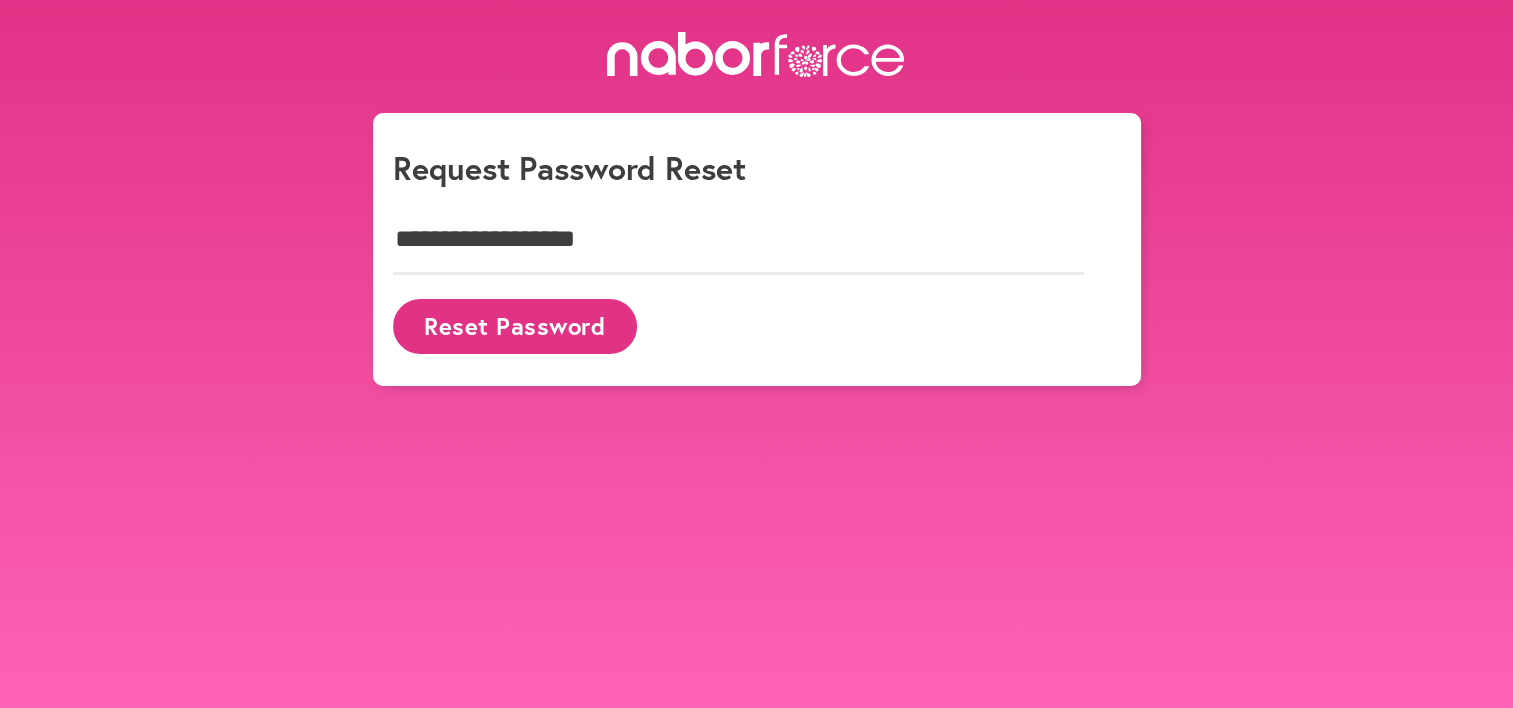 click on "Reset Password" at bounding box center [515, 326] 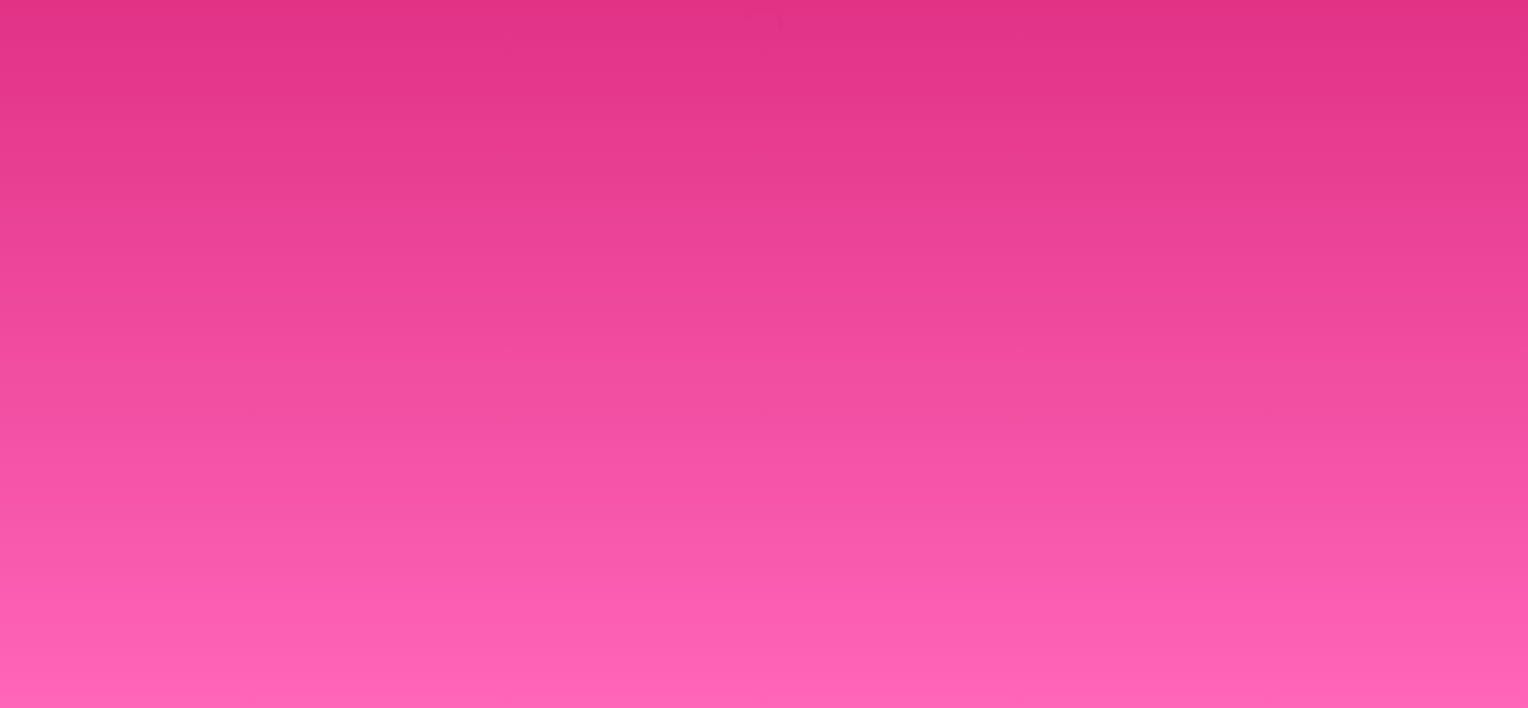 scroll, scrollTop: 0, scrollLeft: 0, axis: both 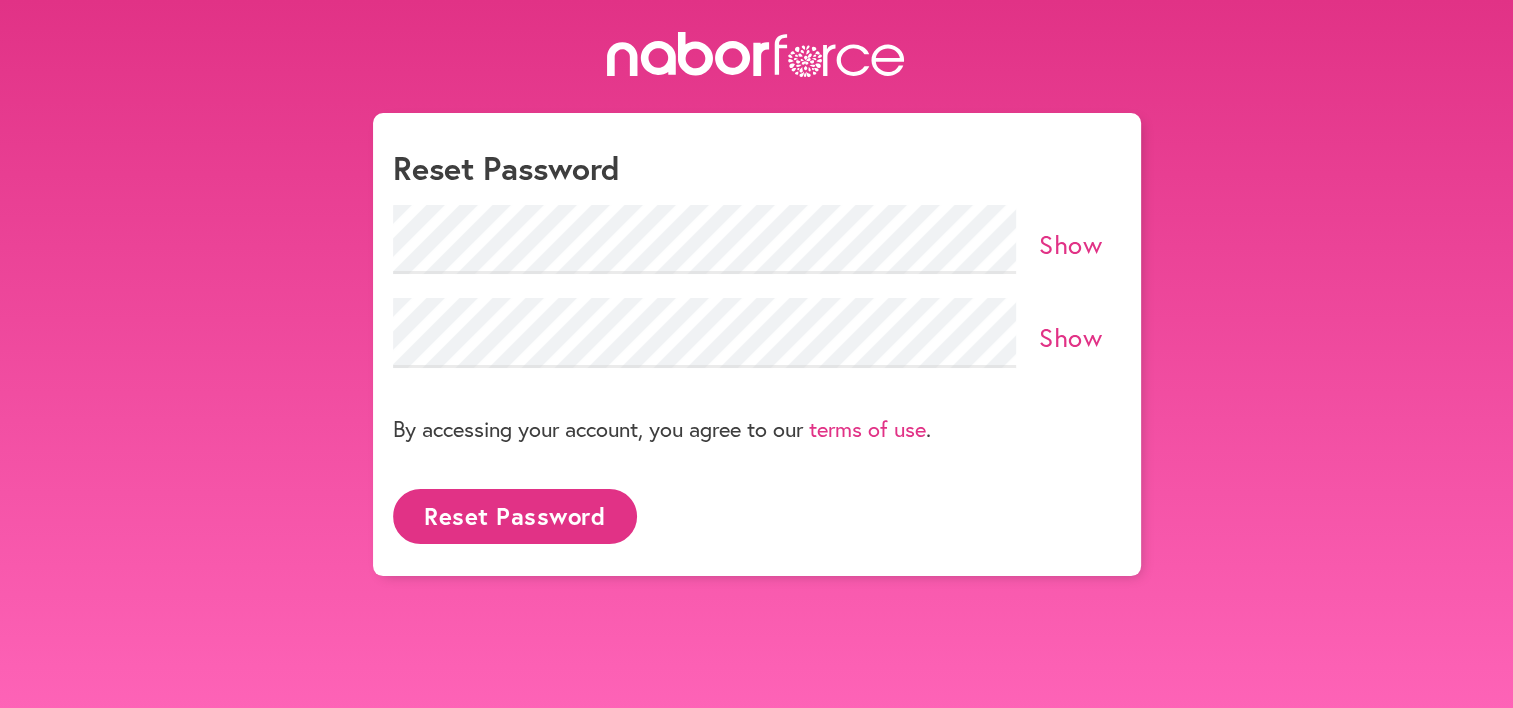 click on "Show" at bounding box center [1070, 244] 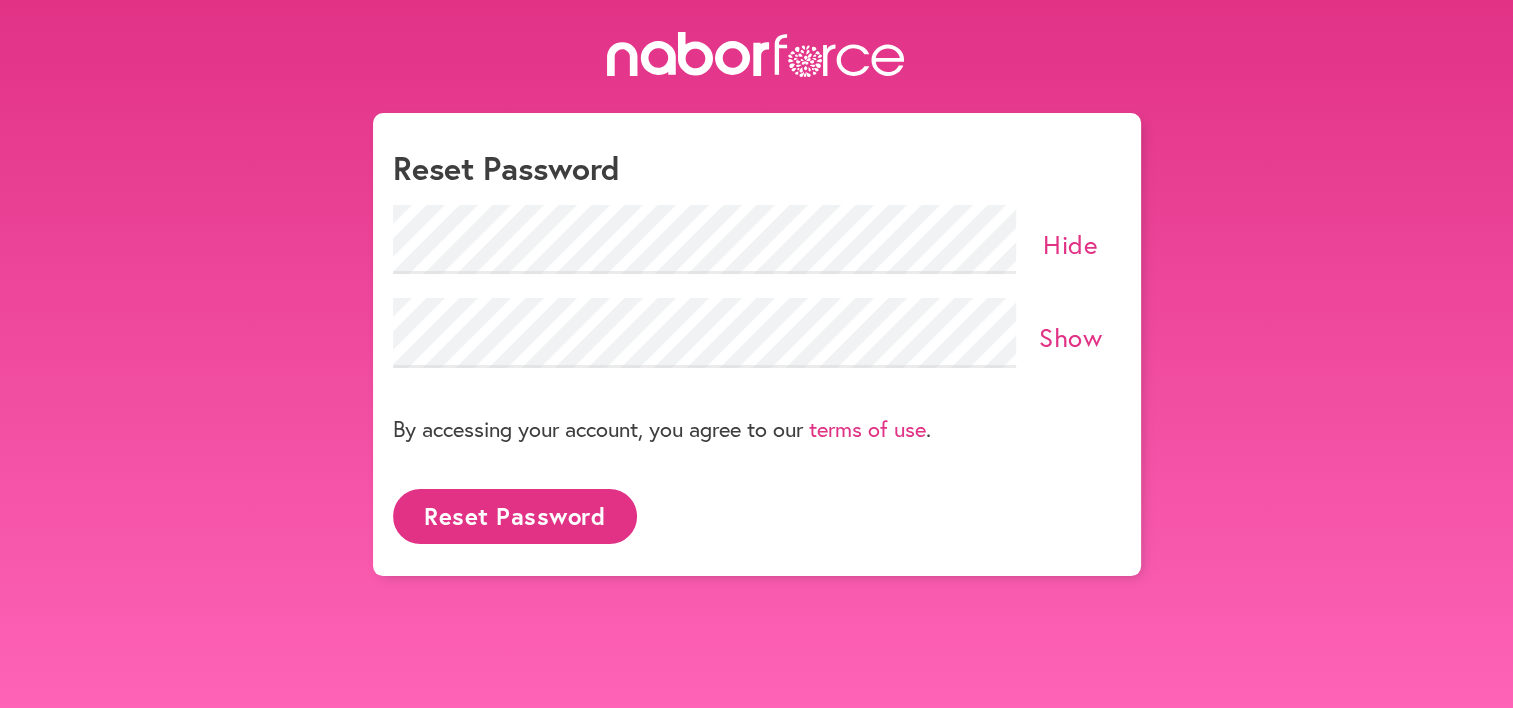 click on "Hide" at bounding box center (1070, 244) 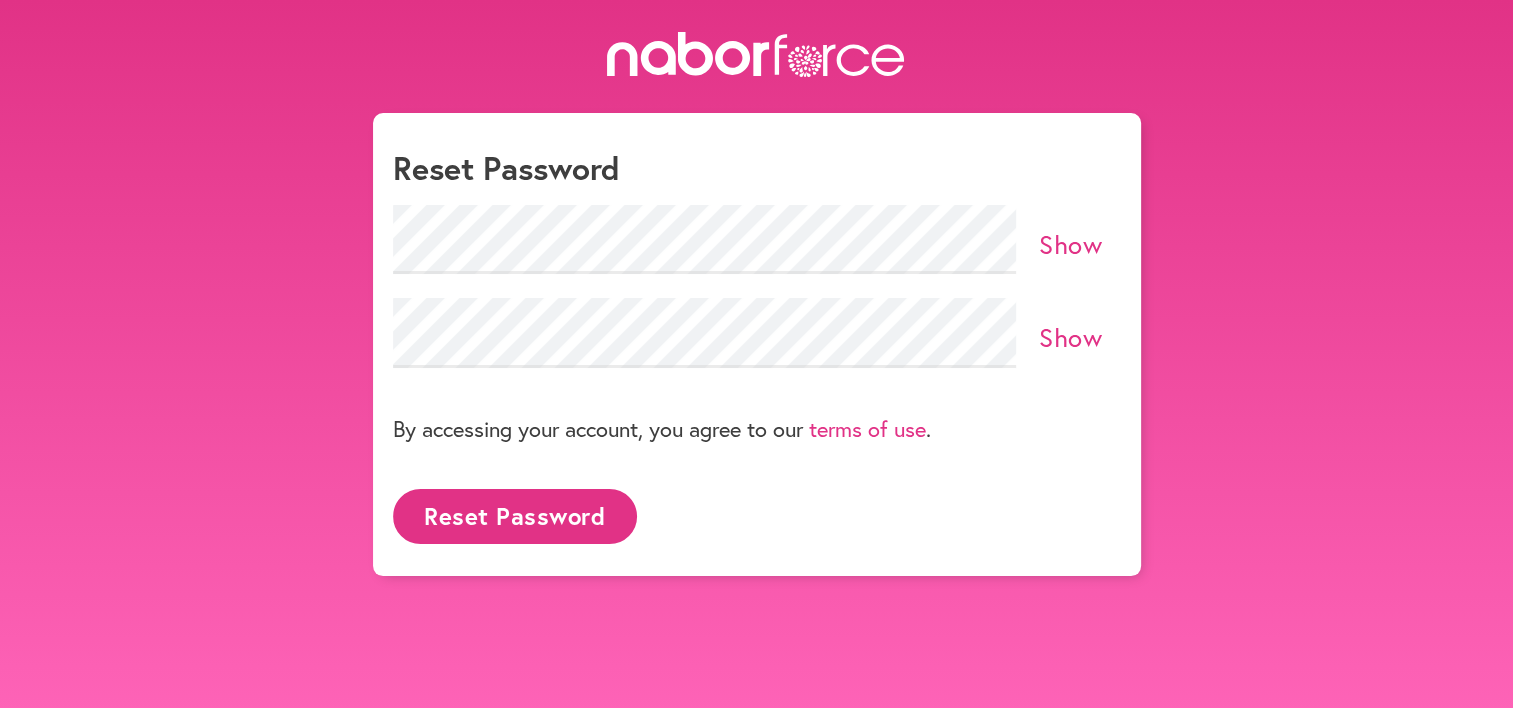 click on "Show" at bounding box center [1070, 244] 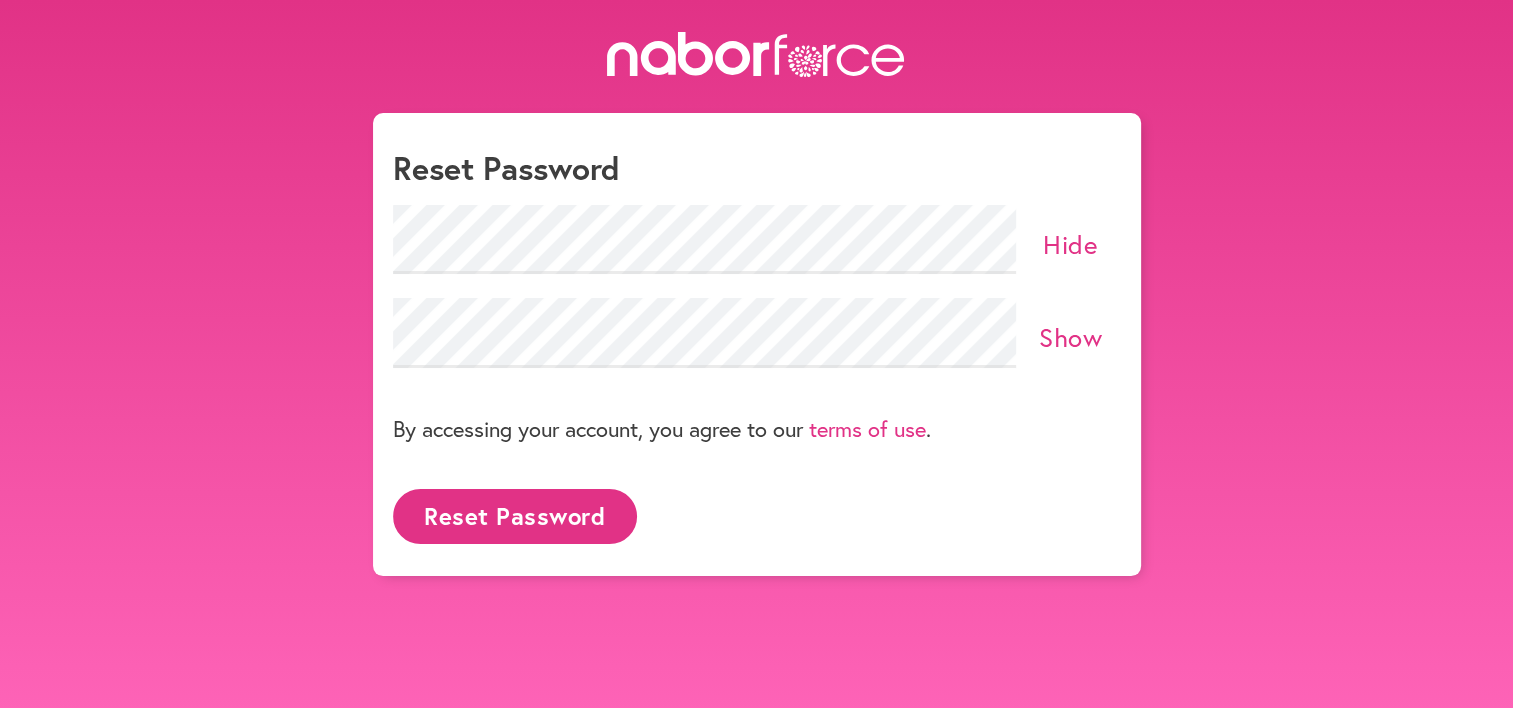 click on "Hide" at bounding box center (1070, 244) 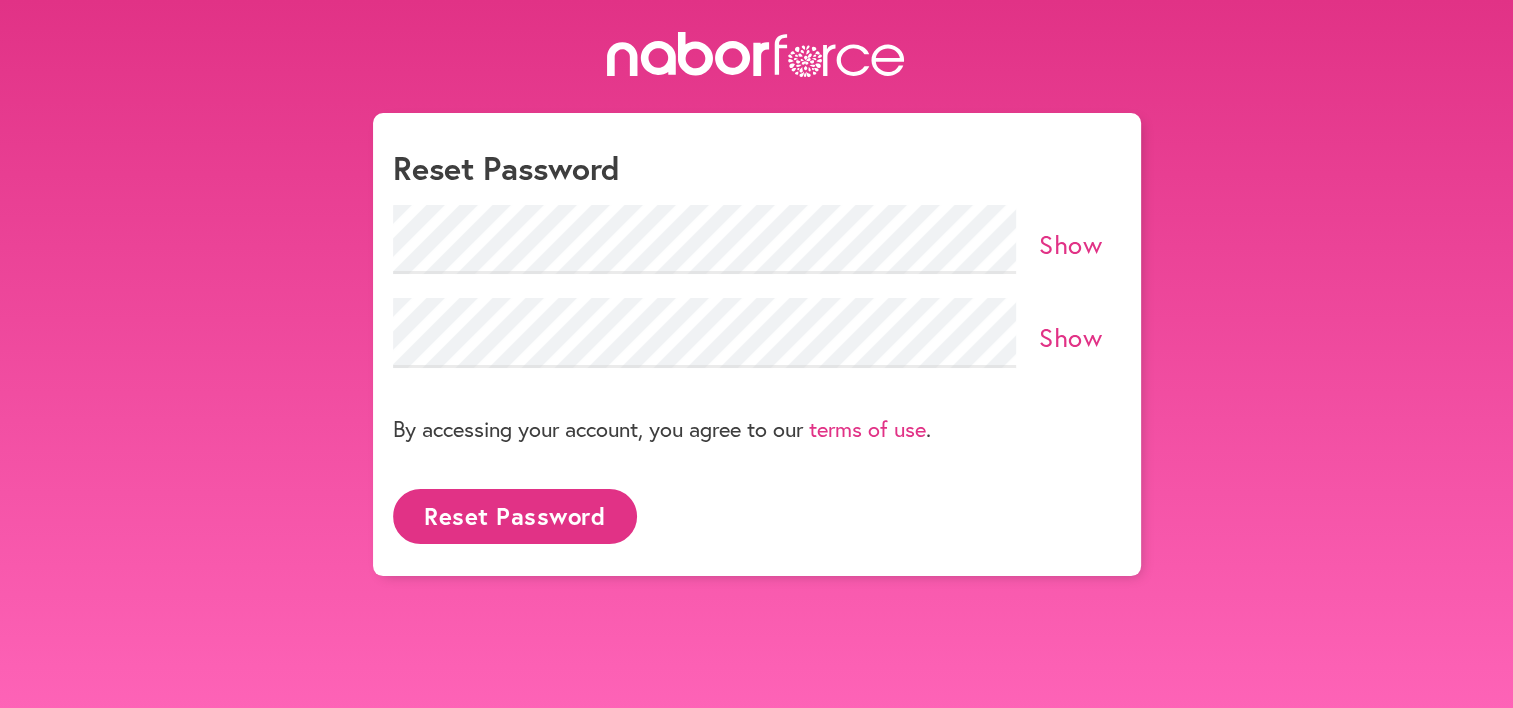 click on "Show" at bounding box center (1070, 244) 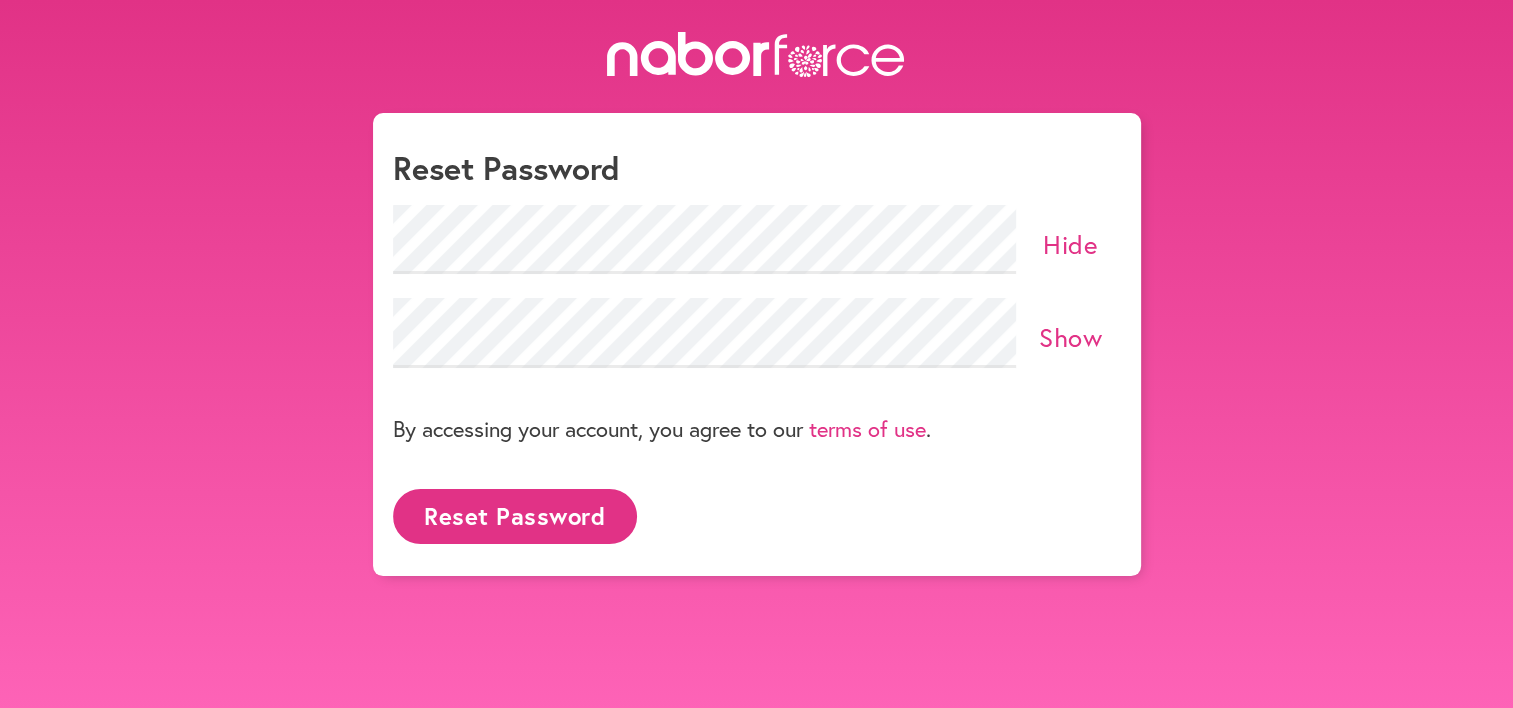 click on "Hide" at bounding box center [1070, 244] 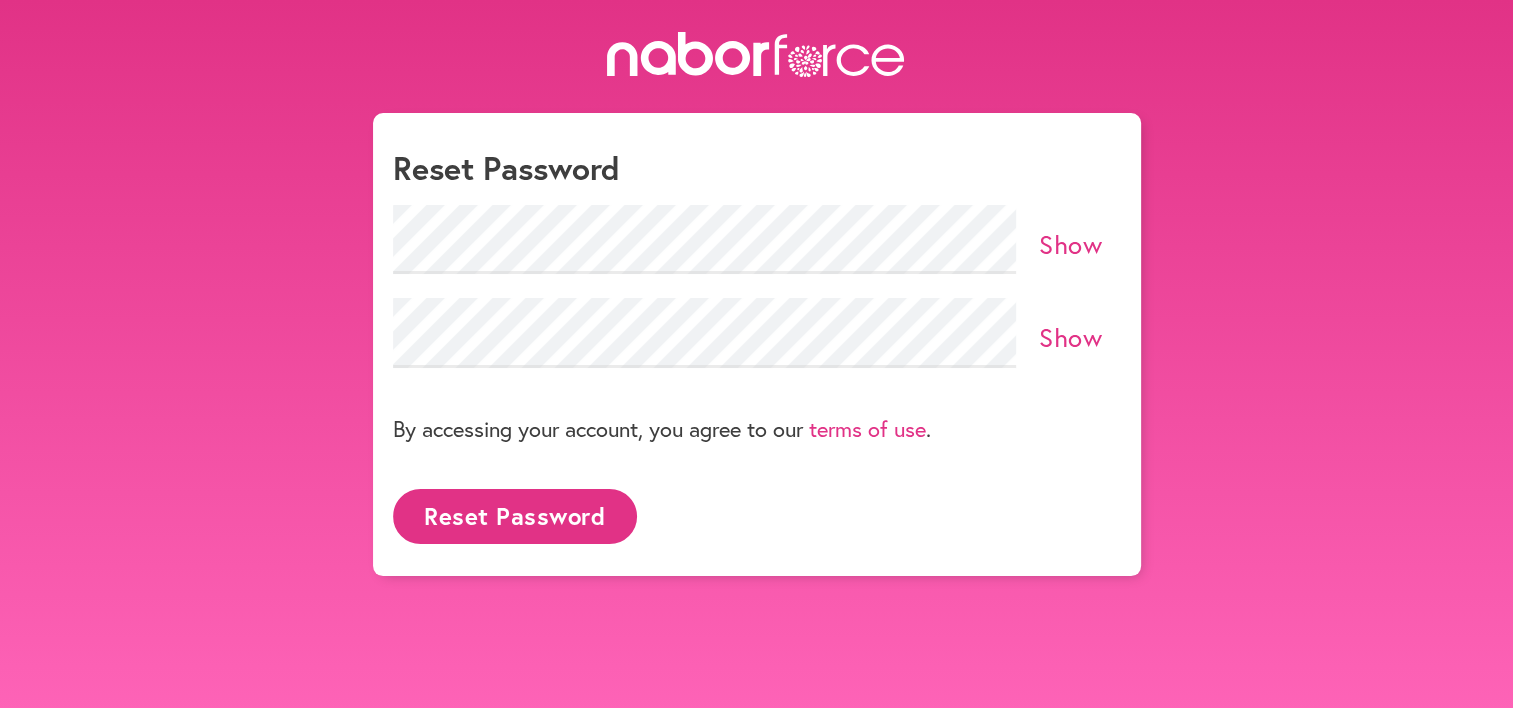 click on "Show" at bounding box center (1070, 337) 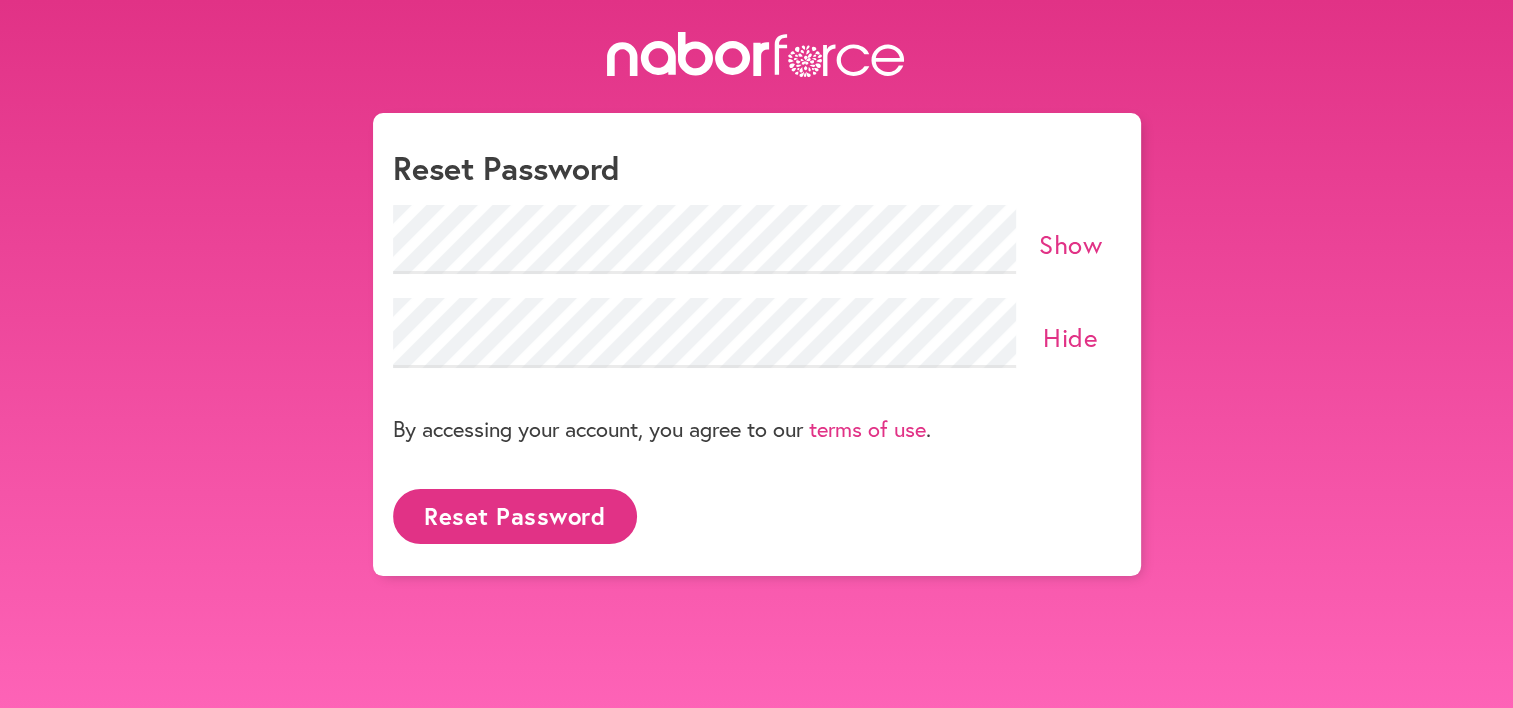 click on "Hide" at bounding box center [1070, 337] 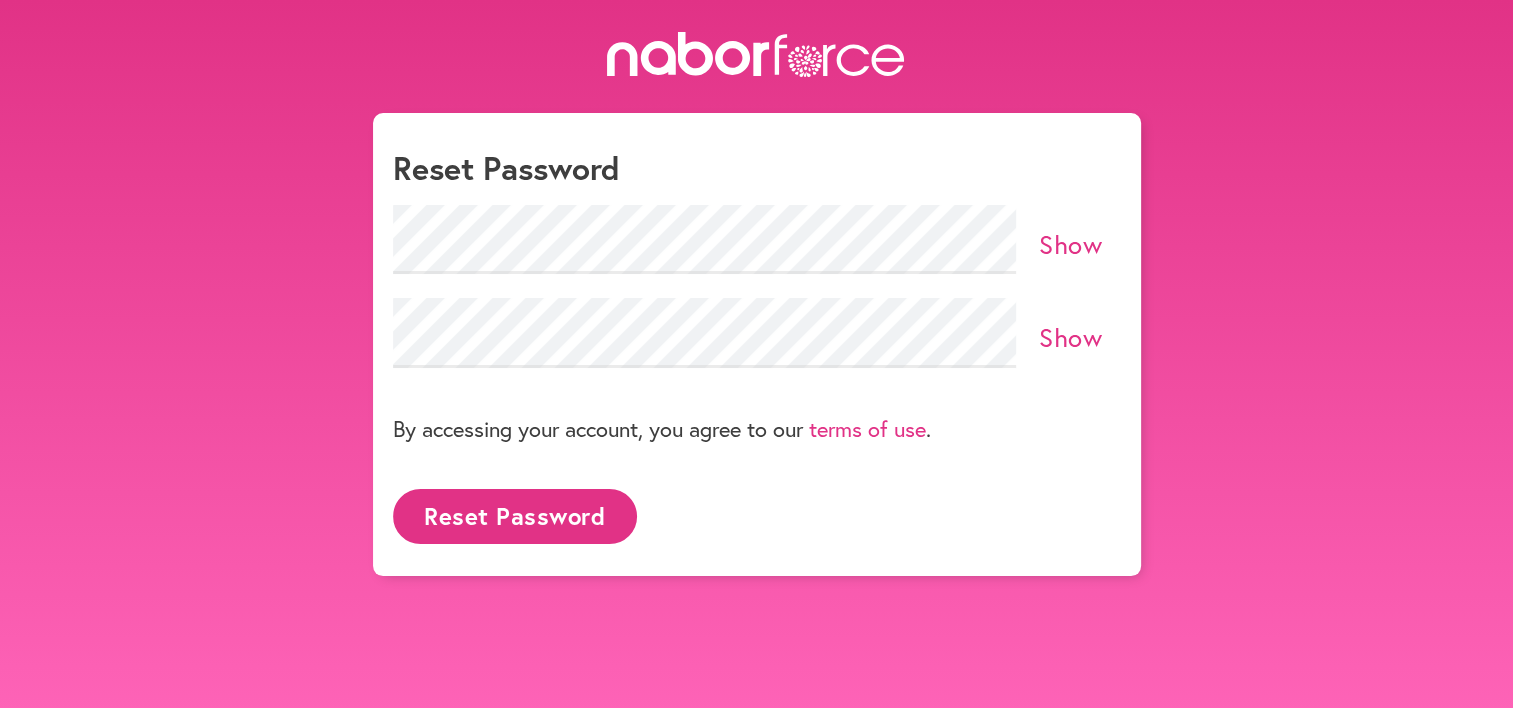 click on "Show" at bounding box center [1070, 244] 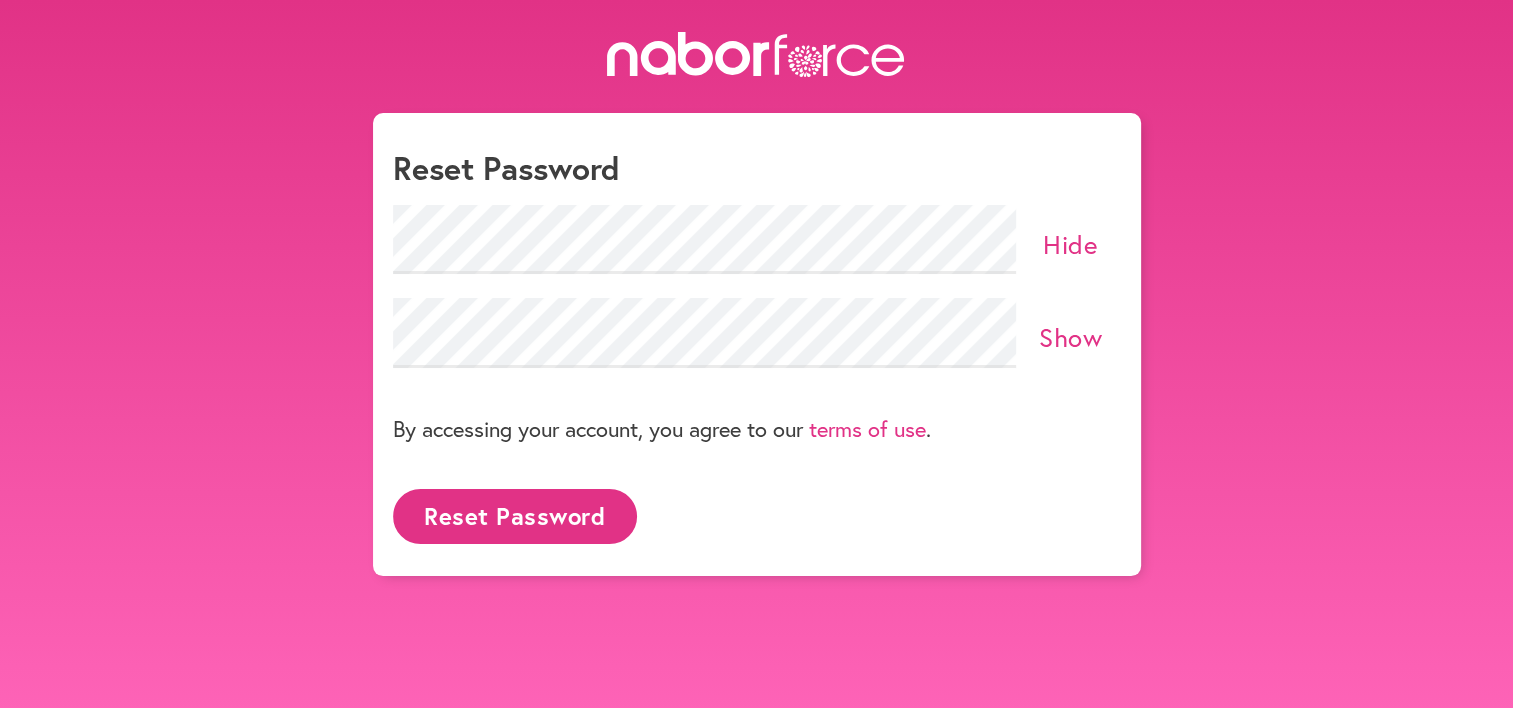 click on "Hide" at bounding box center [1070, 244] 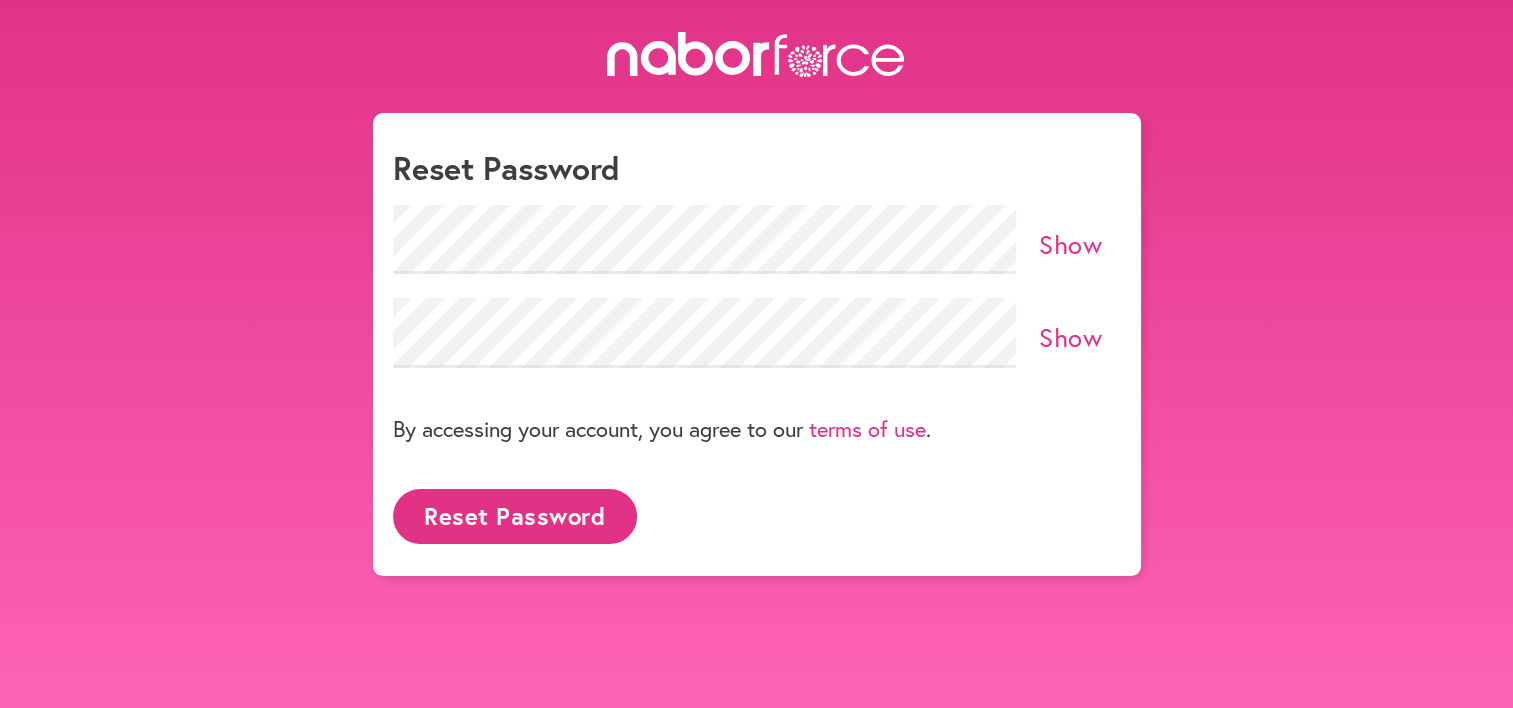 click on "Show" at bounding box center (1070, 244) 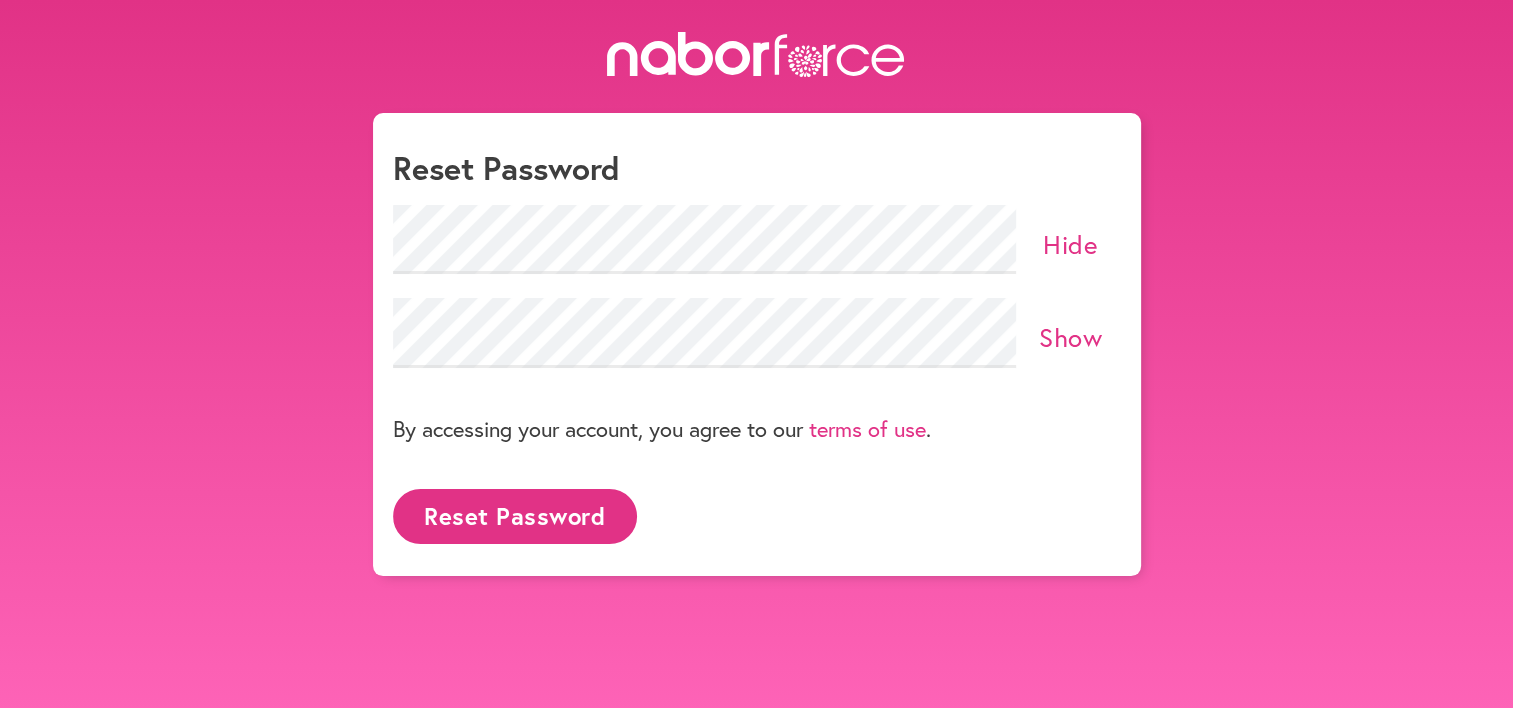 click on "Hide" at bounding box center [1070, 244] 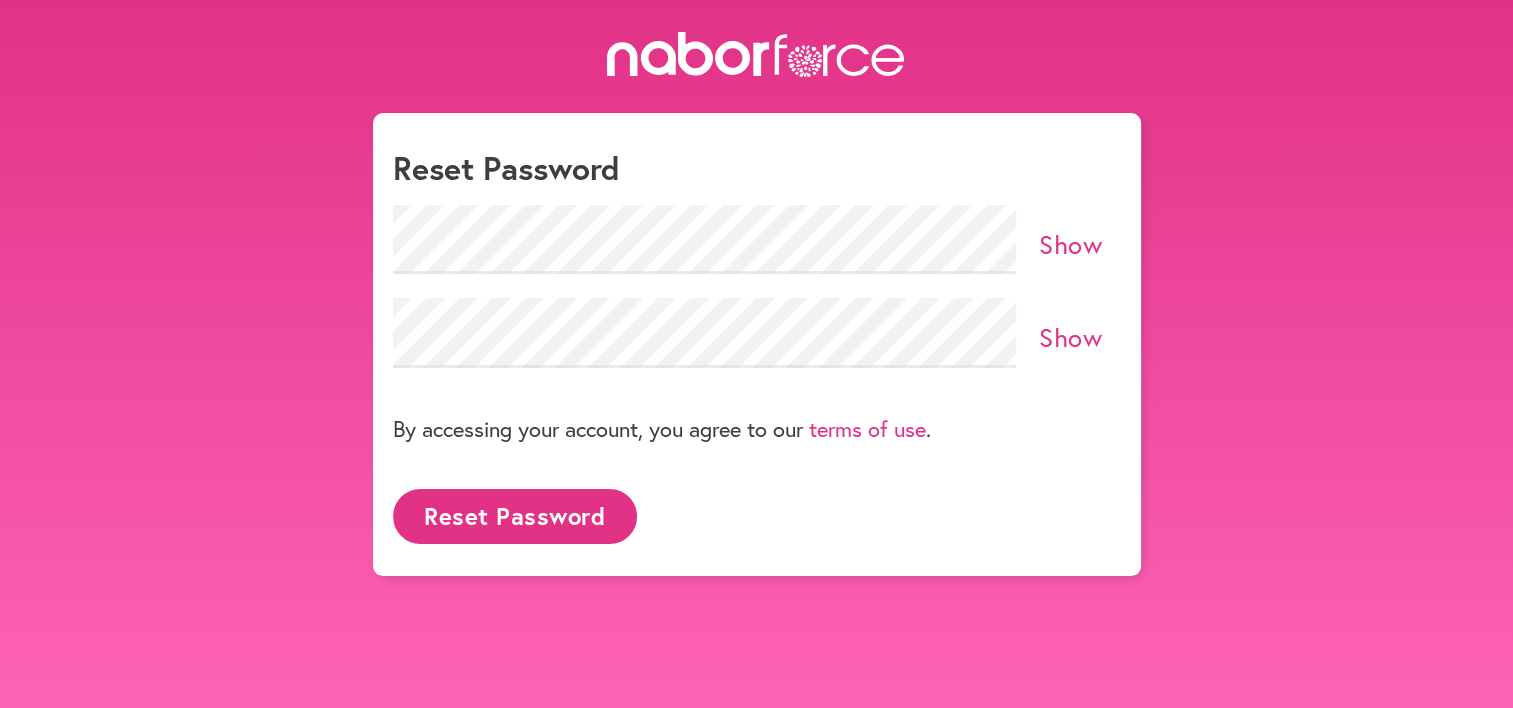 click on "Reset Password" at bounding box center [515, 516] 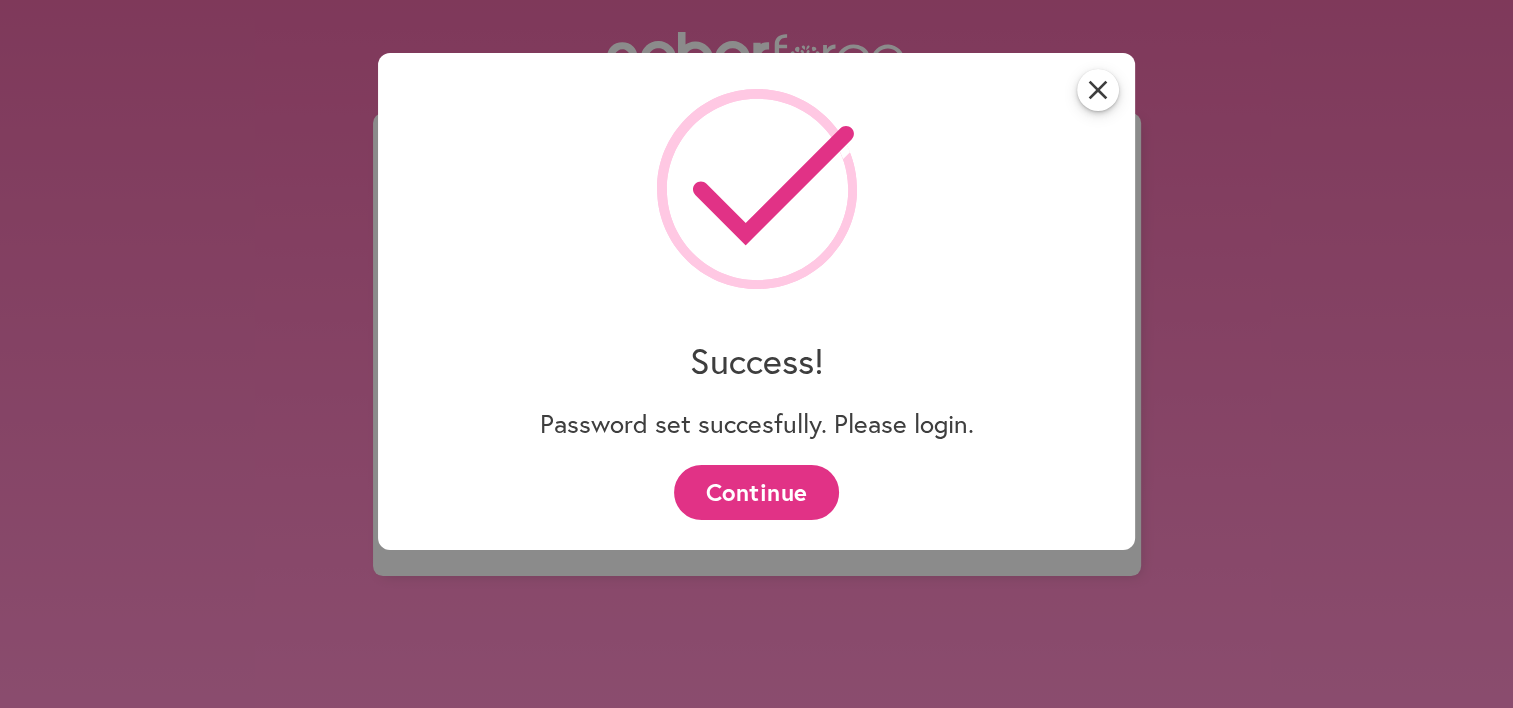 click on "Continue" at bounding box center (756, 492) 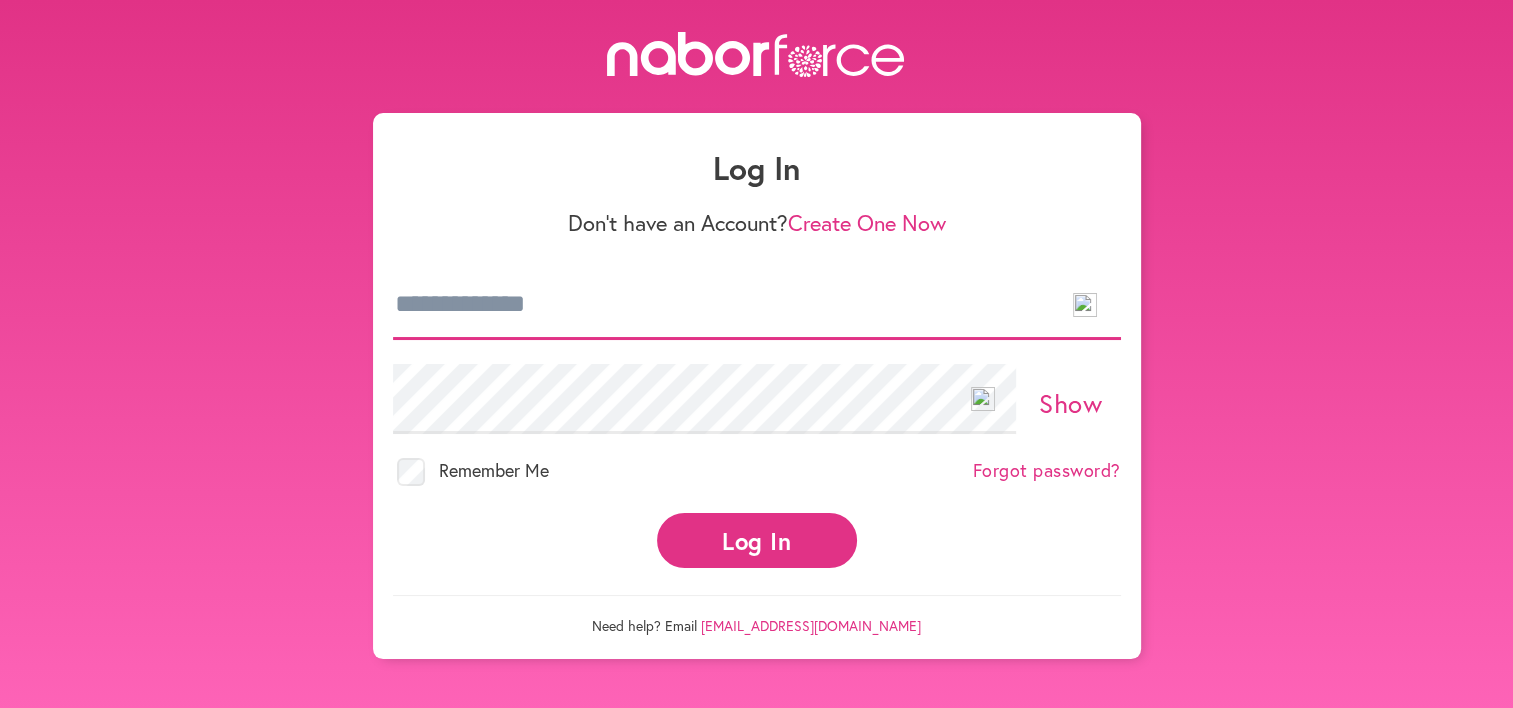 click at bounding box center (757, 305) 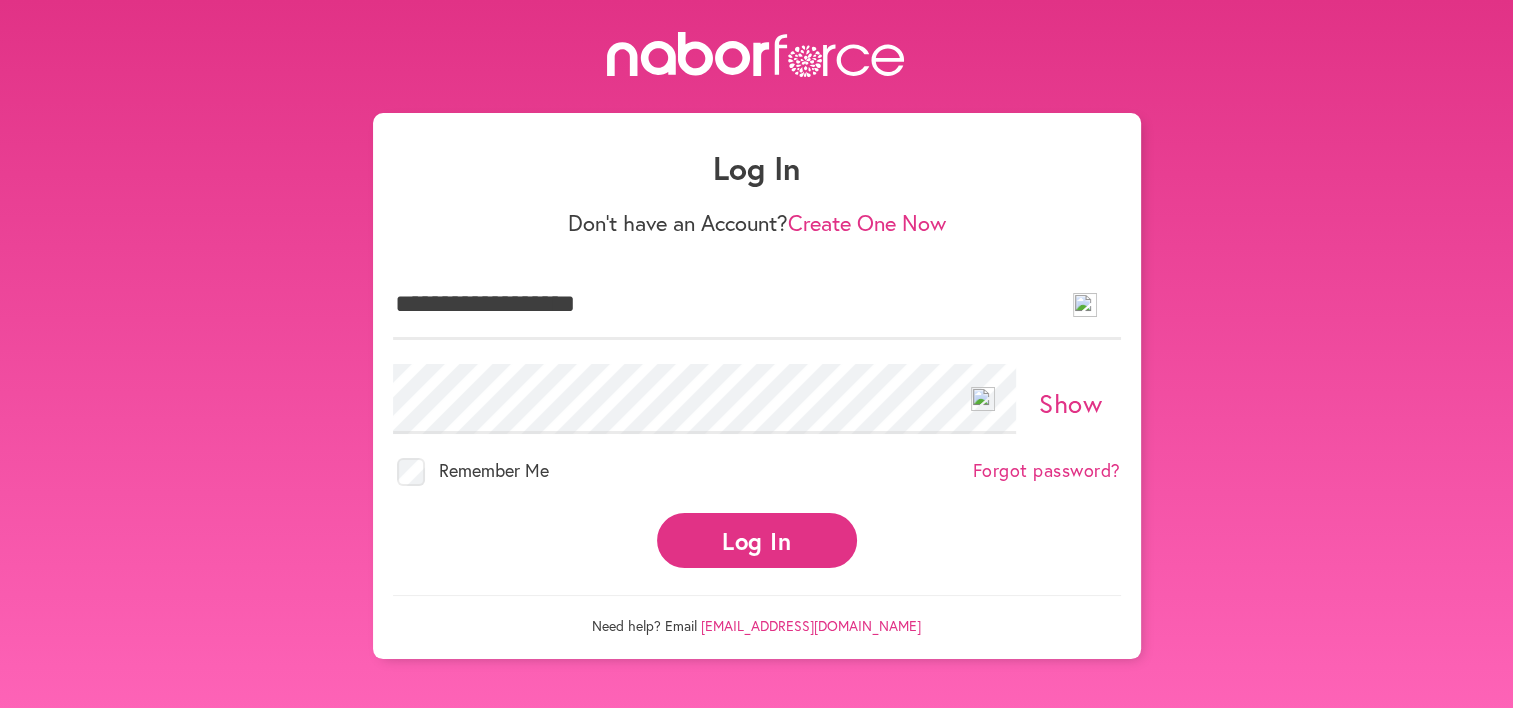click on "Show" at bounding box center (1070, 403) 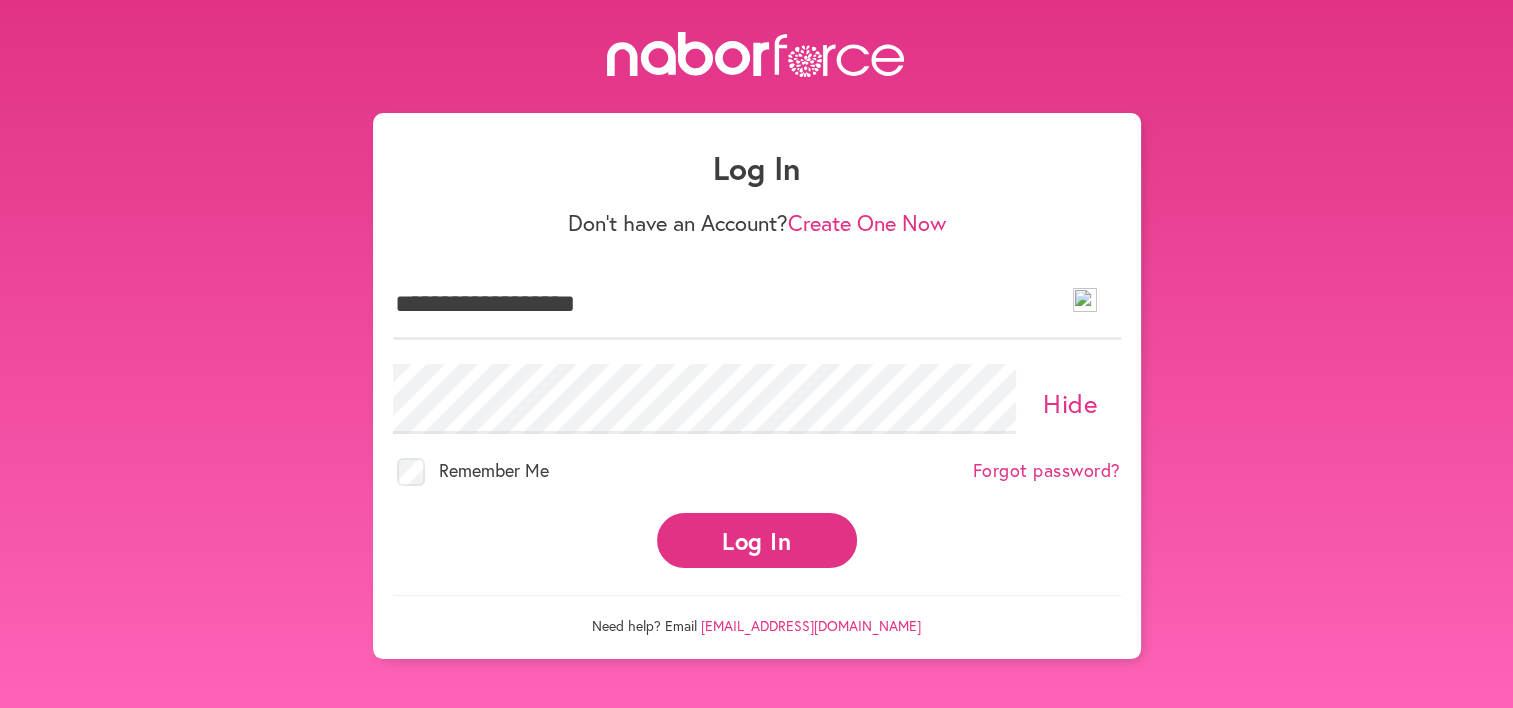 click on "Hide" at bounding box center [1070, 403] 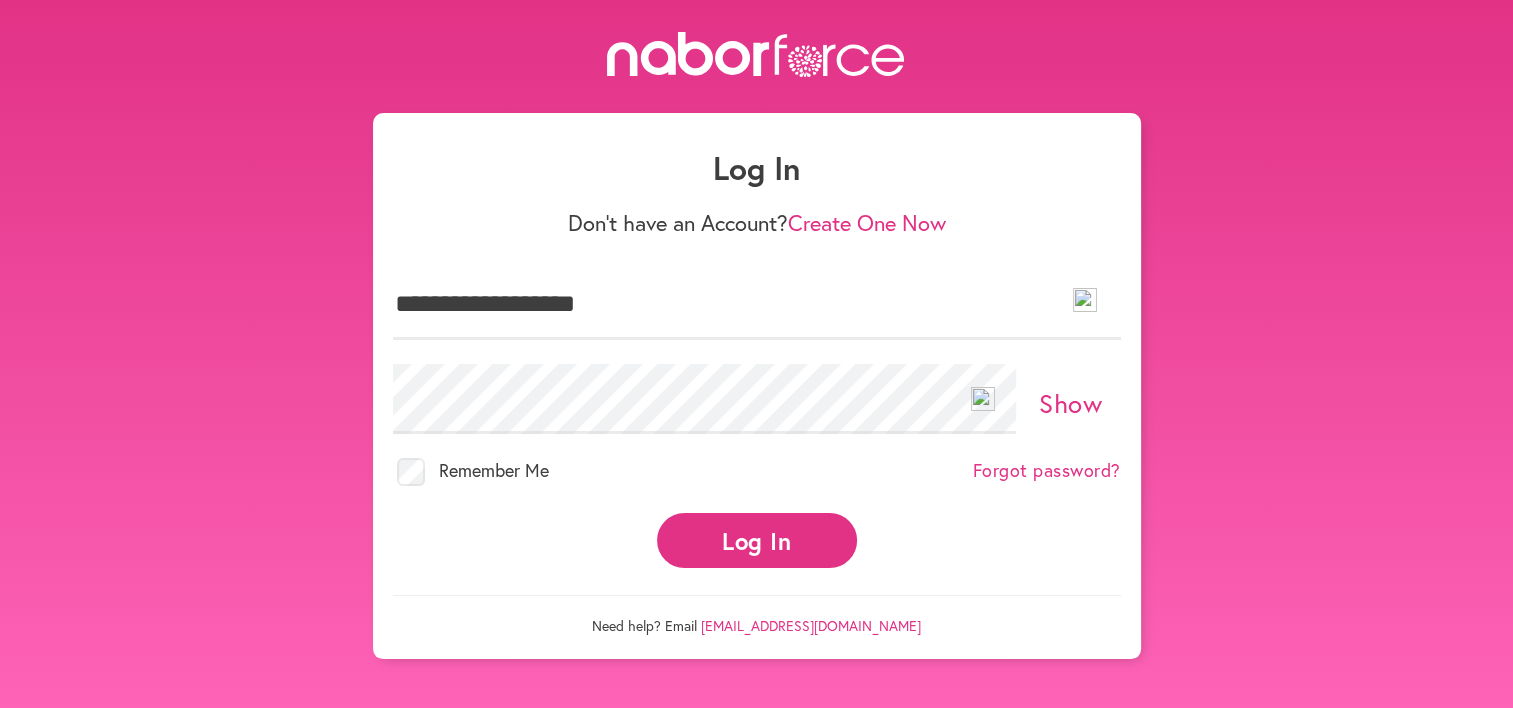 click on "Log In" at bounding box center [757, 540] 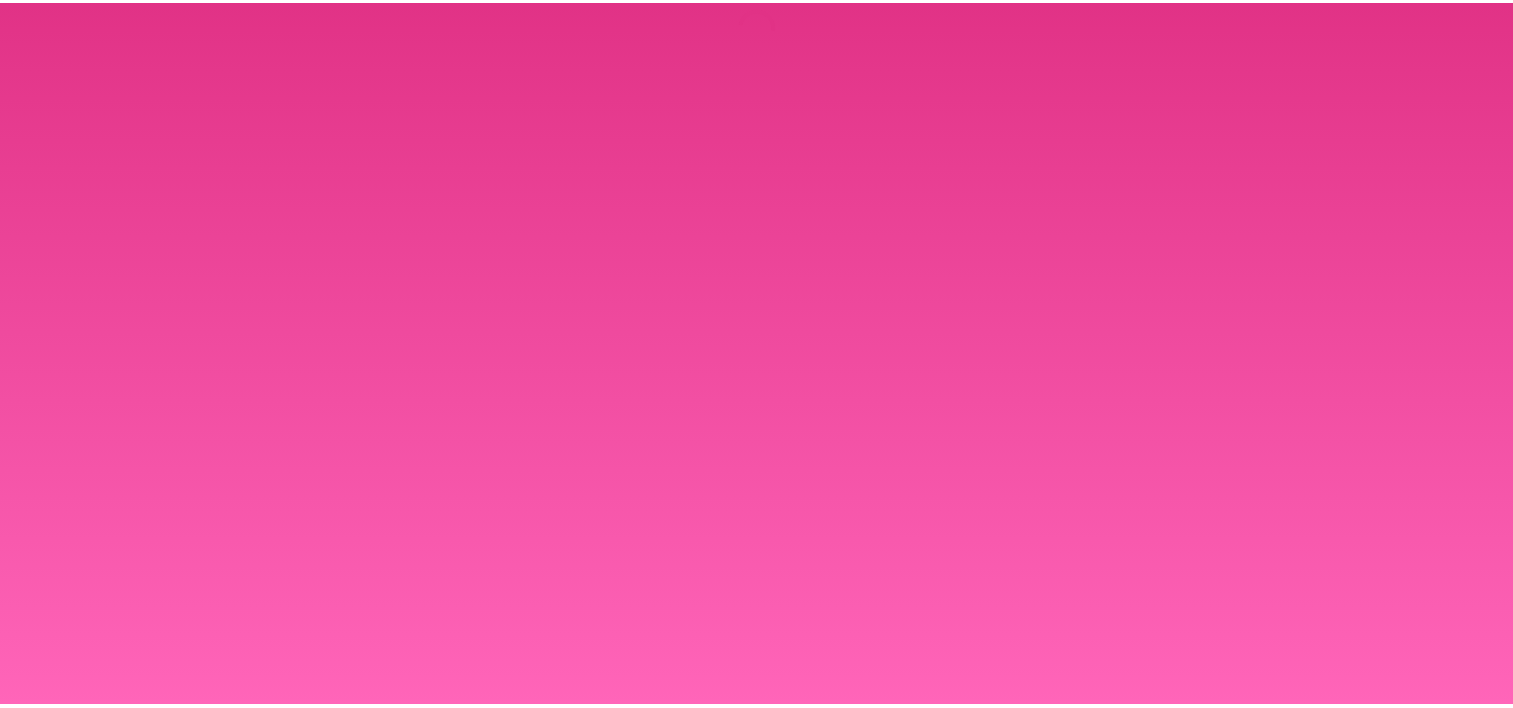 scroll, scrollTop: 0, scrollLeft: 0, axis: both 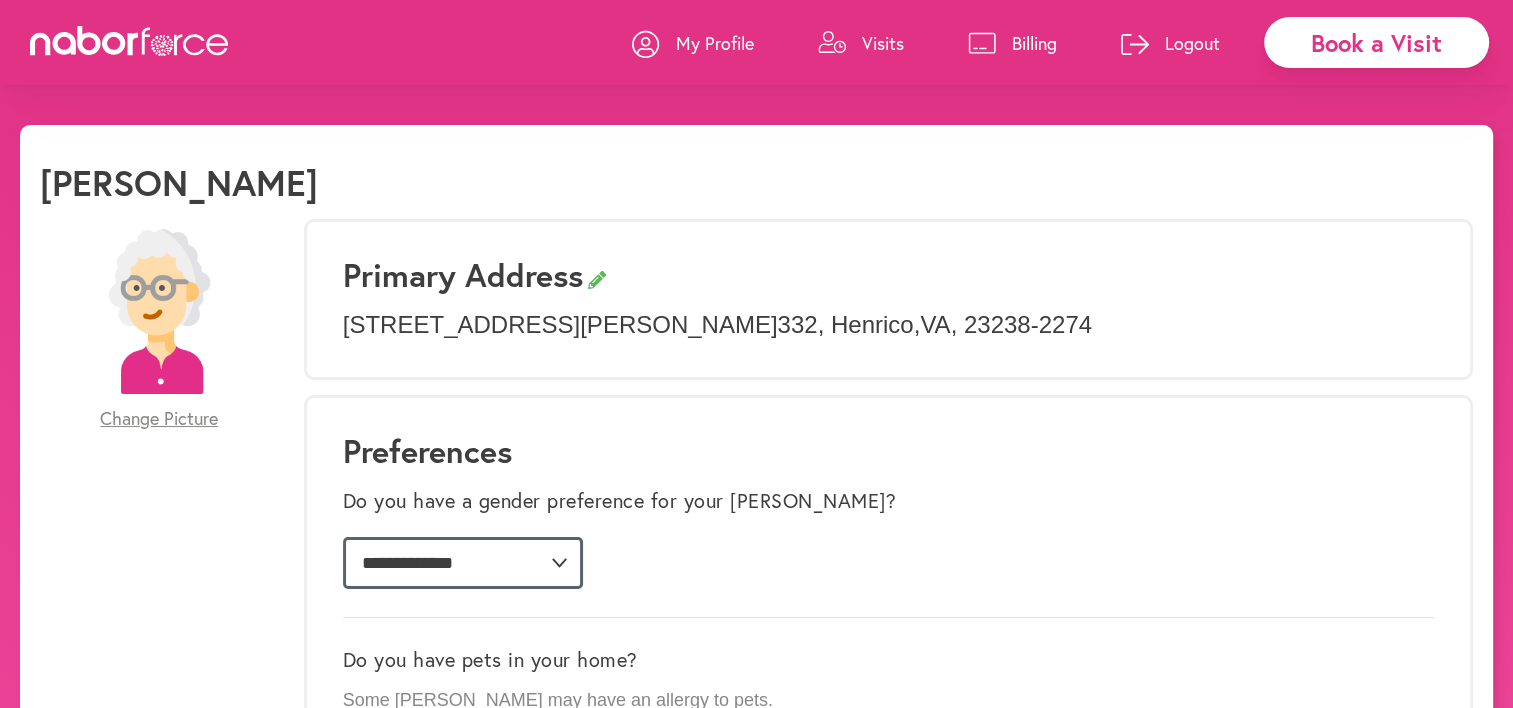 click on "**********" at bounding box center (463, 563) 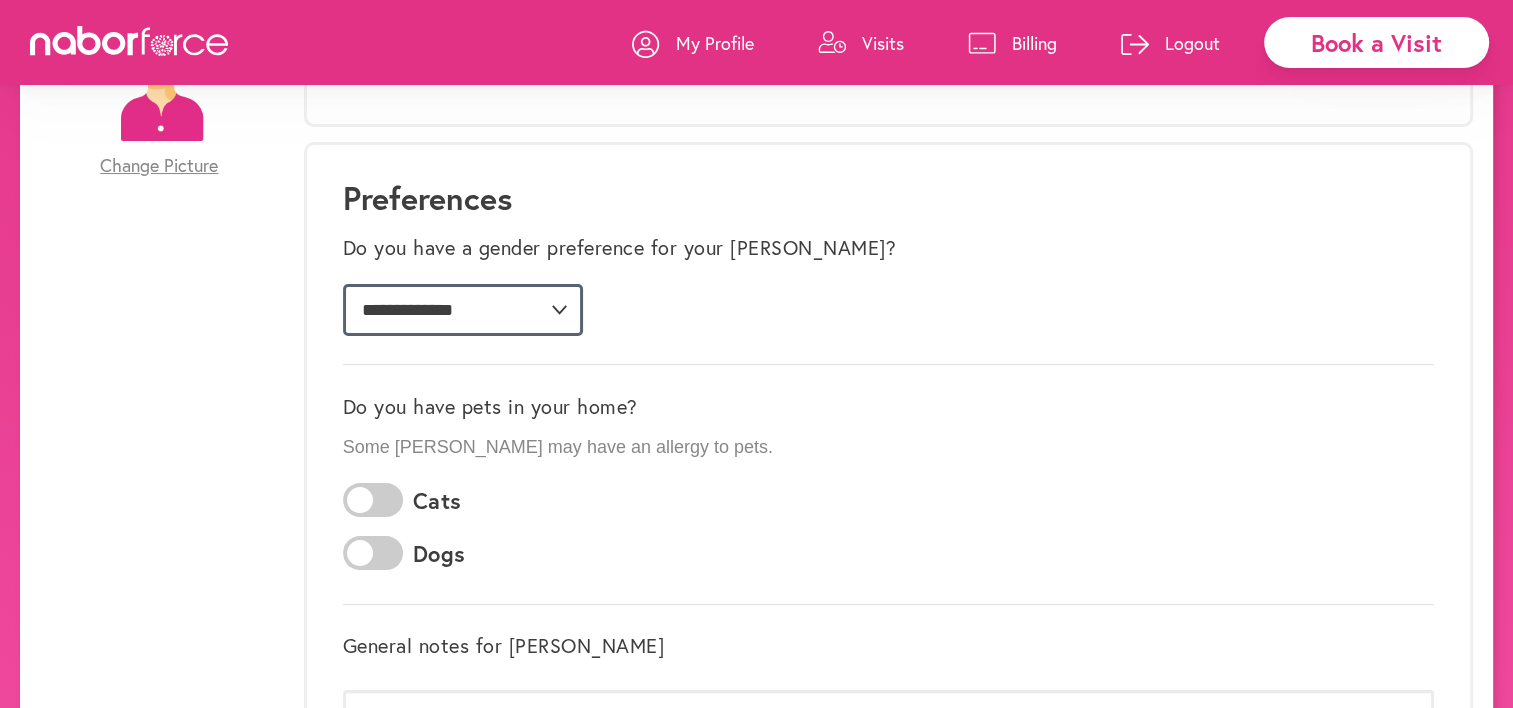 scroll, scrollTop: 361, scrollLeft: 0, axis: vertical 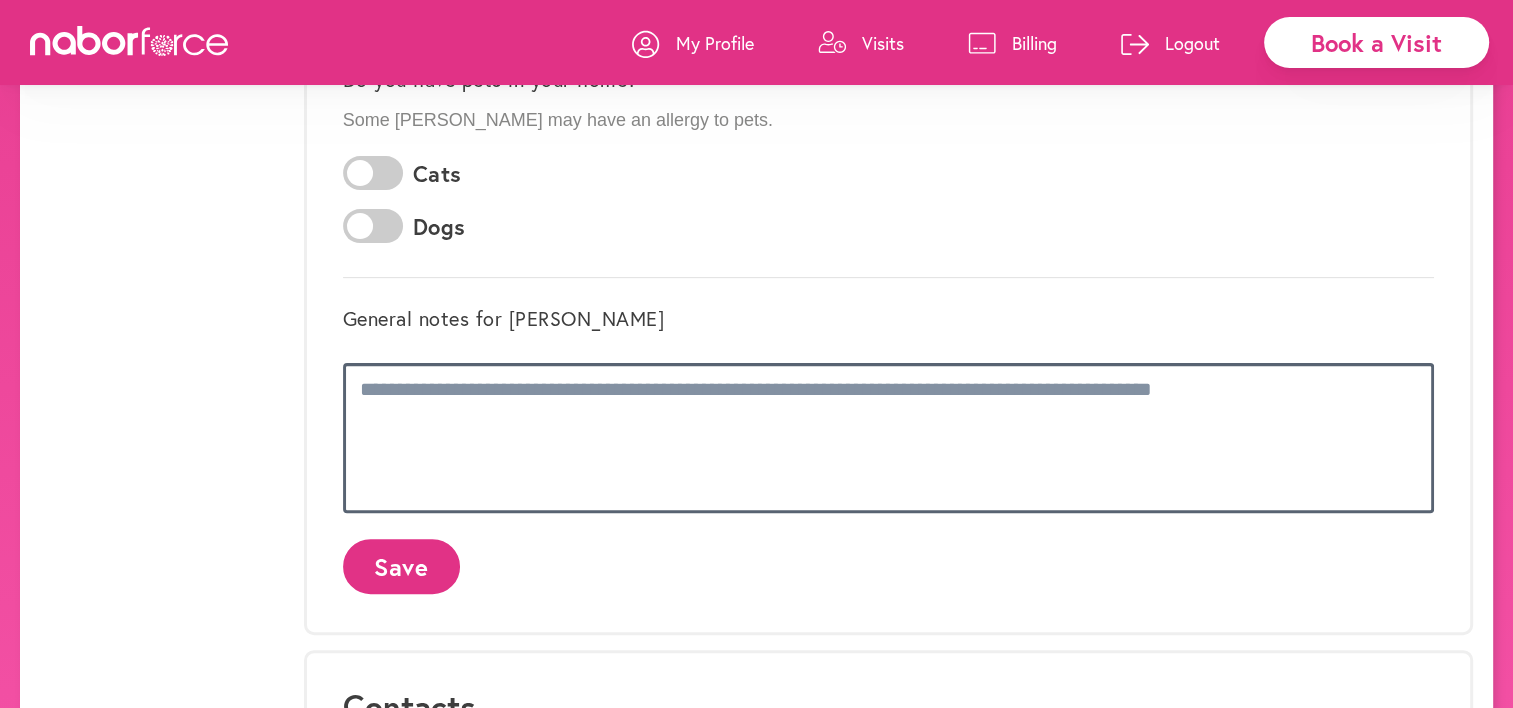 click at bounding box center [888, 438] 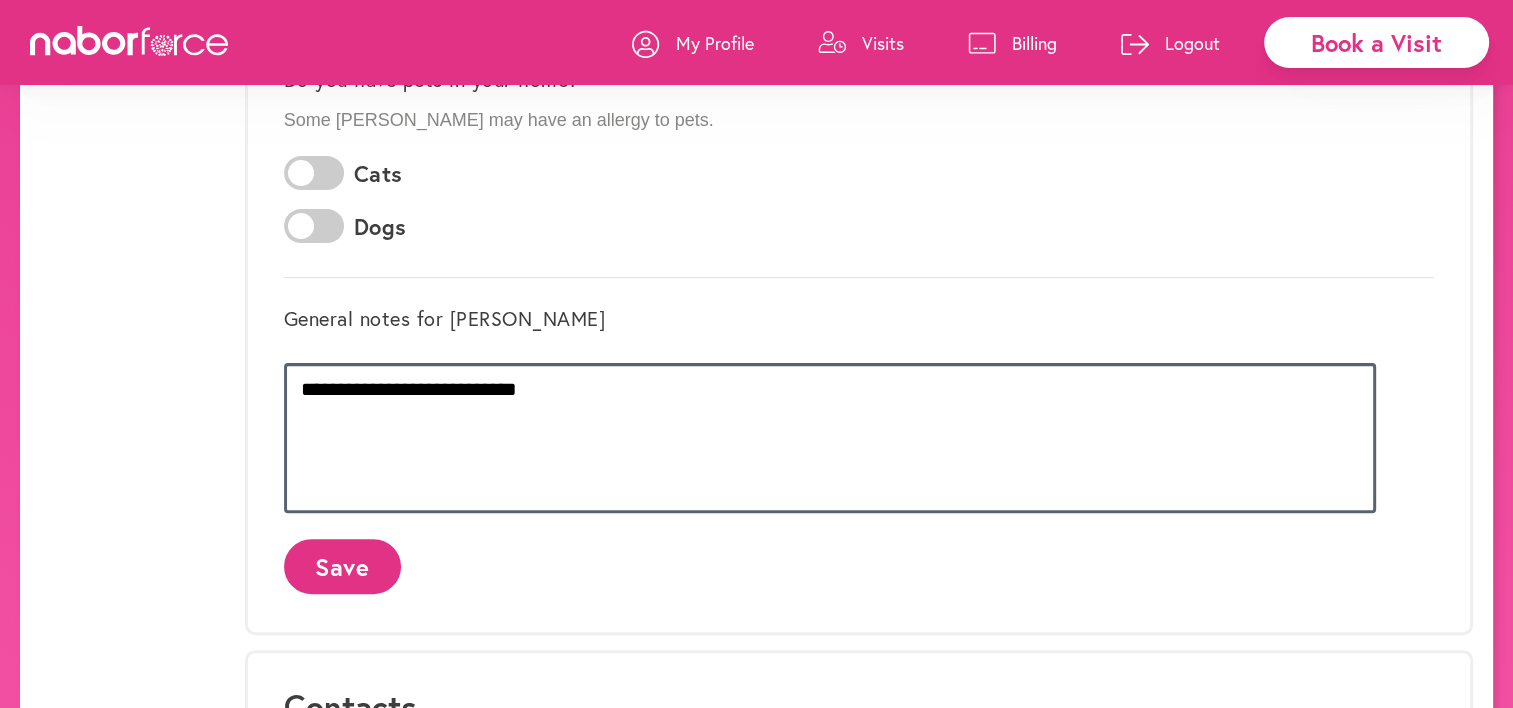 type on "**********" 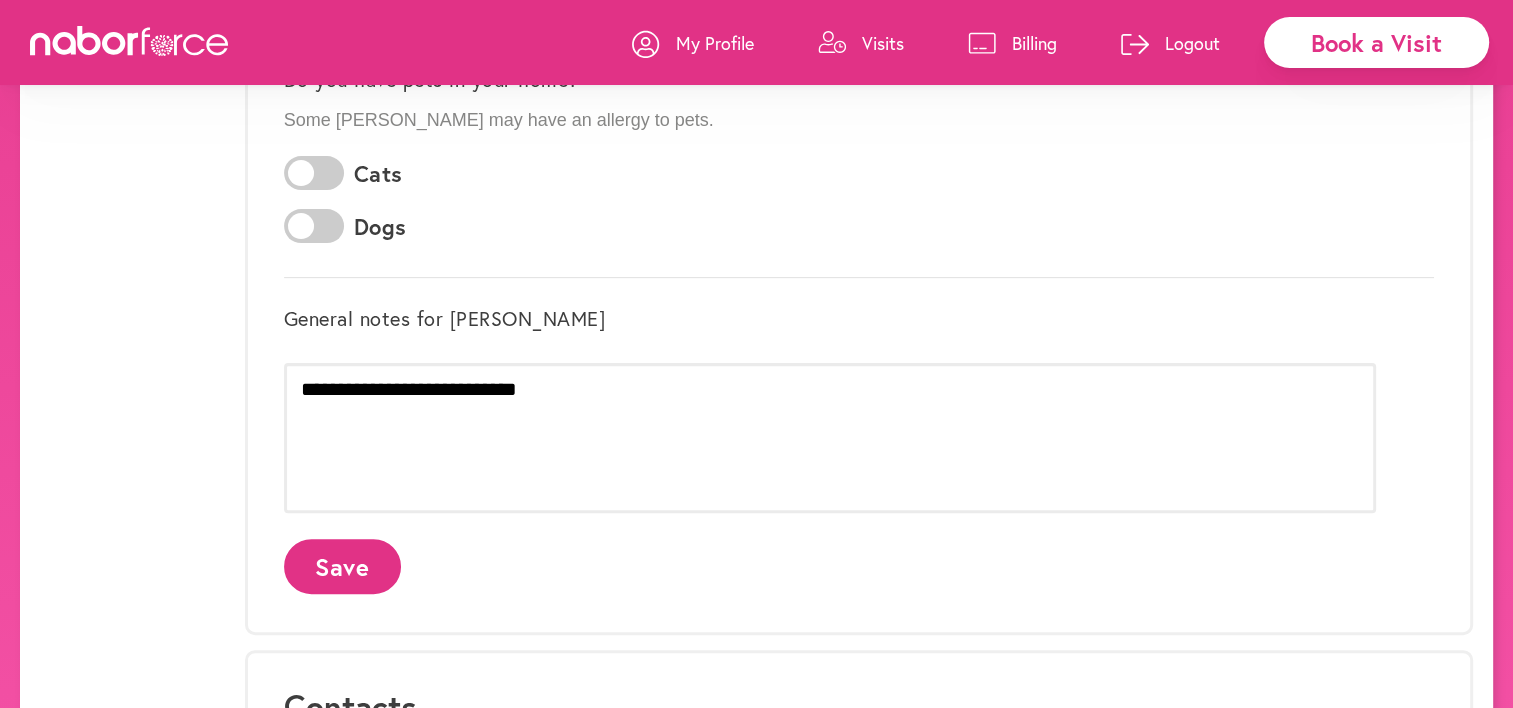 click on "Save" 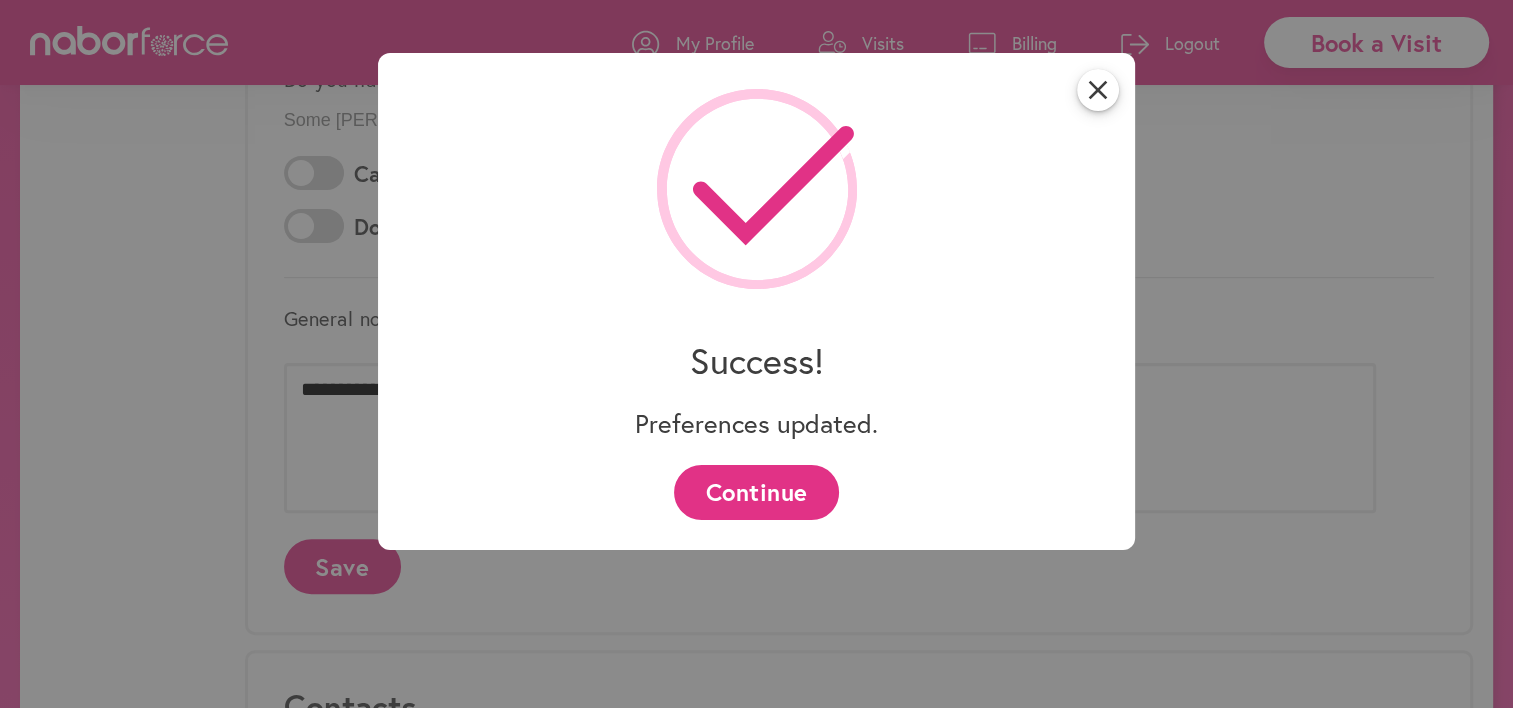 scroll, scrollTop: 0, scrollLeft: 0, axis: both 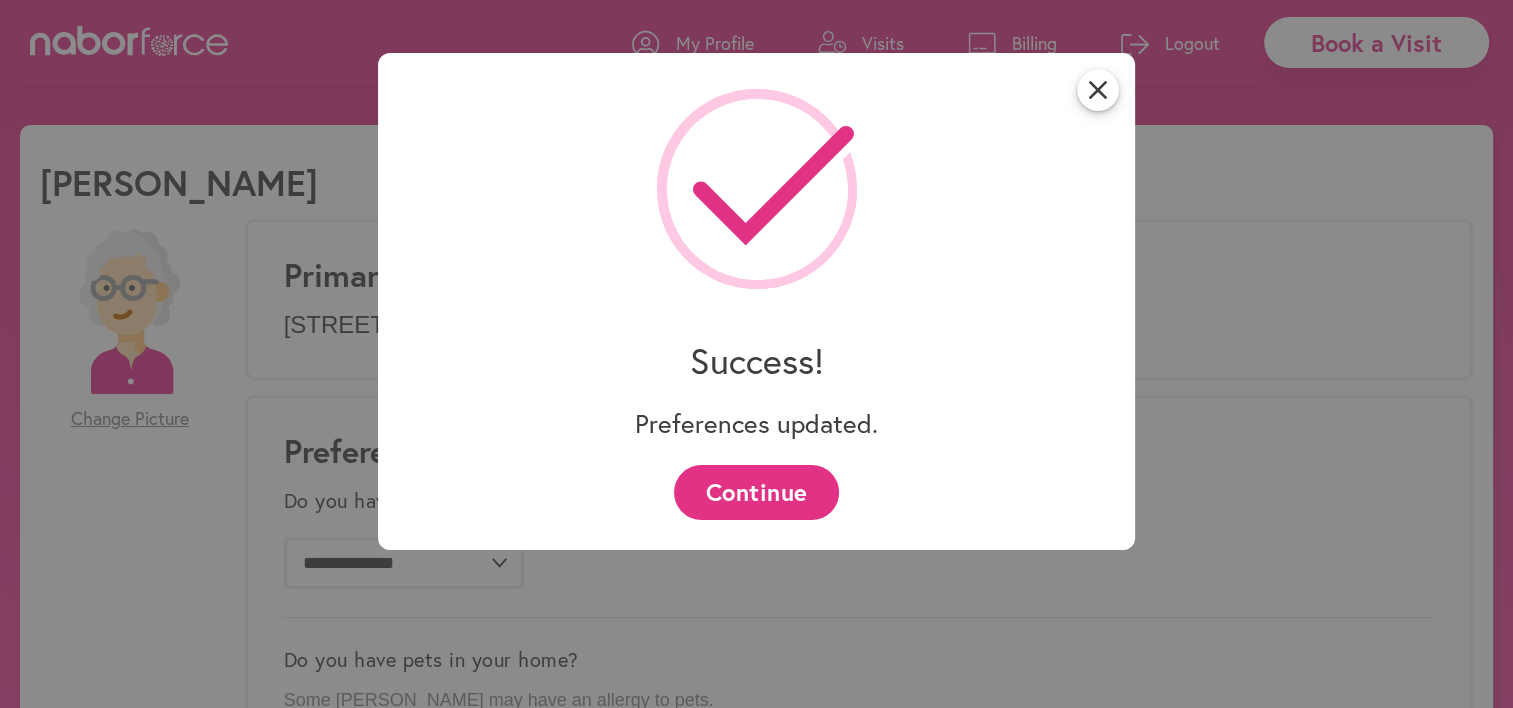 click on "Continue" at bounding box center [756, 492] 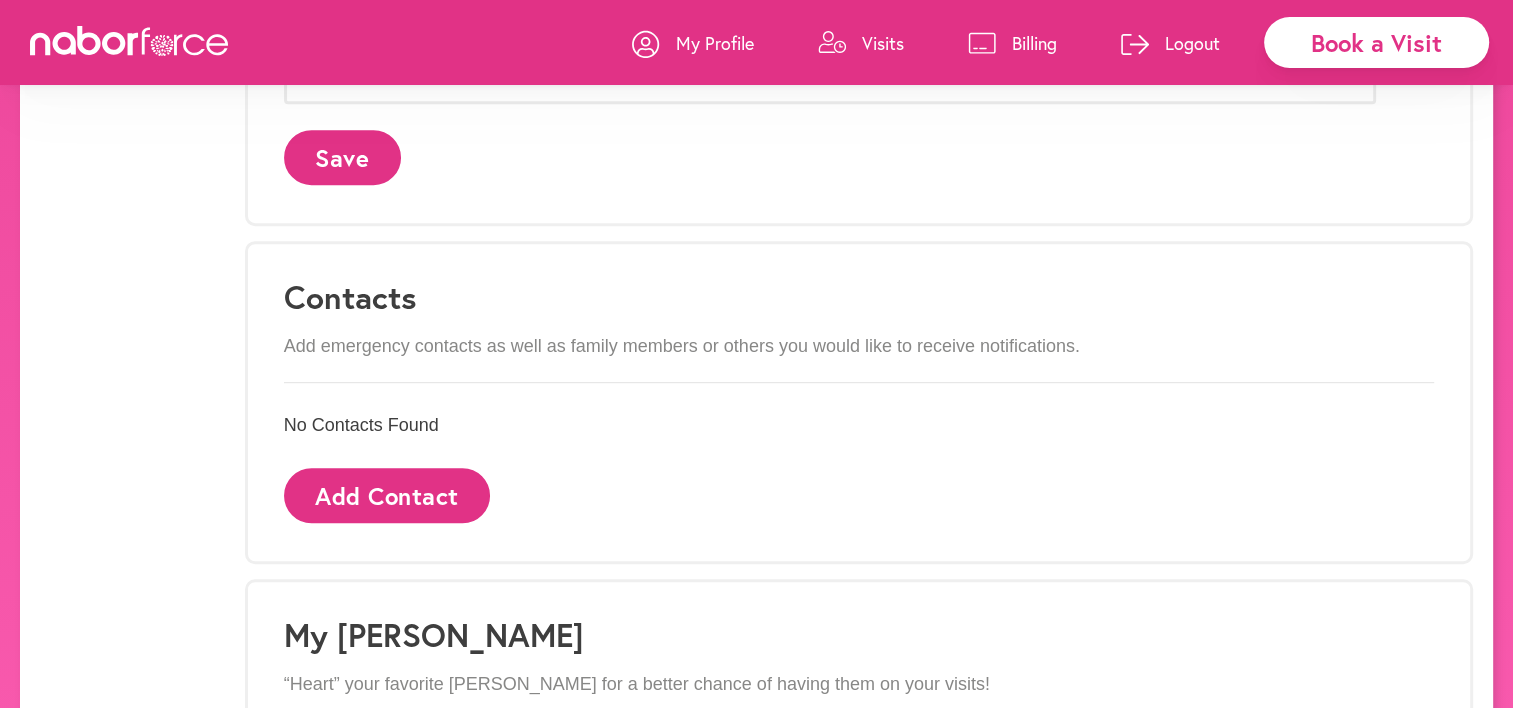 scroll, scrollTop: 997, scrollLeft: 0, axis: vertical 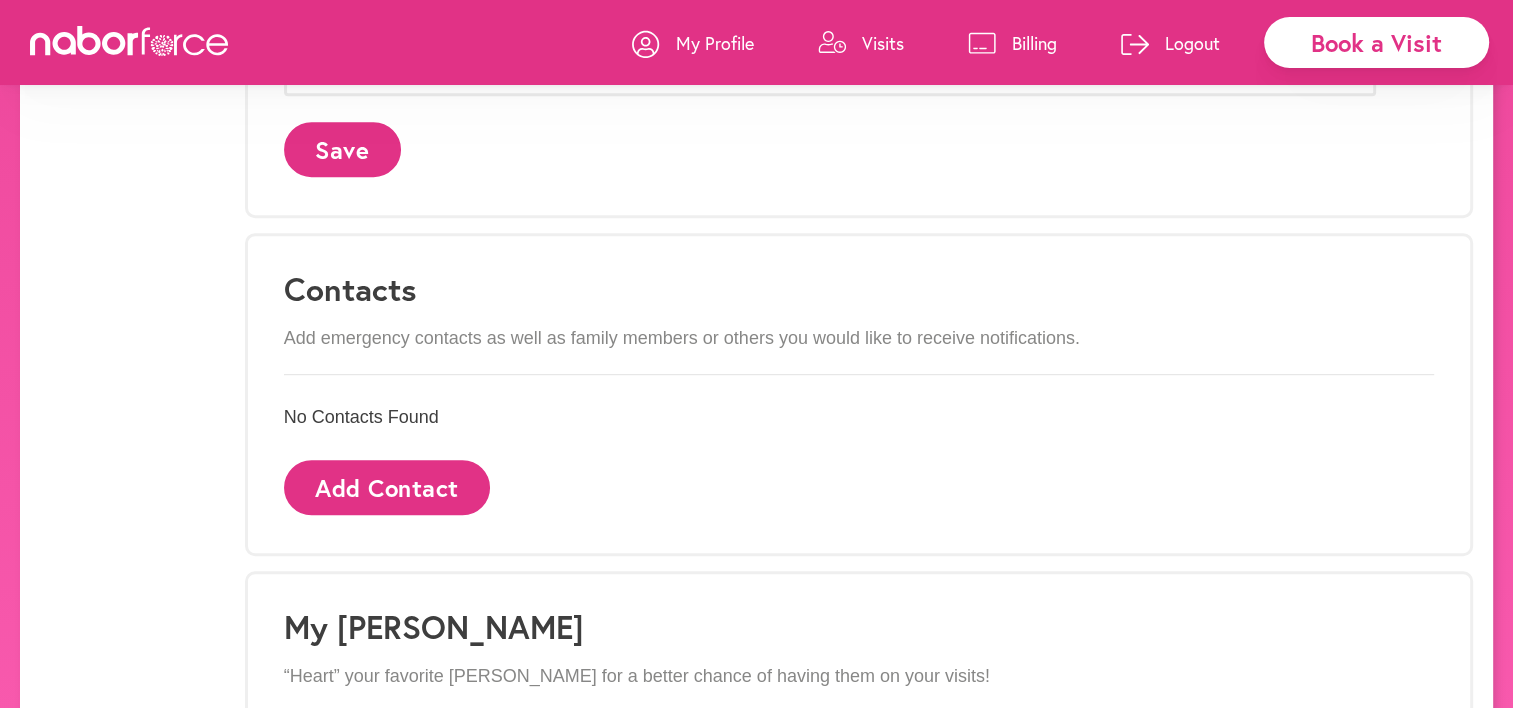 click on "Add Contact" at bounding box center [387, 487] 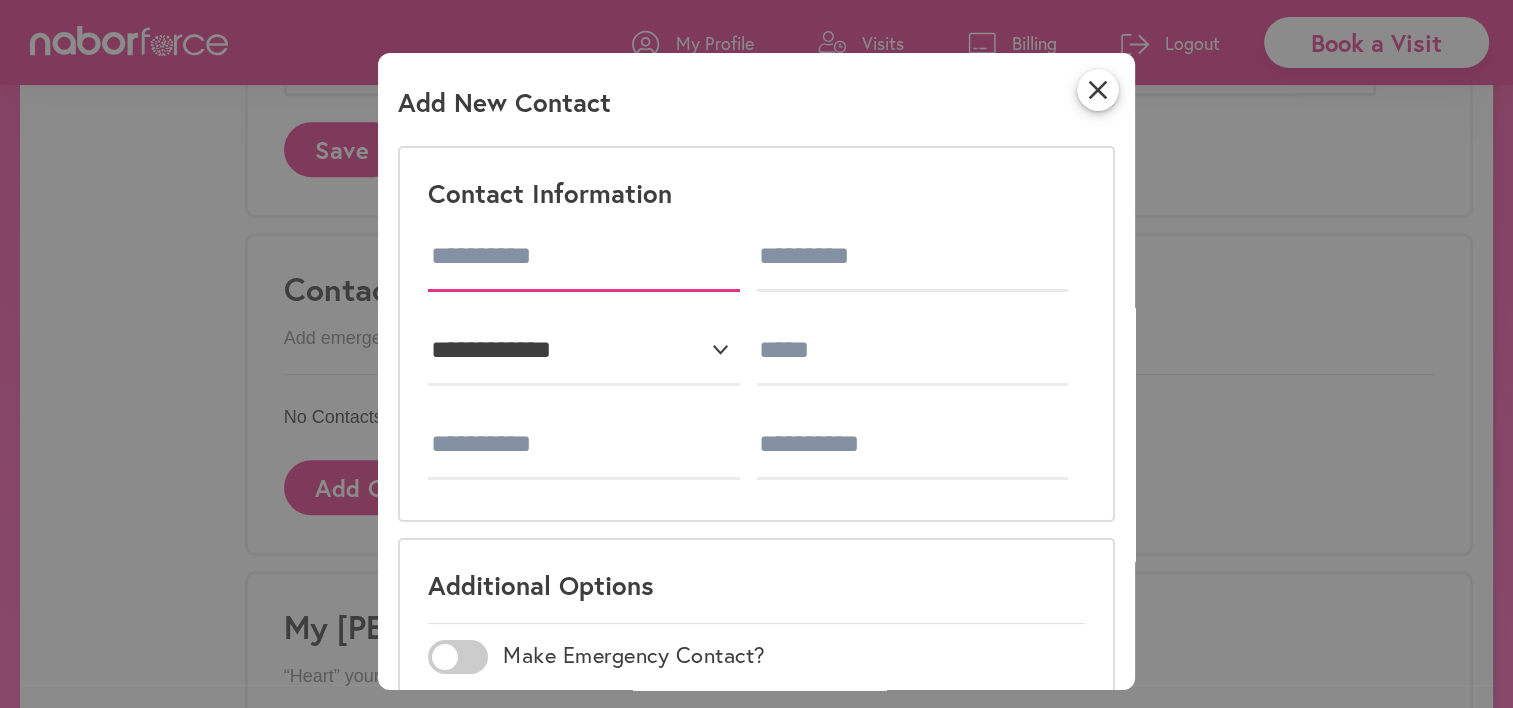 click at bounding box center (584, 257) 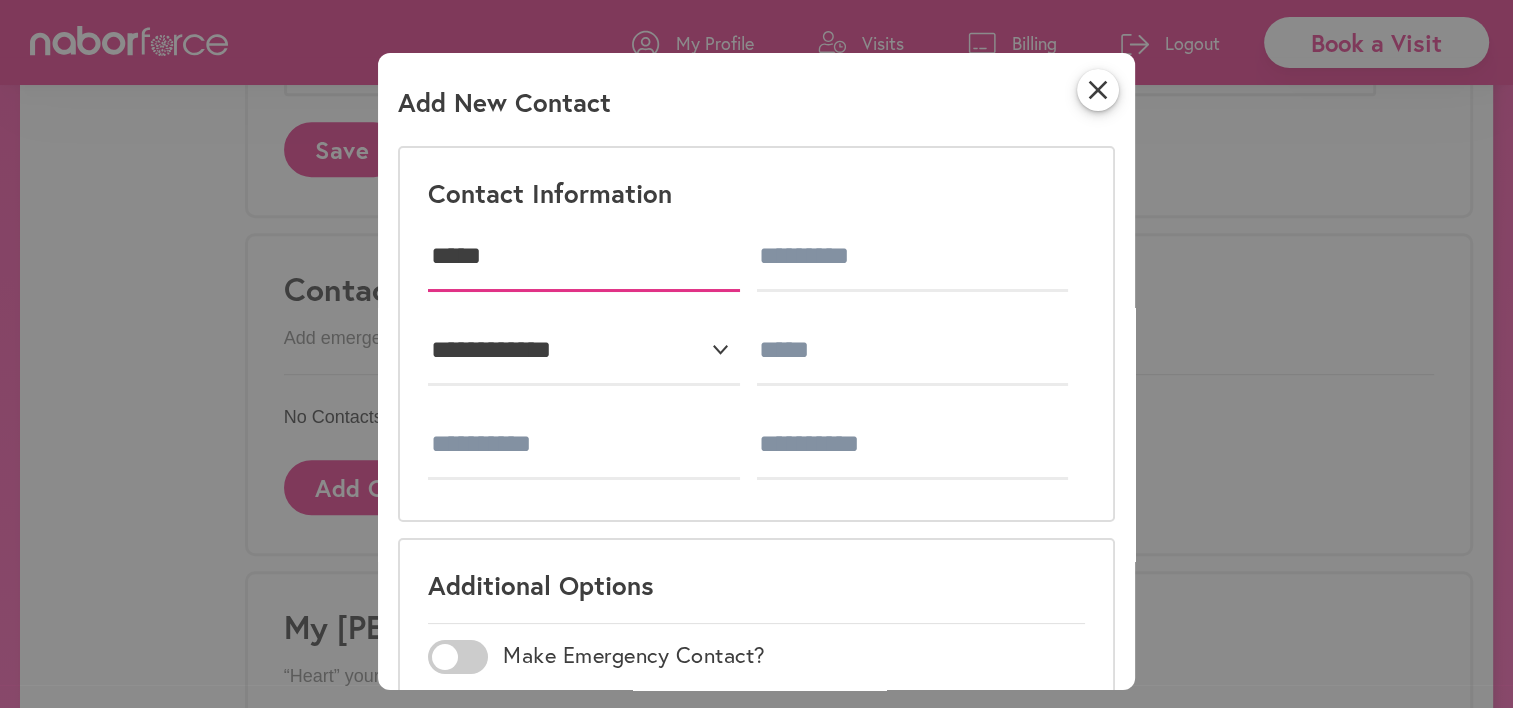 type on "*****" 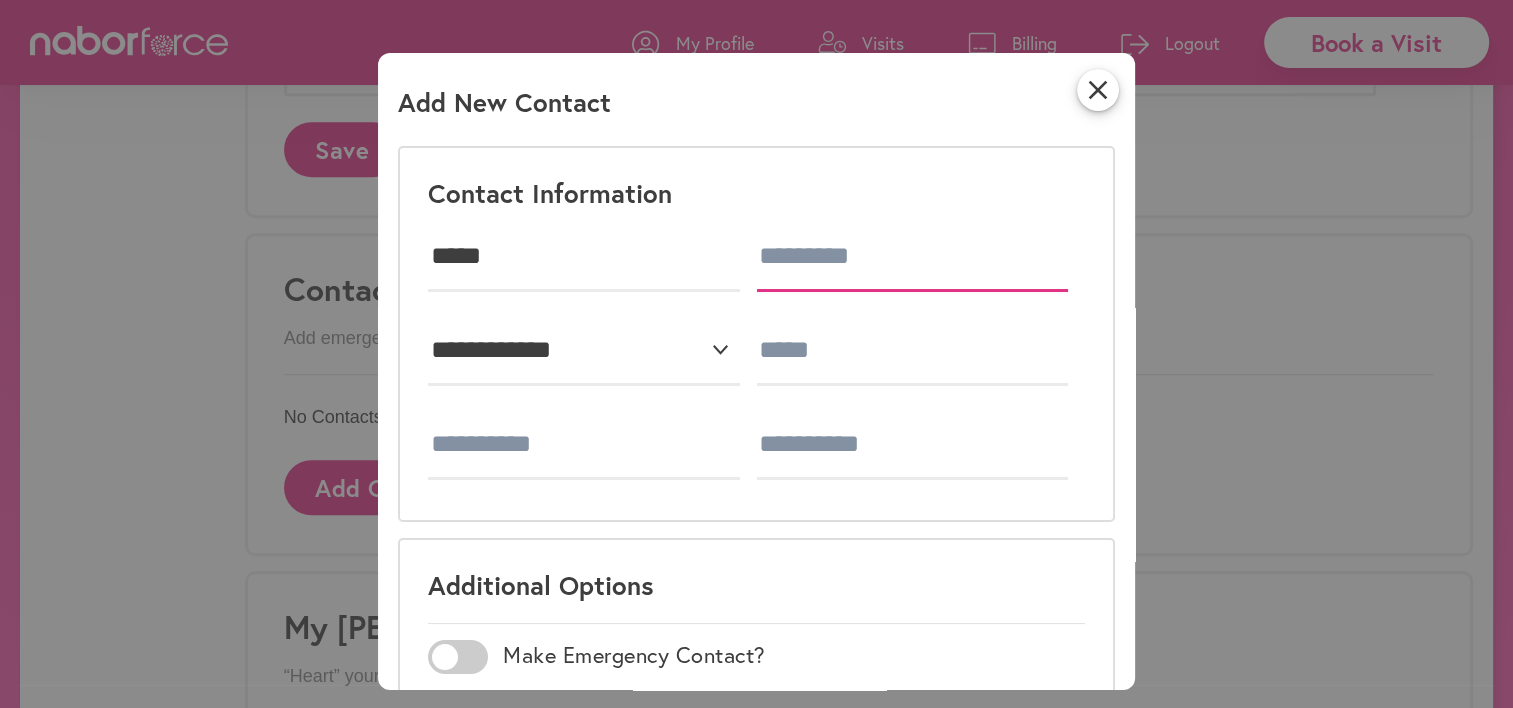 click at bounding box center [913, 257] 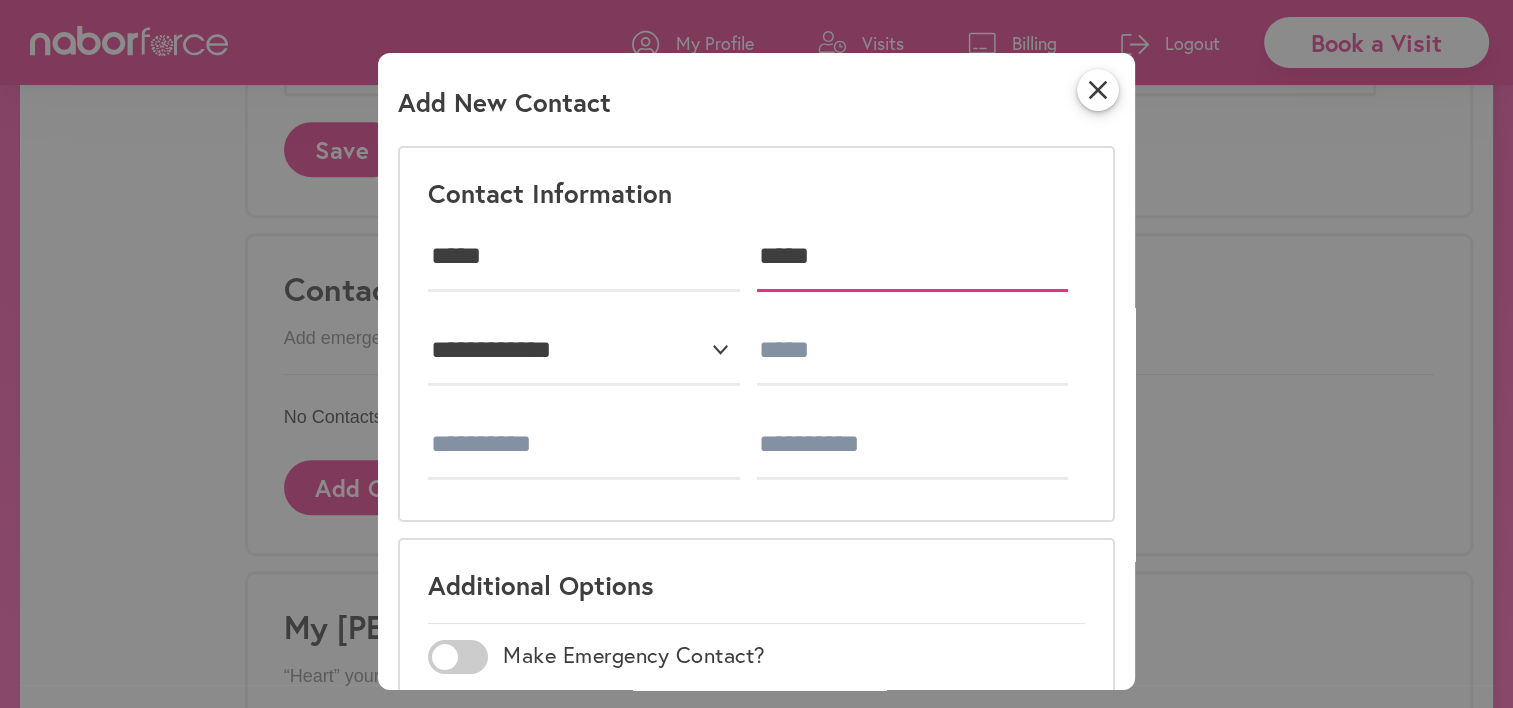 scroll, scrollTop: 378, scrollLeft: 0, axis: vertical 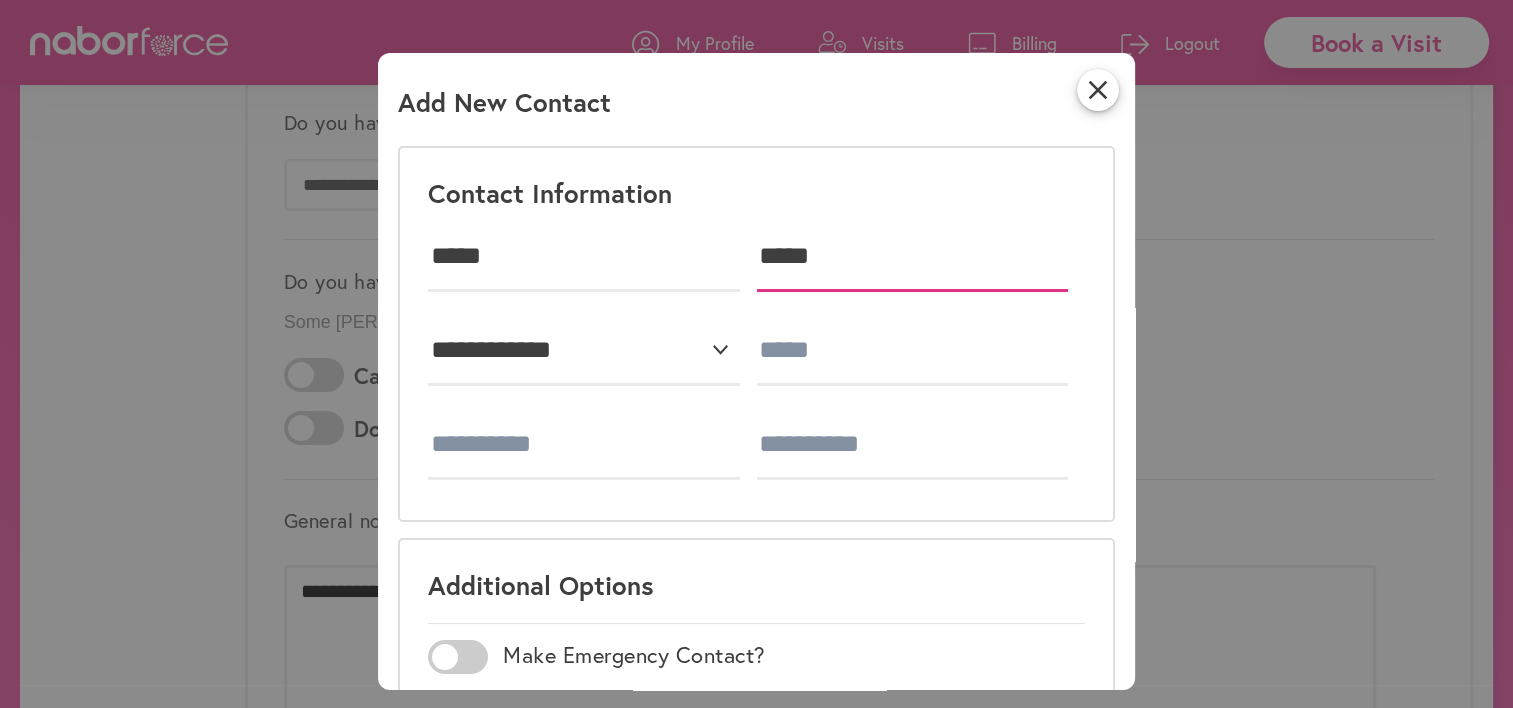 type on "*****" 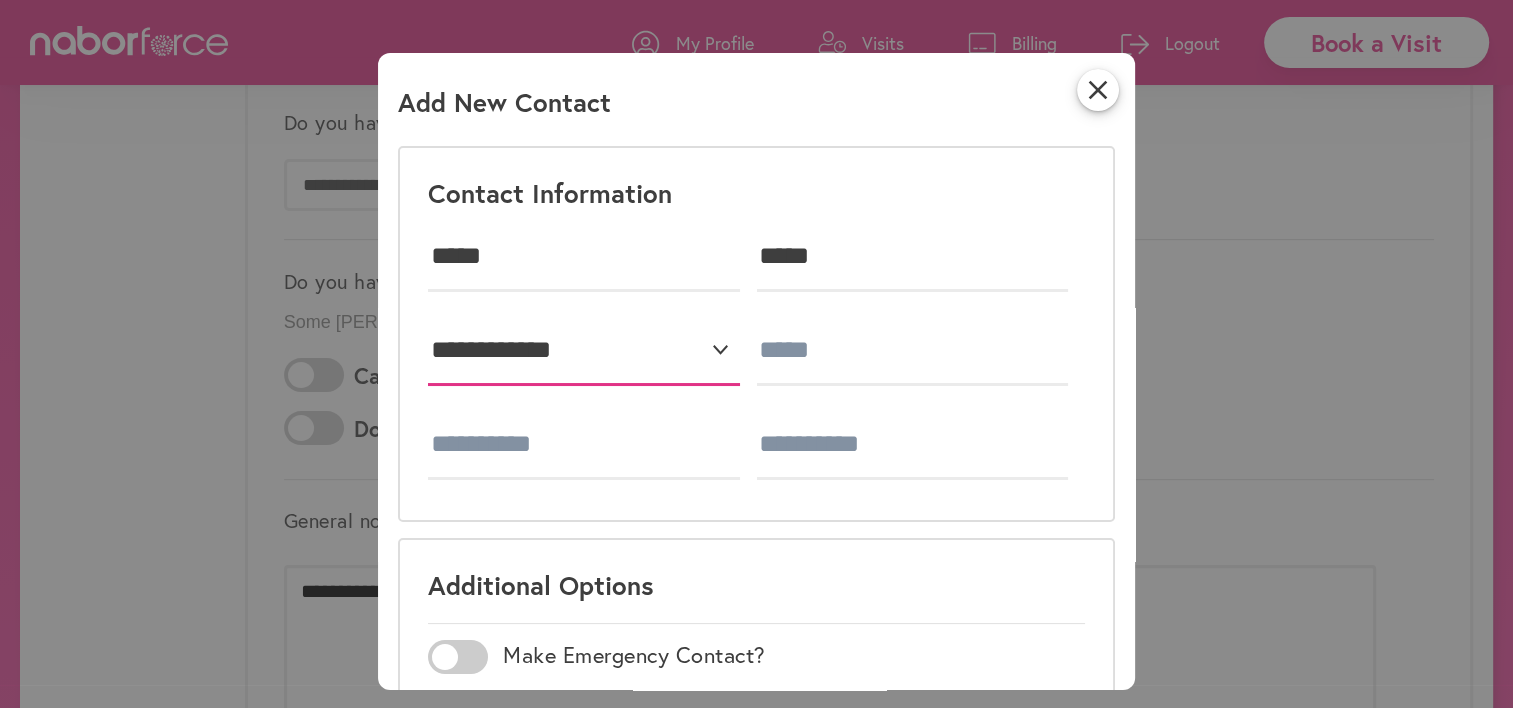click on "**********" at bounding box center [584, 351] 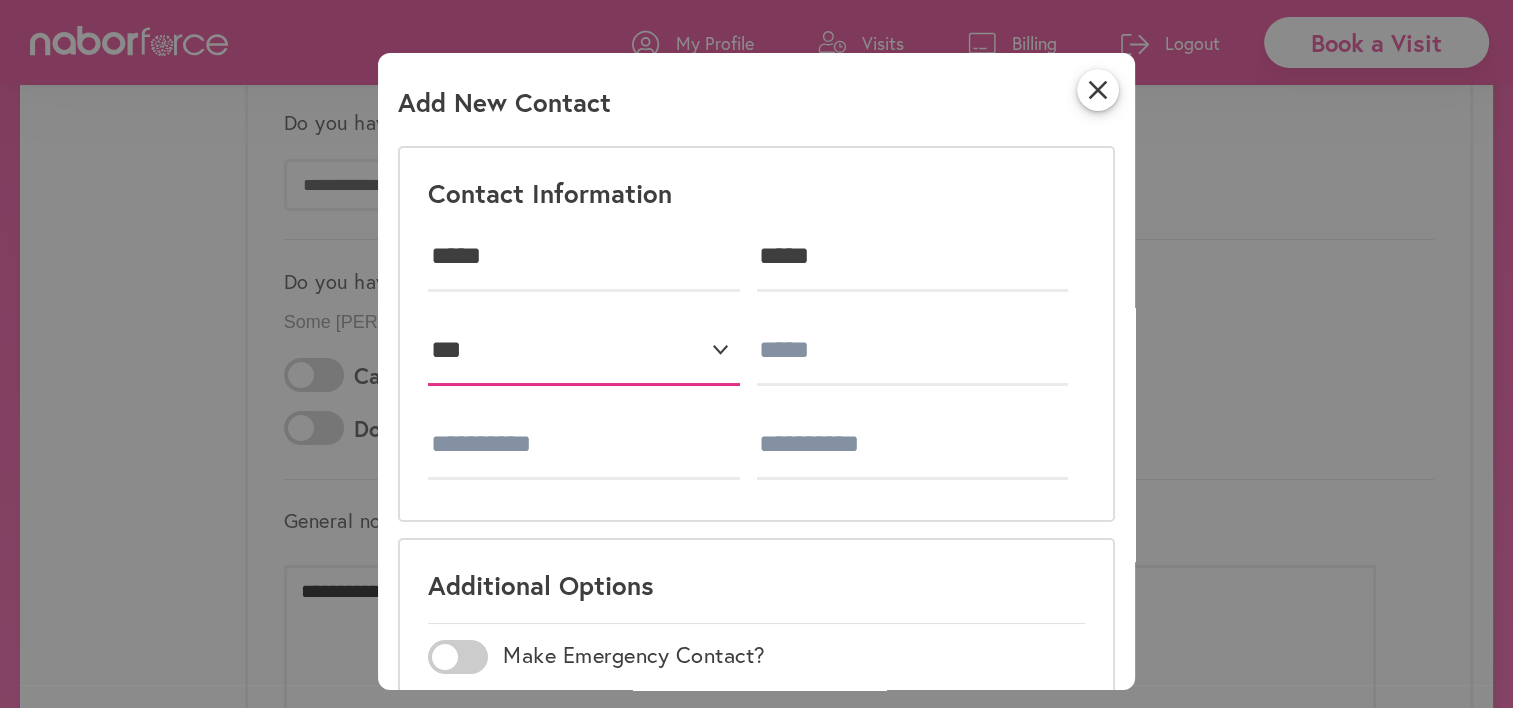 click on "**********" at bounding box center [584, 351] 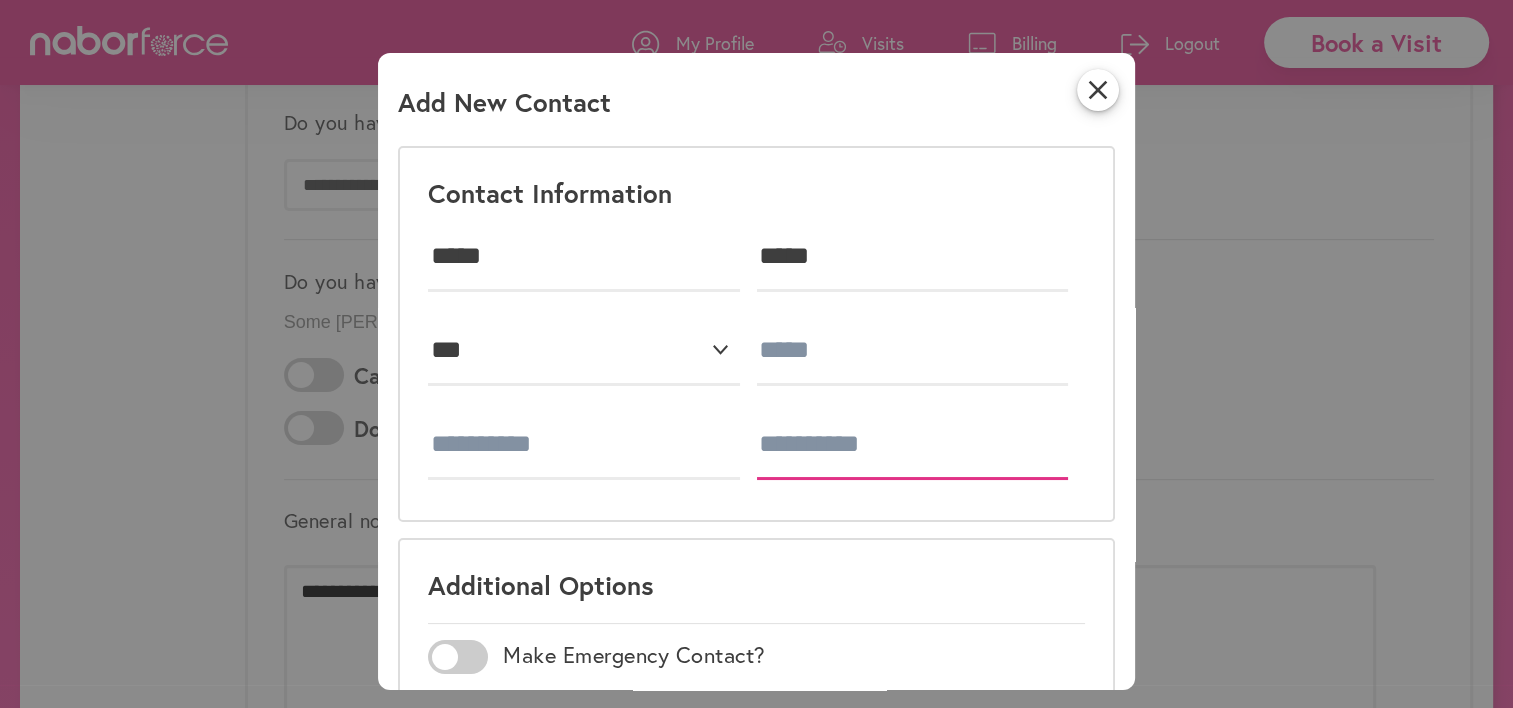 click at bounding box center (913, 445) 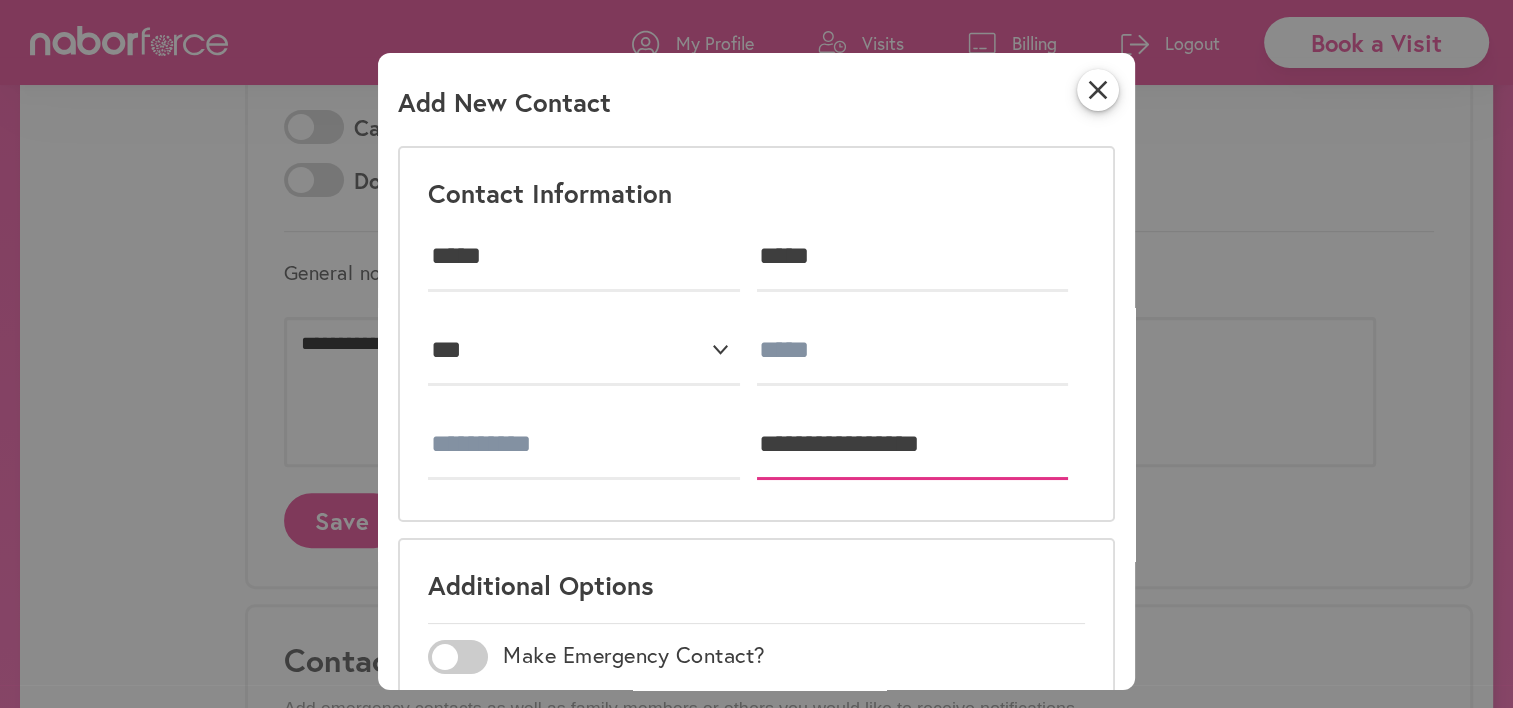 scroll, scrollTop: 628, scrollLeft: 0, axis: vertical 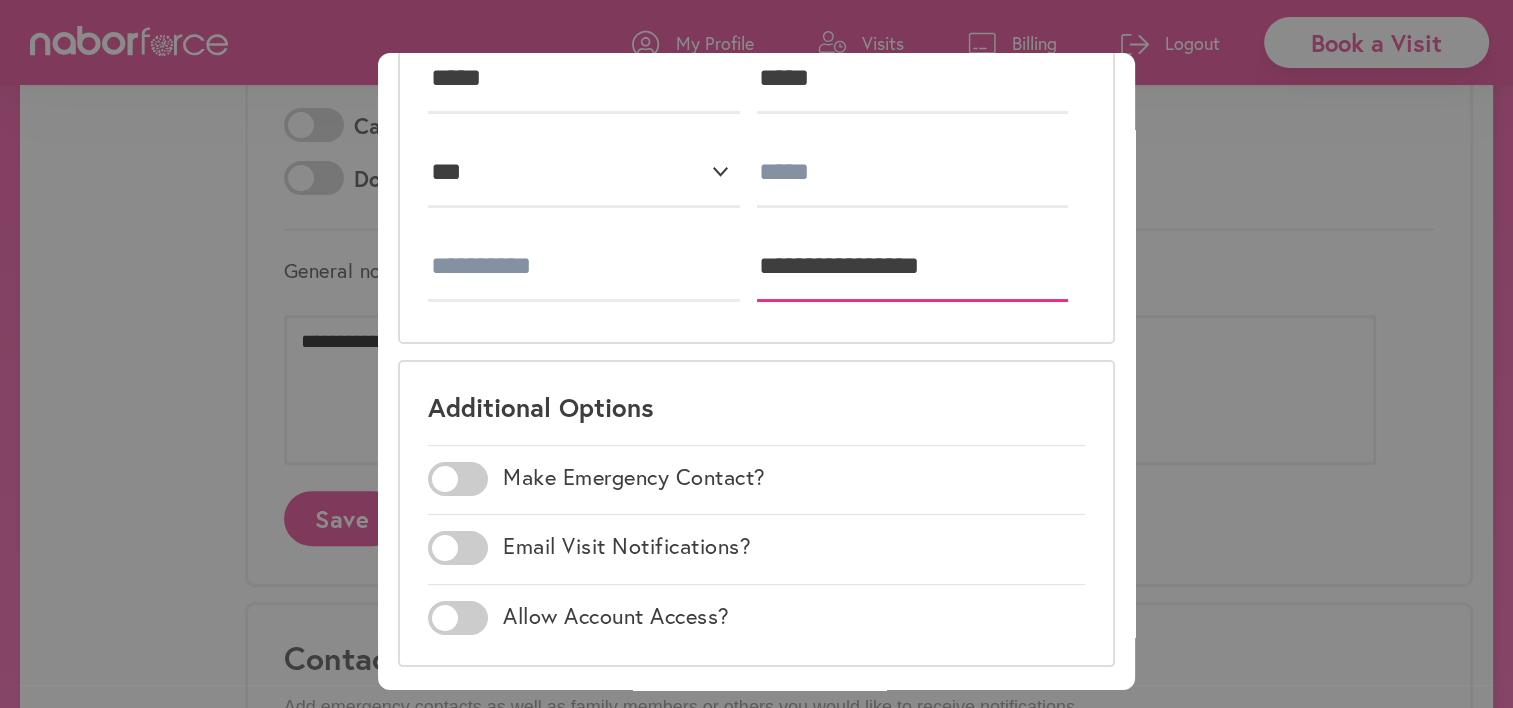 type on "**********" 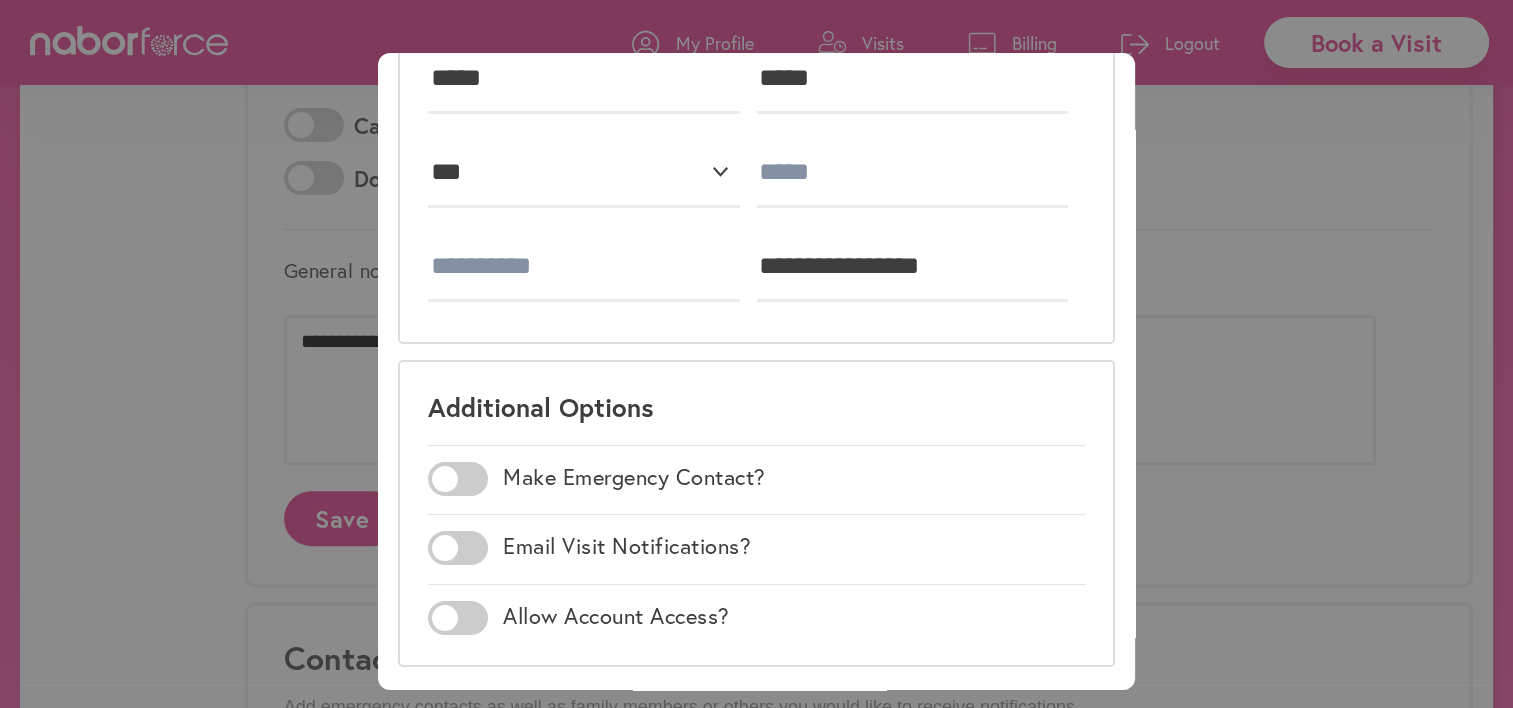 drag, startPoint x: 1125, startPoint y: 268, endPoint x: 1125, endPoint y: 312, distance: 44 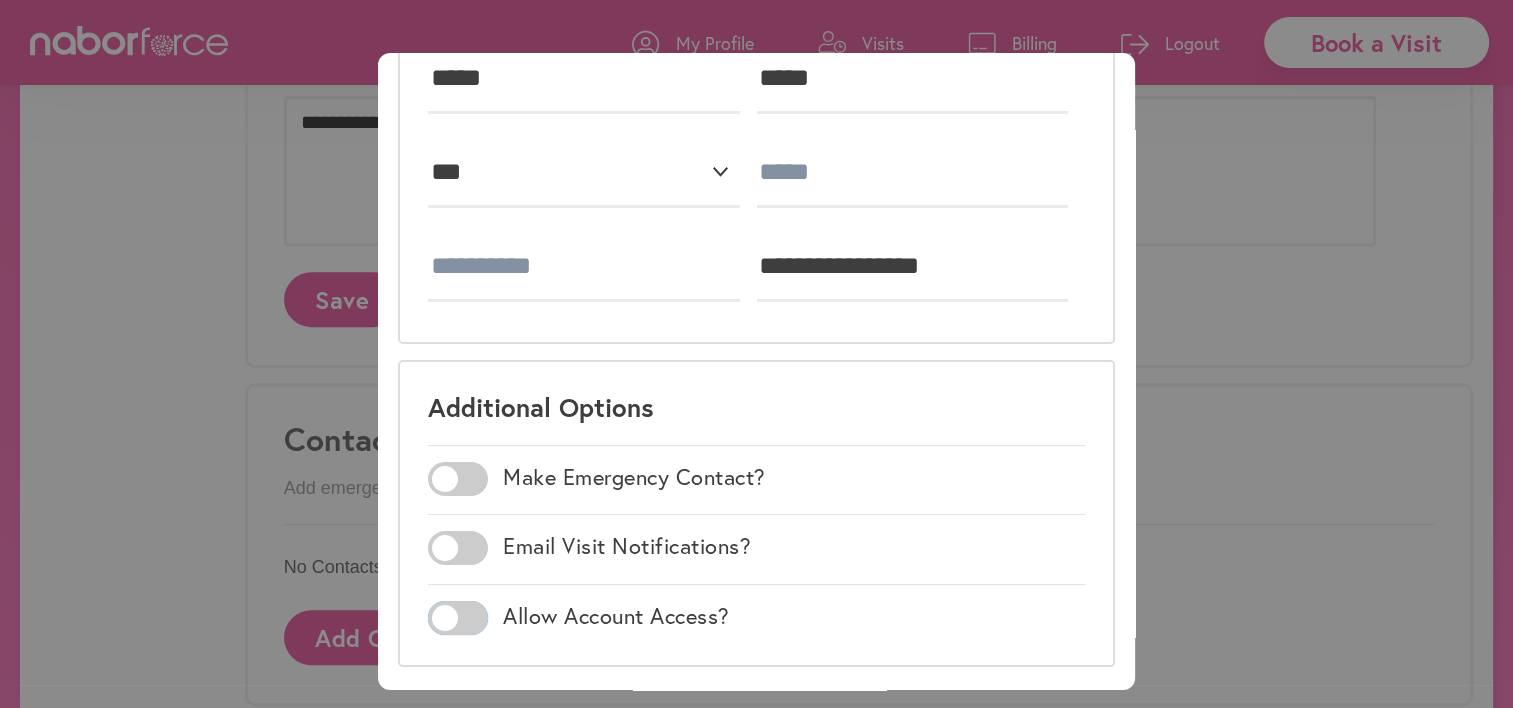 scroll, scrollTop: 866, scrollLeft: 0, axis: vertical 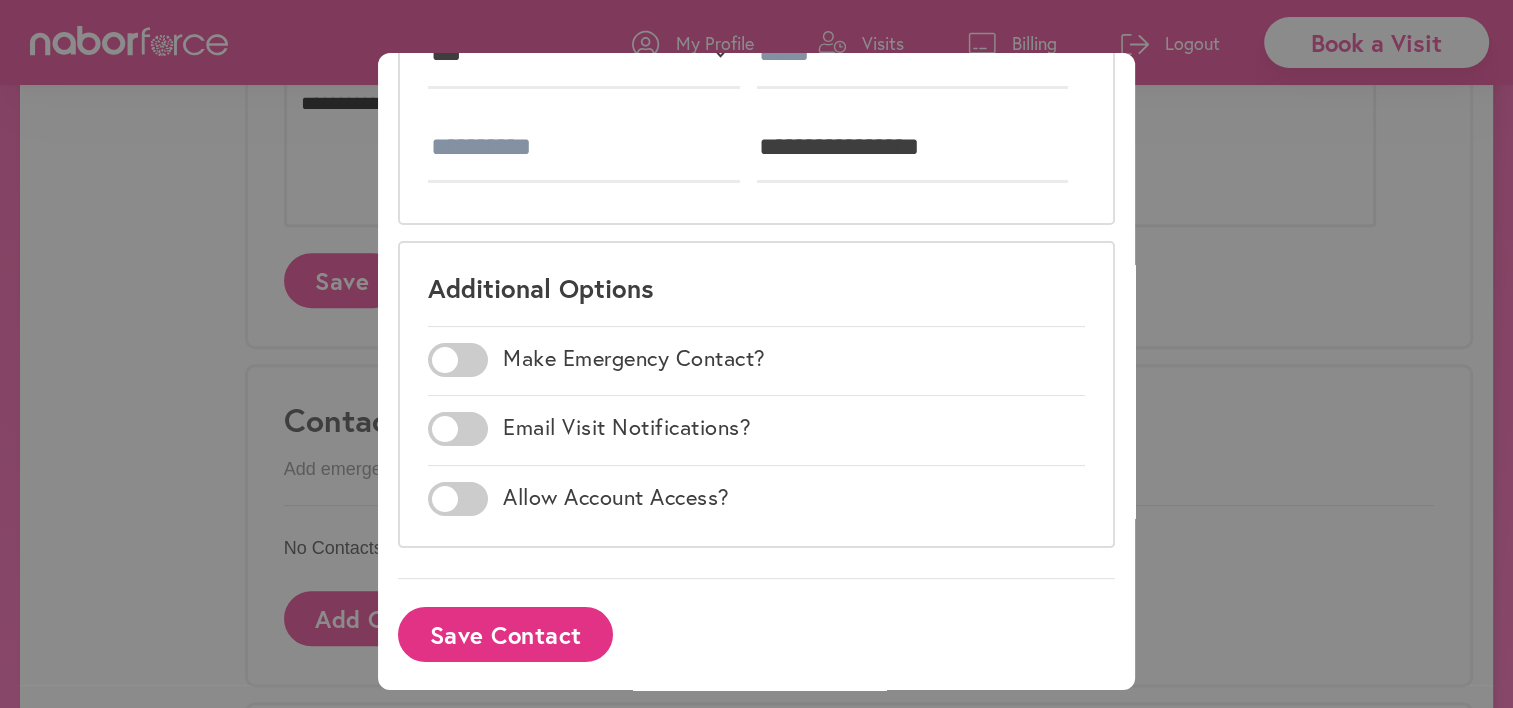 click on "**********" at bounding box center [756, 371] 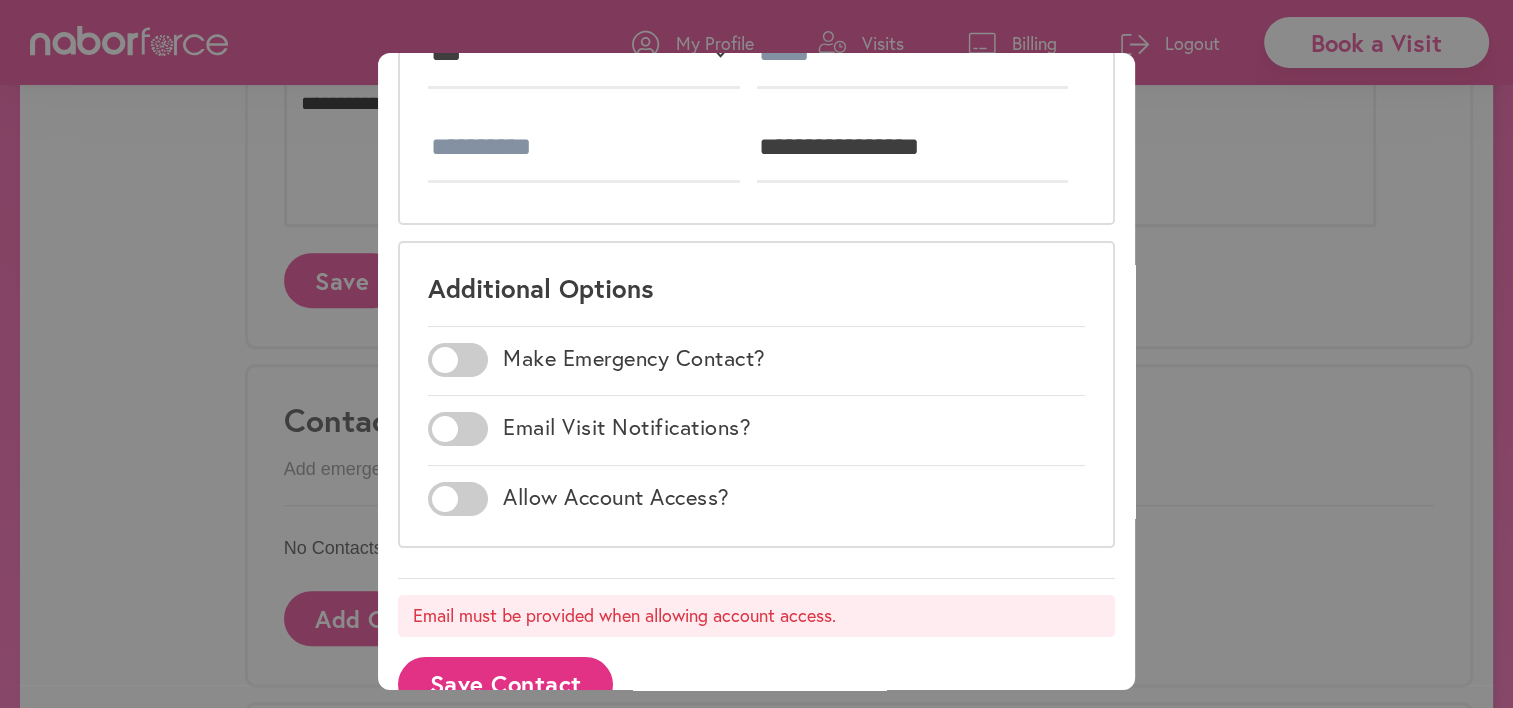 click on "Email Visit Notifications?" at bounding box center [627, 427] 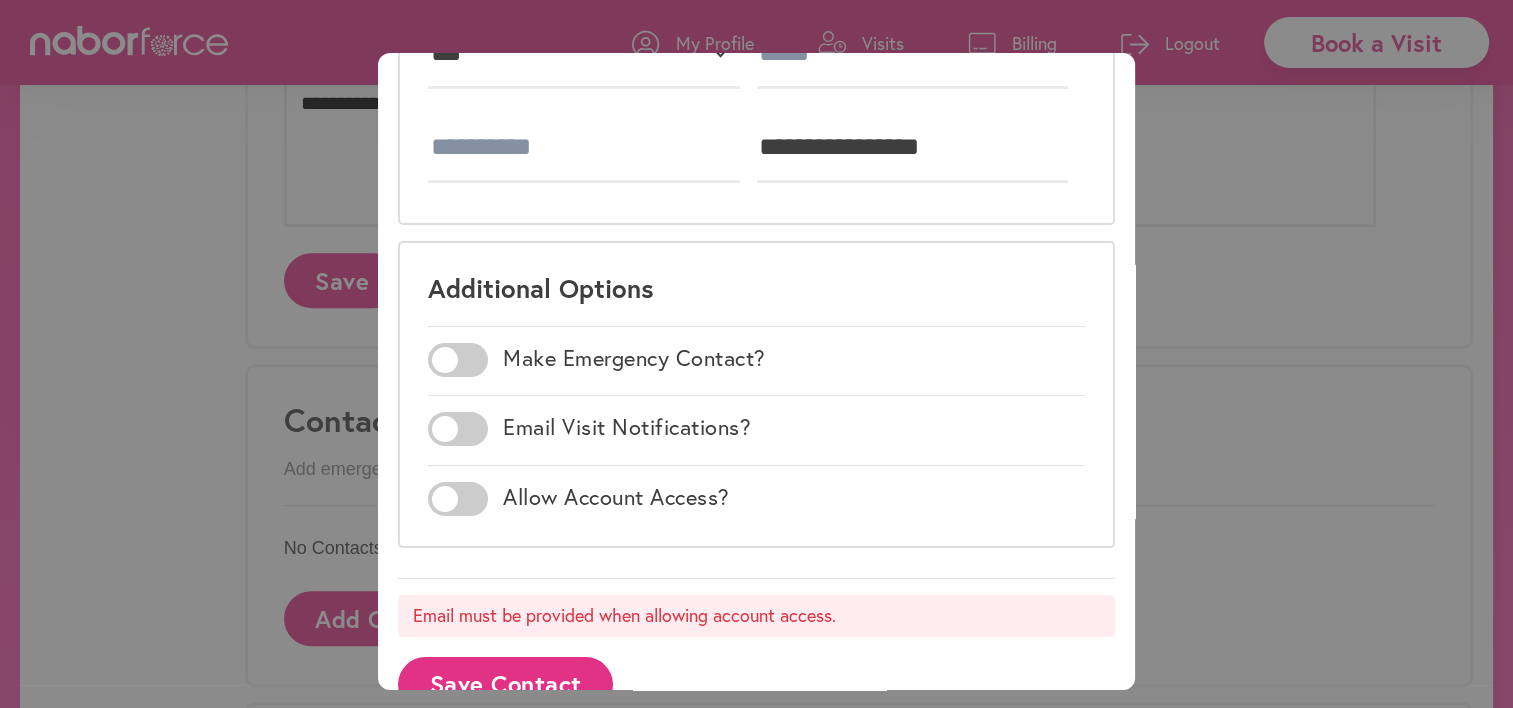 click on "**********" at bounding box center (756, 354) 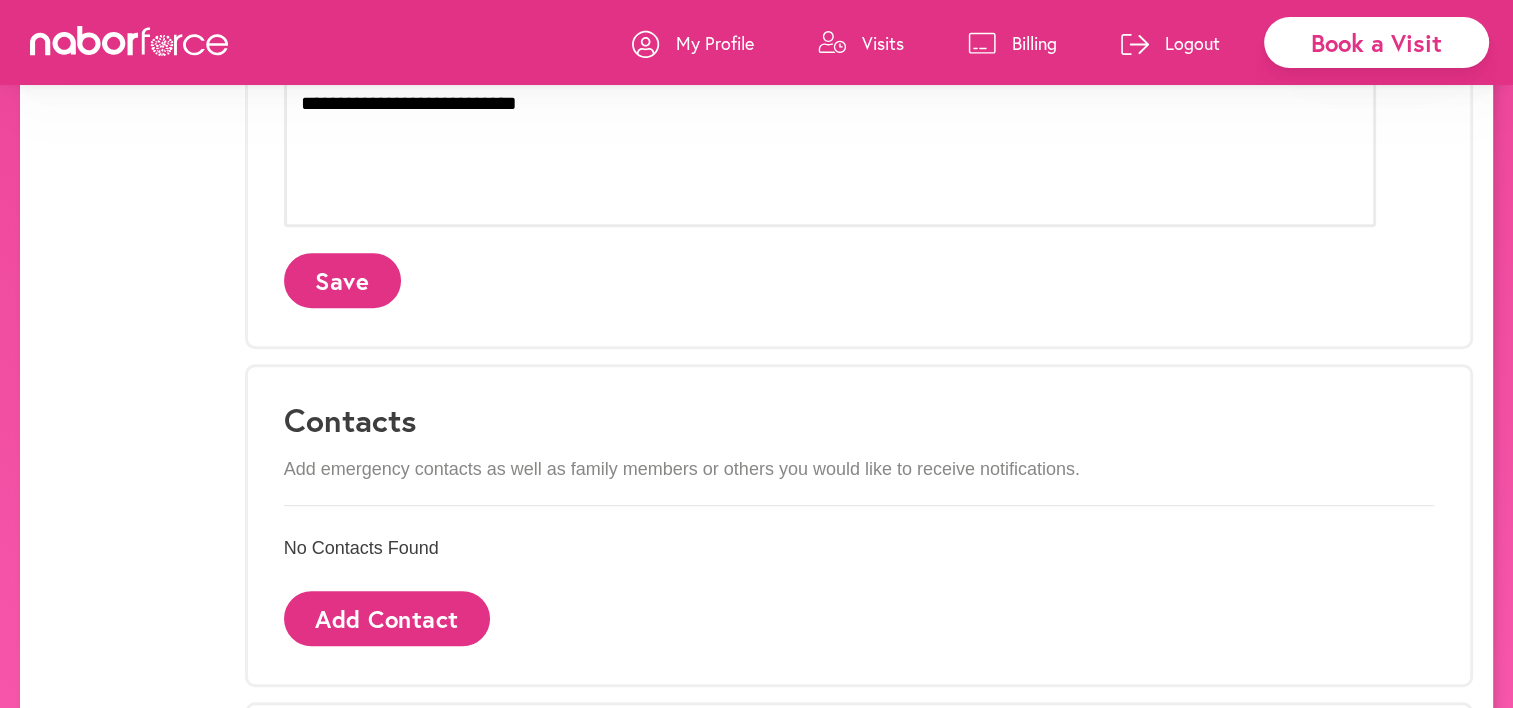 scroll, scrollTop: 18, scrollLeft: 0, axis: vertical 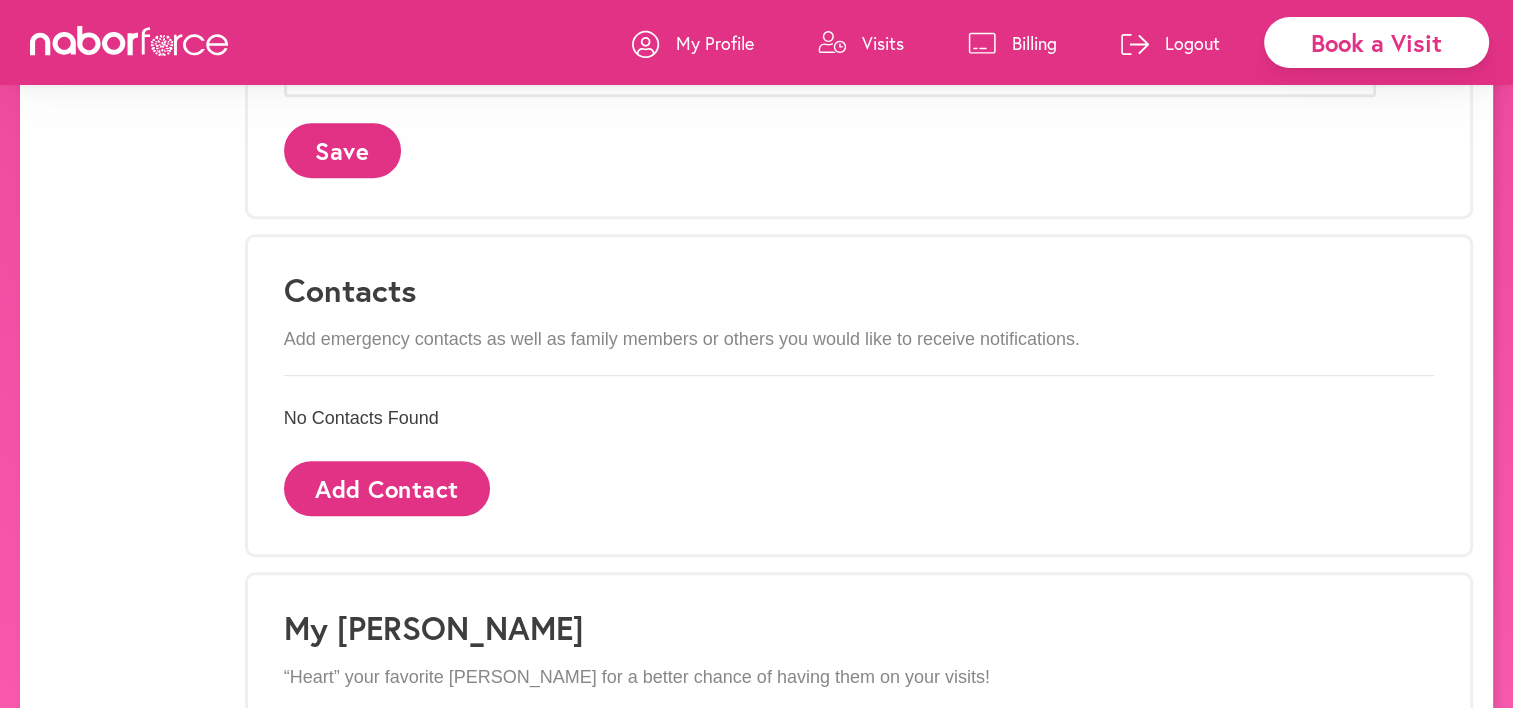 click on "Contacts" at bounding box center (859, 290) 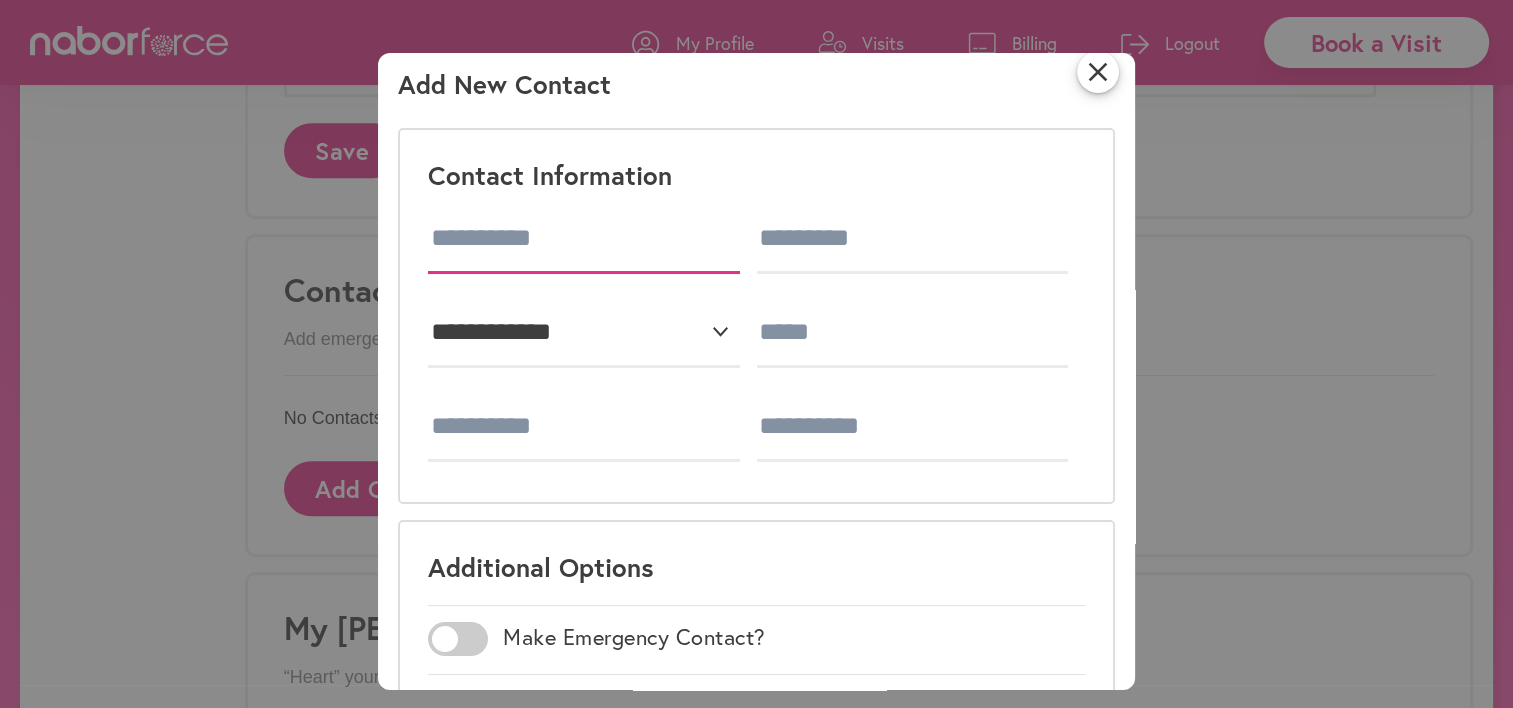 click at bounding box center [584, 239] 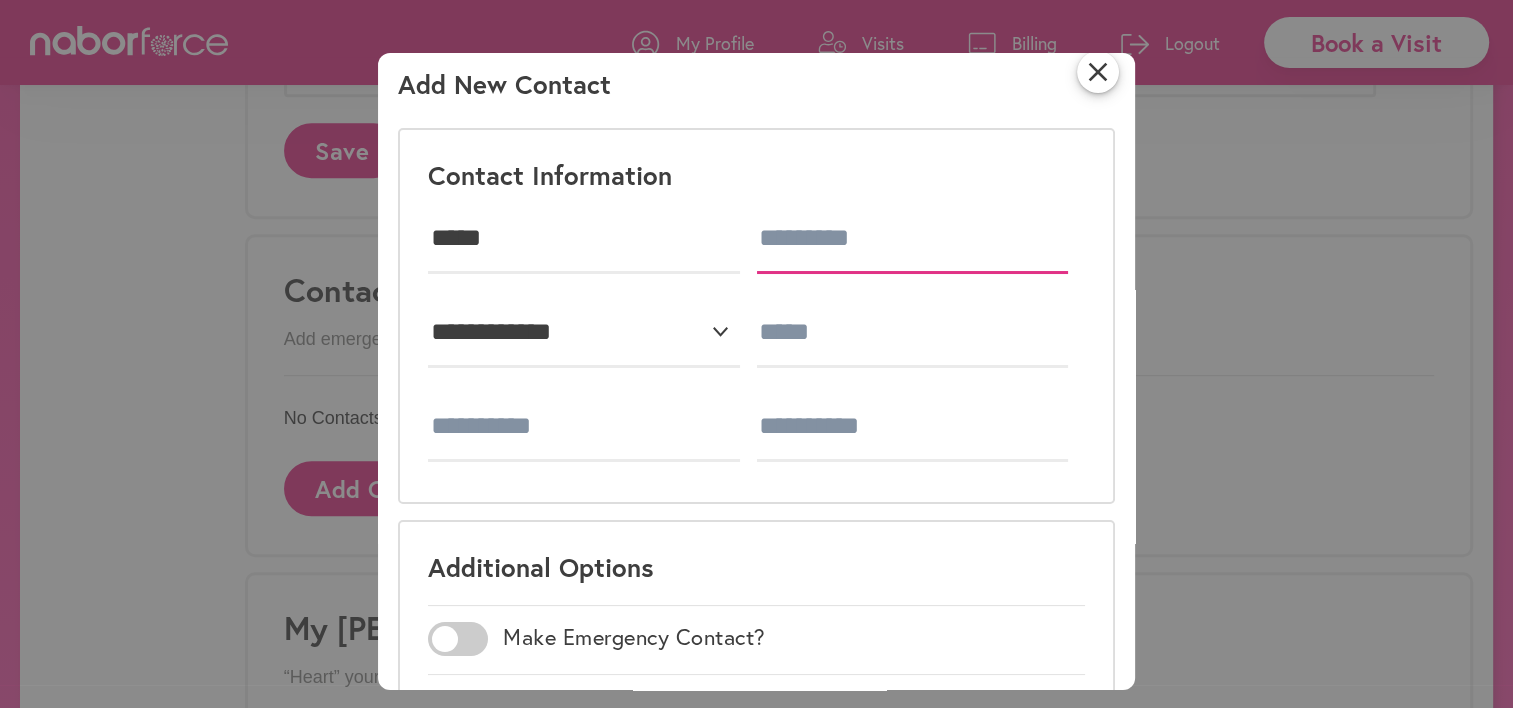 type on "*****" 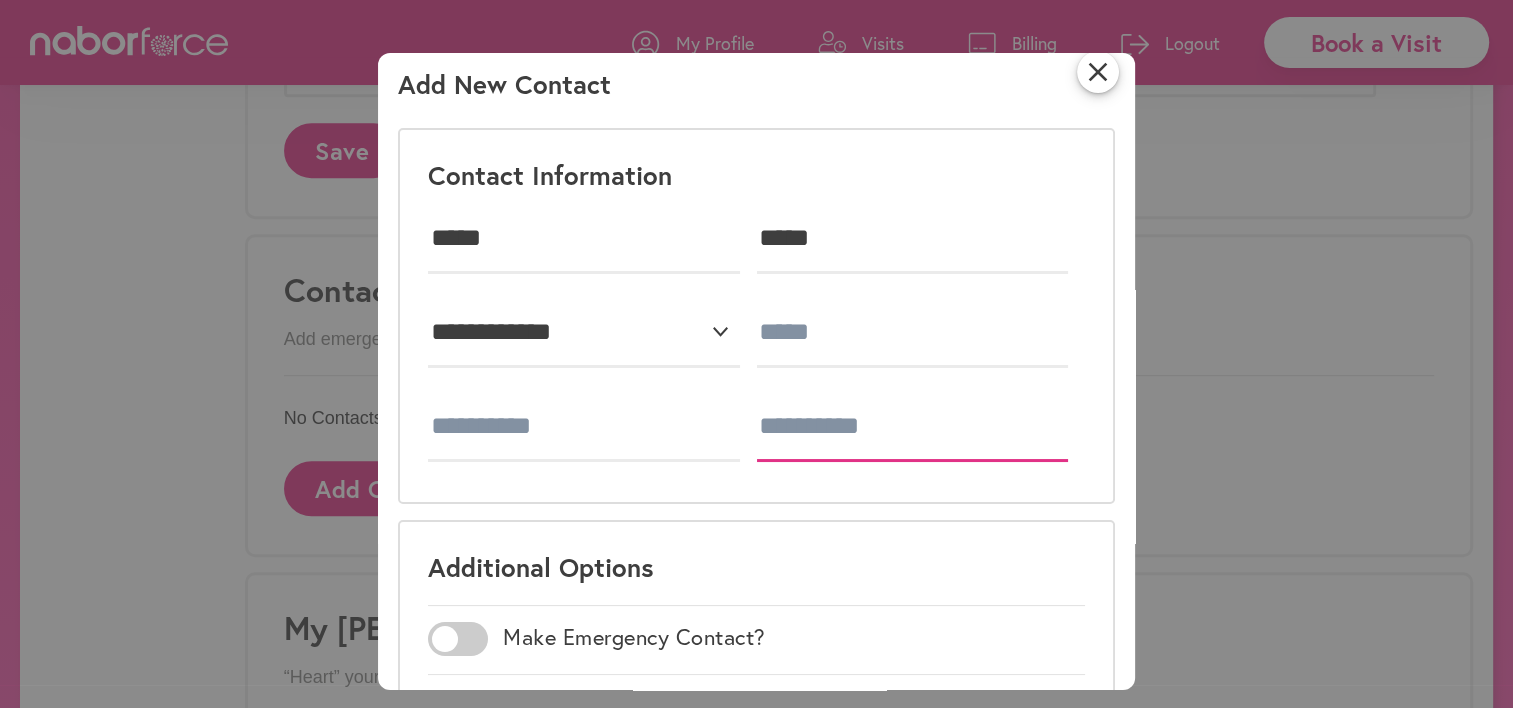 click at bounding box center (913, 427) 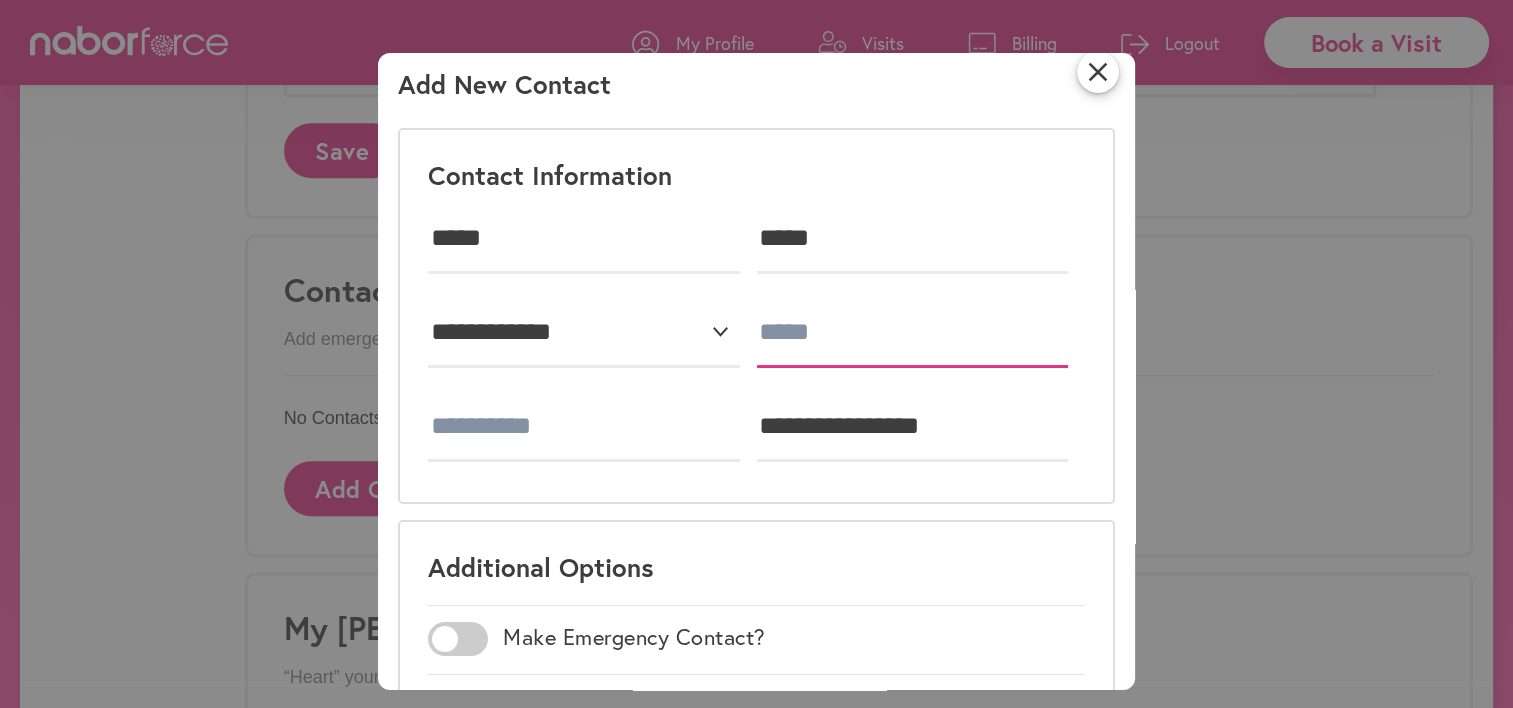 type on "**********" 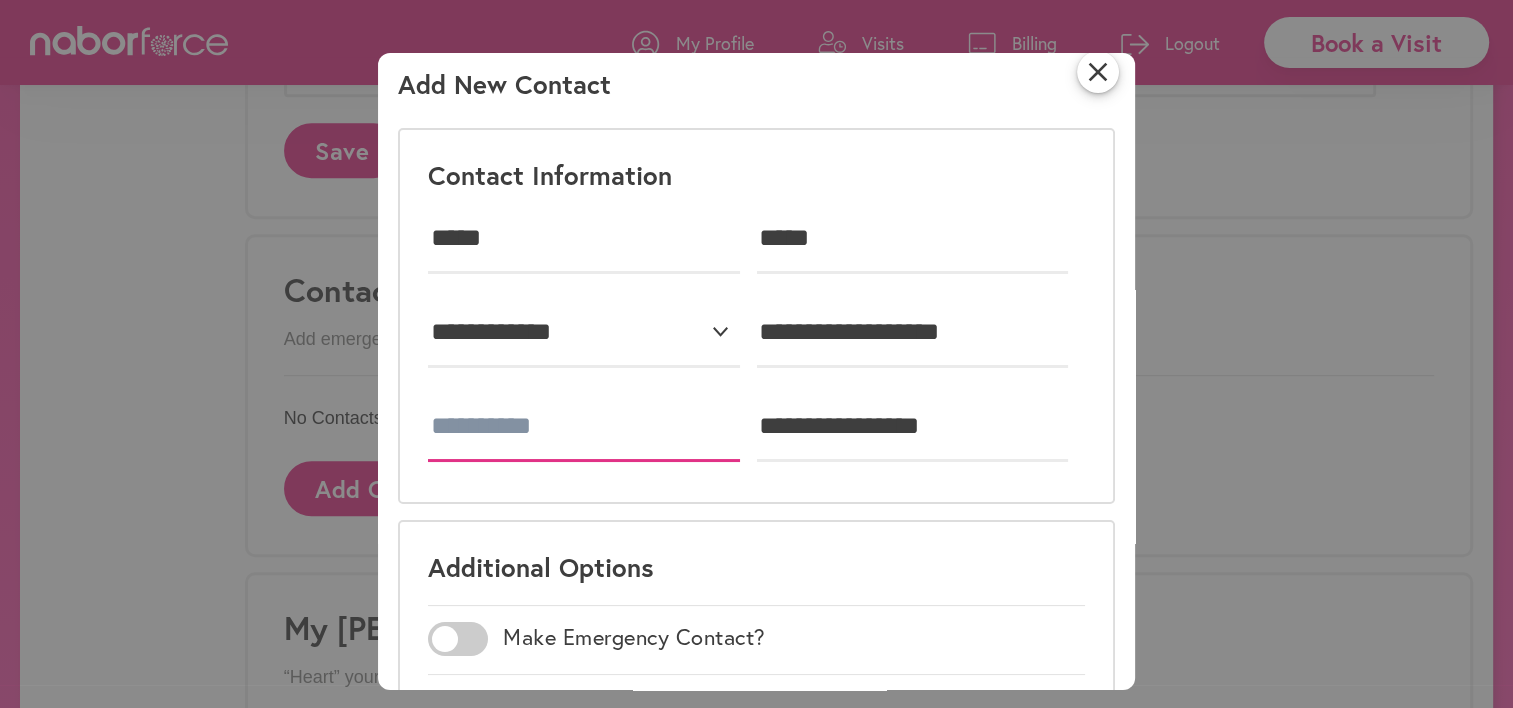 type on "**********" 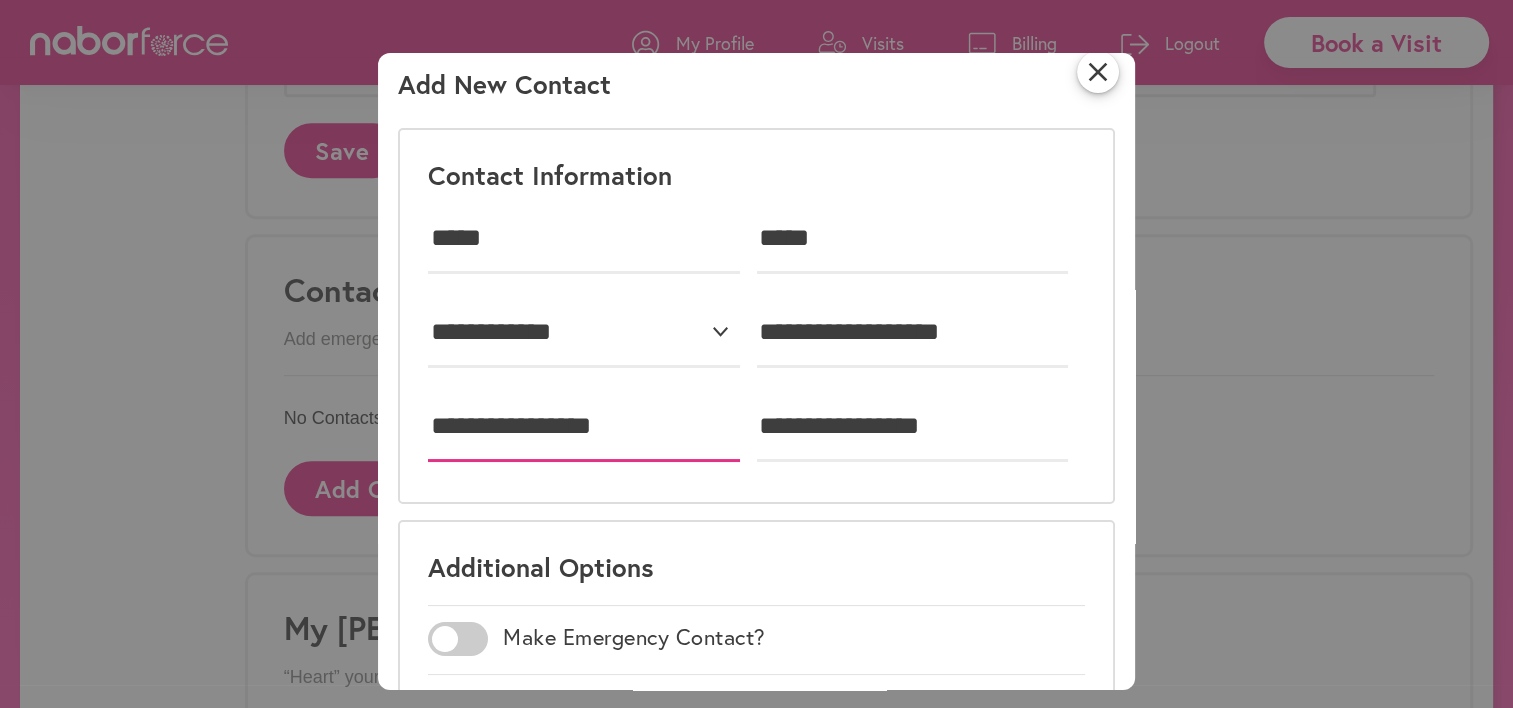 drag, startPoint x: 584, startPoint y: 412, endPoint x: 629, endPoint y: 396, distance: 47.759815 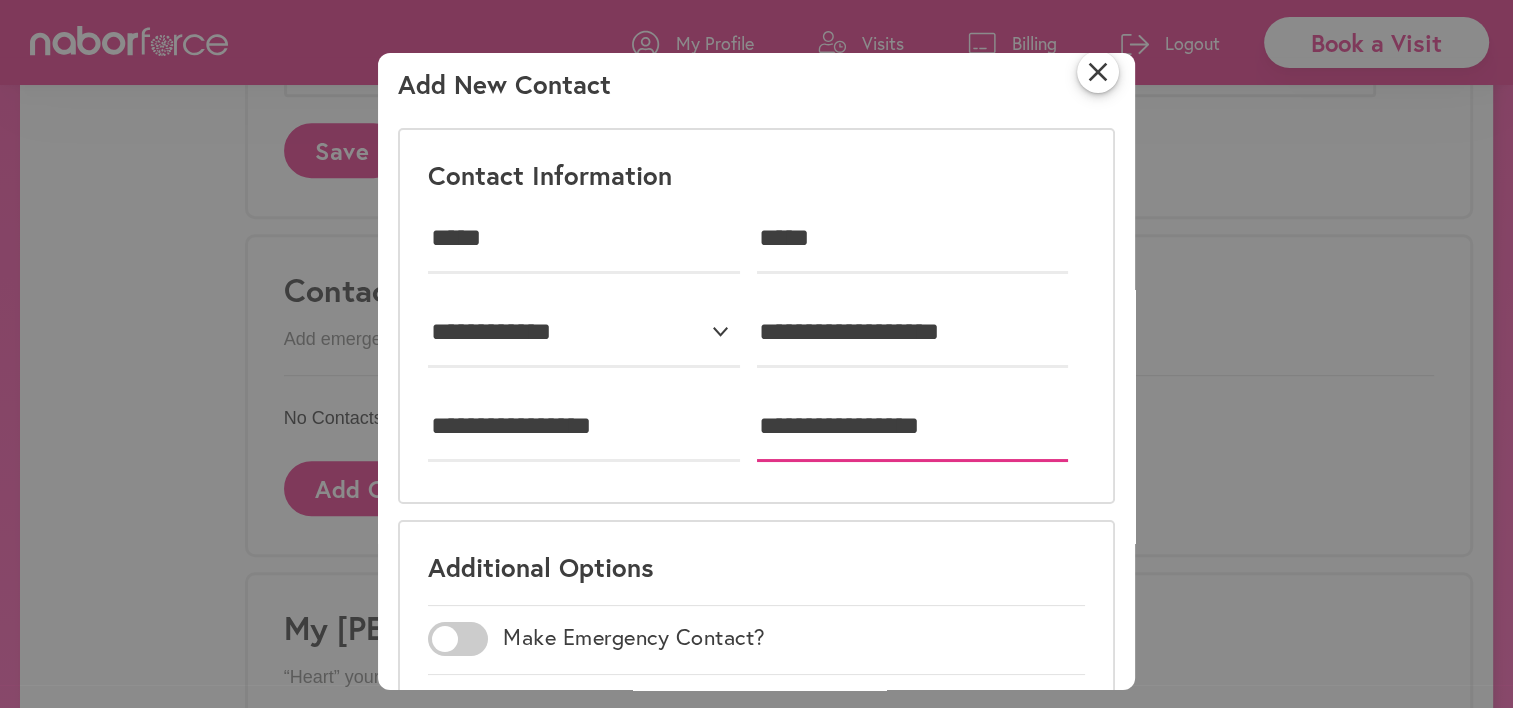 click on "**********" at bounding box center (913, 427) 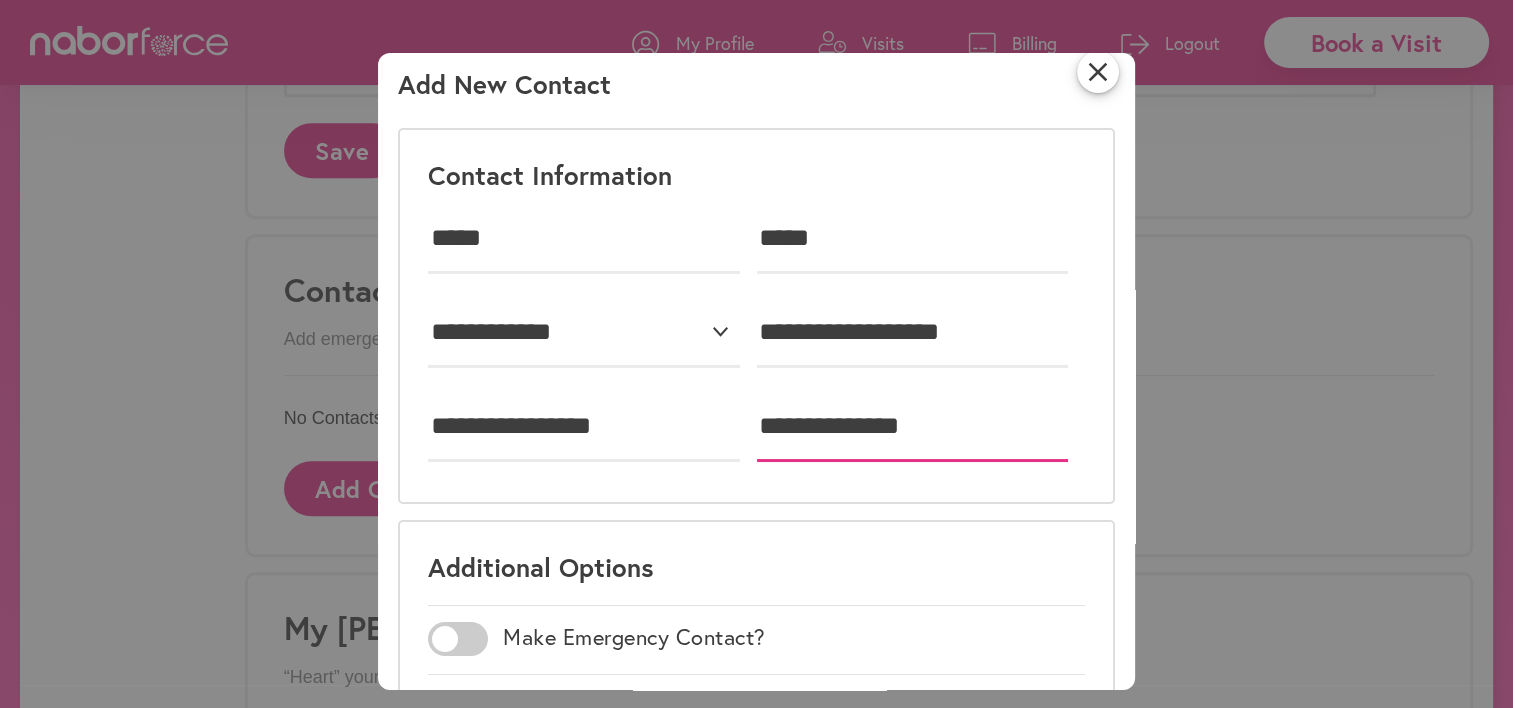 click on "**********" at bounding box center [913, 427] 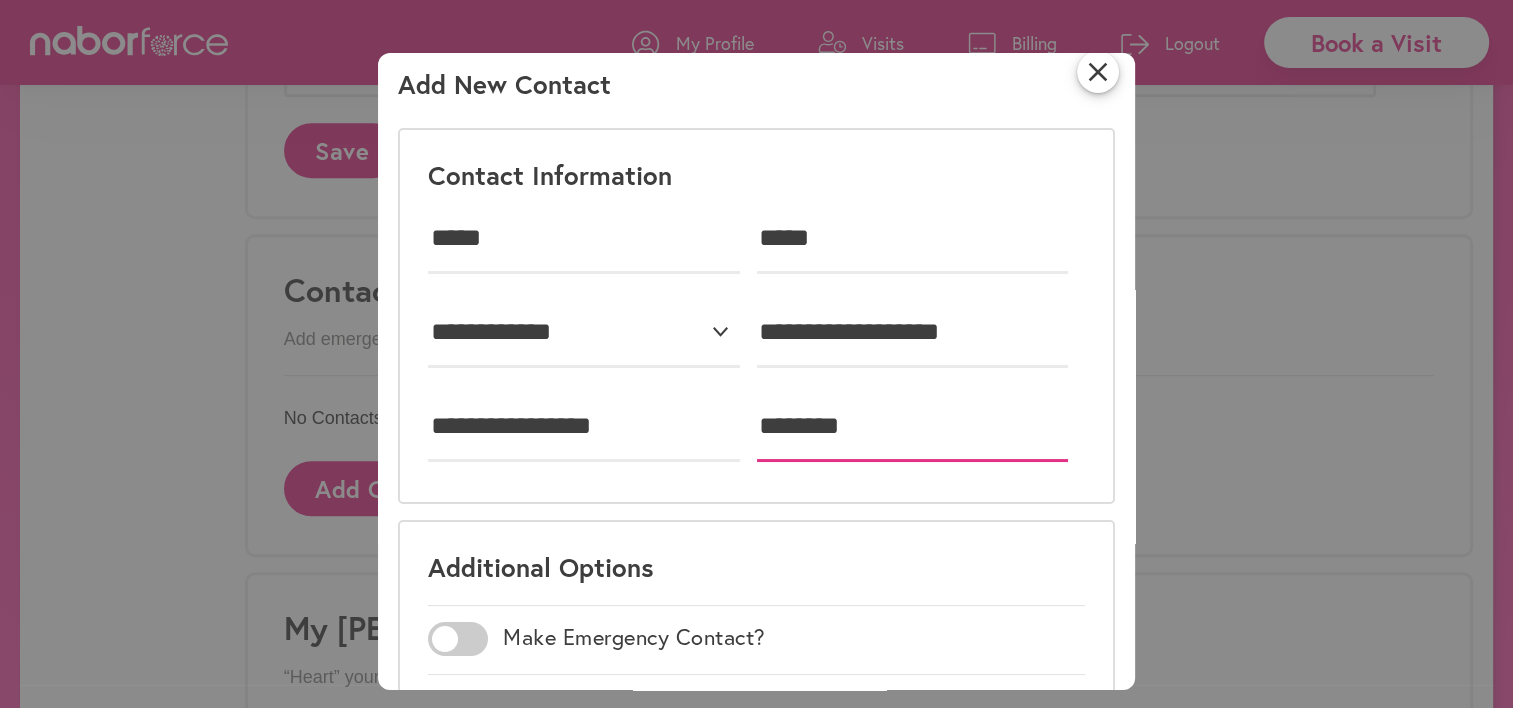 type on "*******" 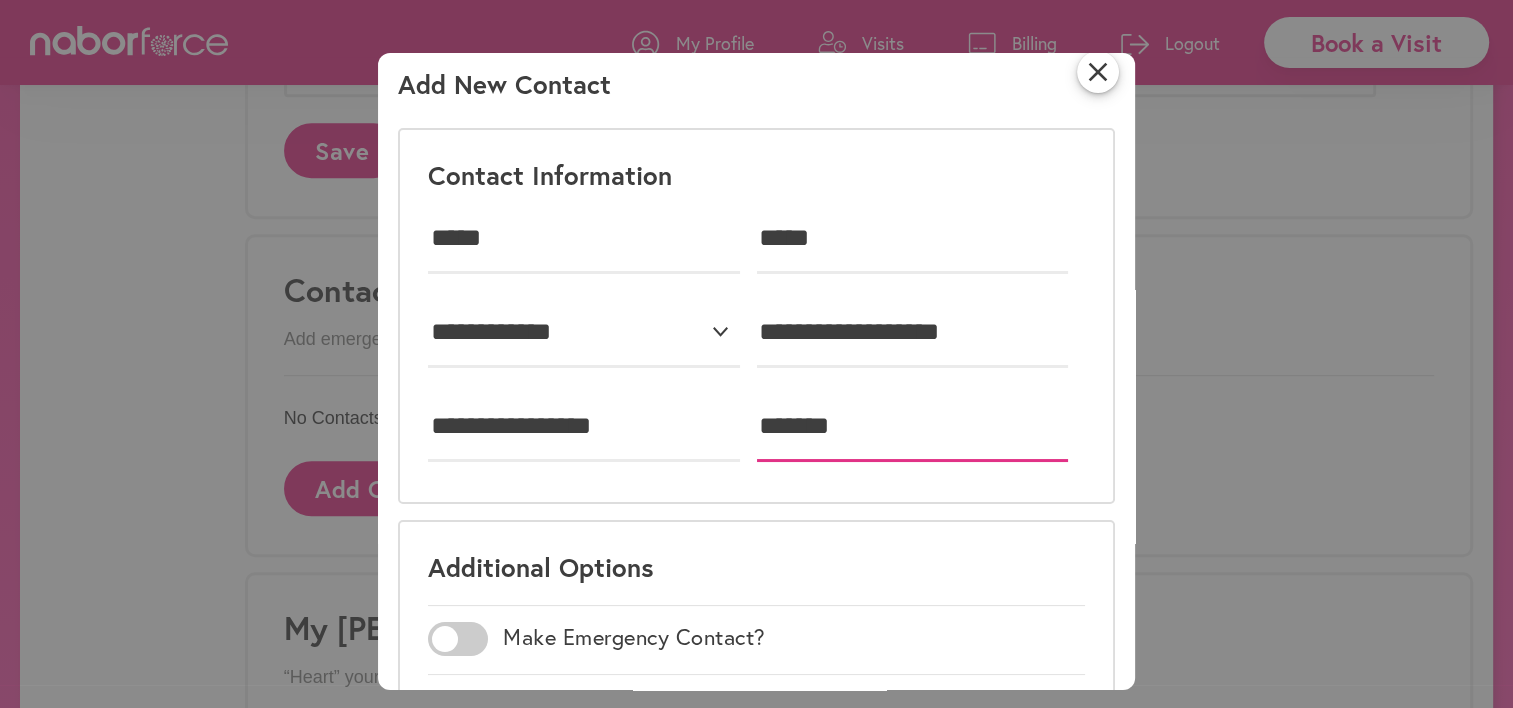 drag, startPoint x: 870, startPoint y: 419, endPoint x: 770, endPoint y: 413, distance: 100.17984 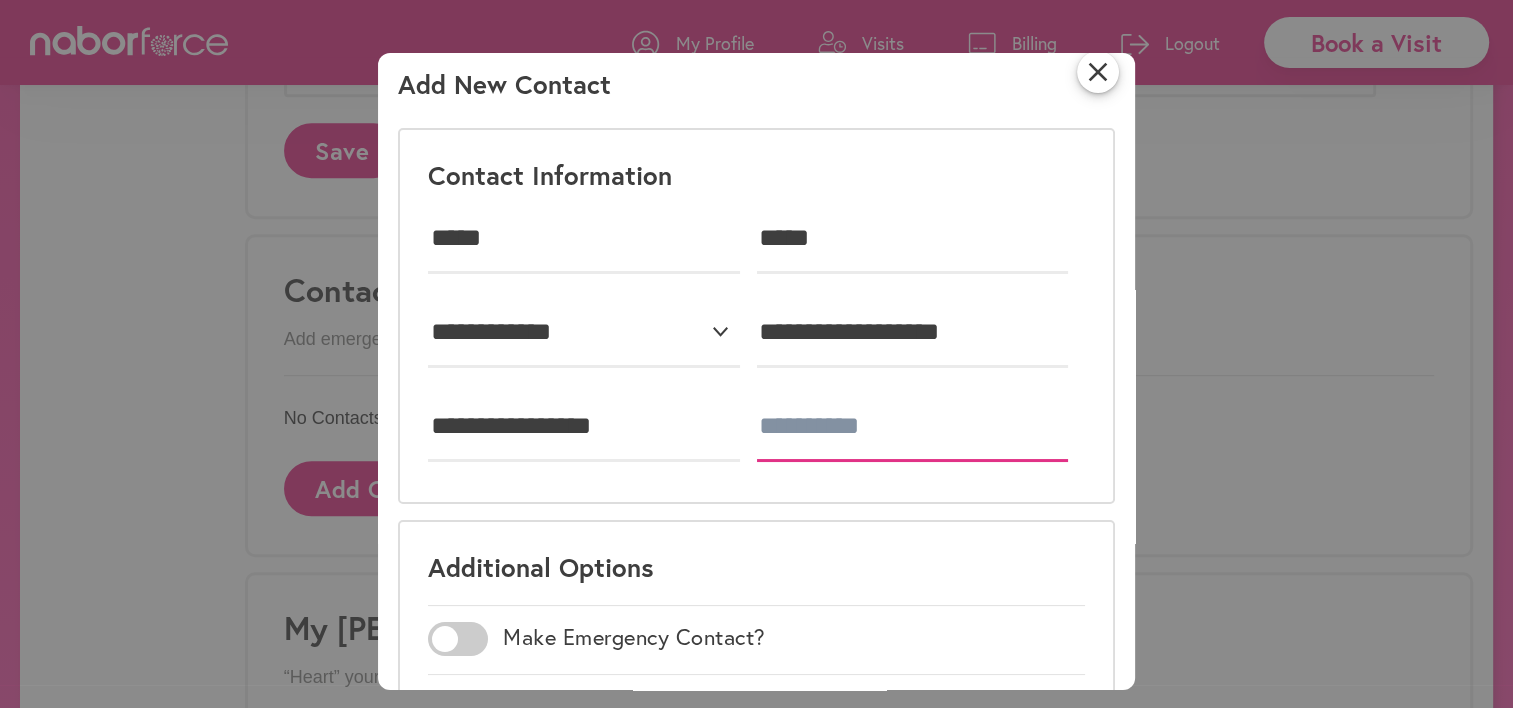 type on "**" 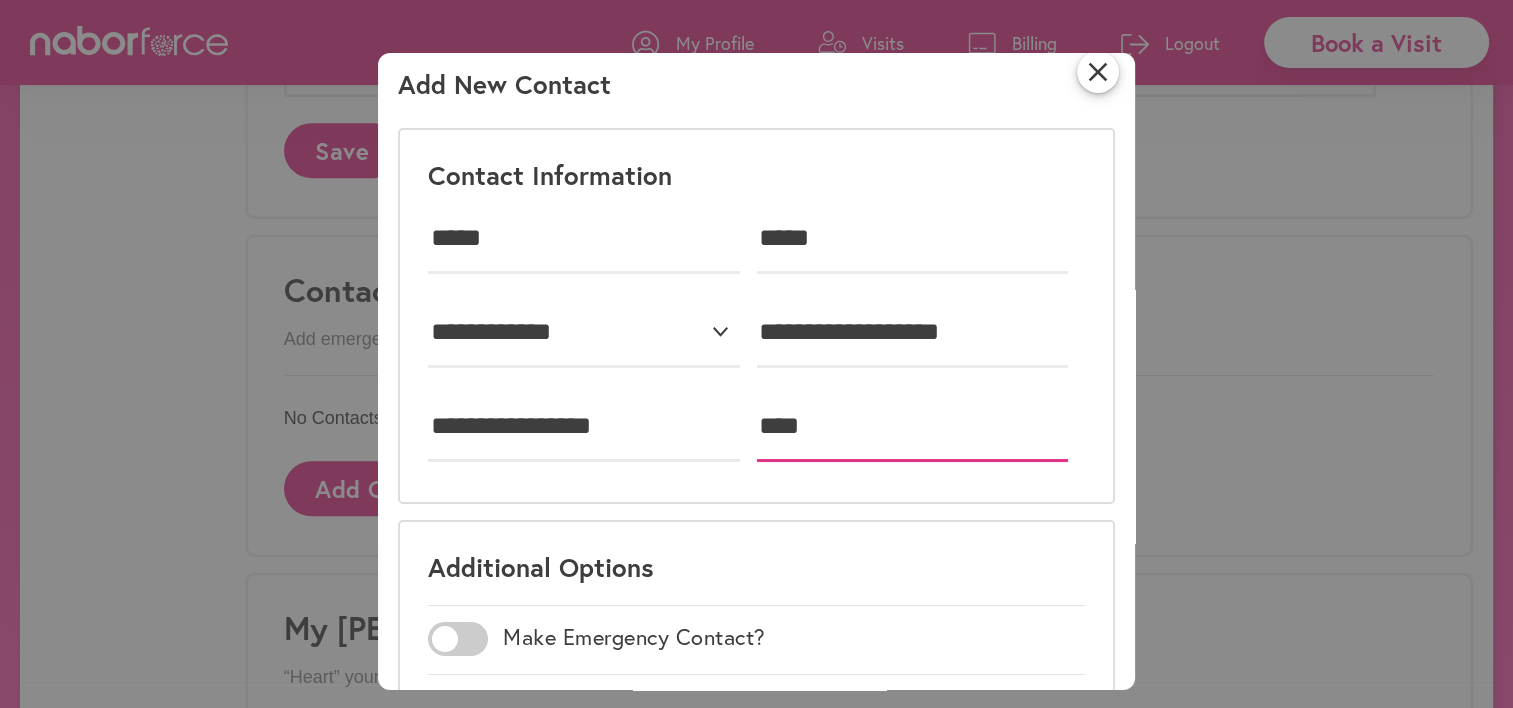 type on "**********" 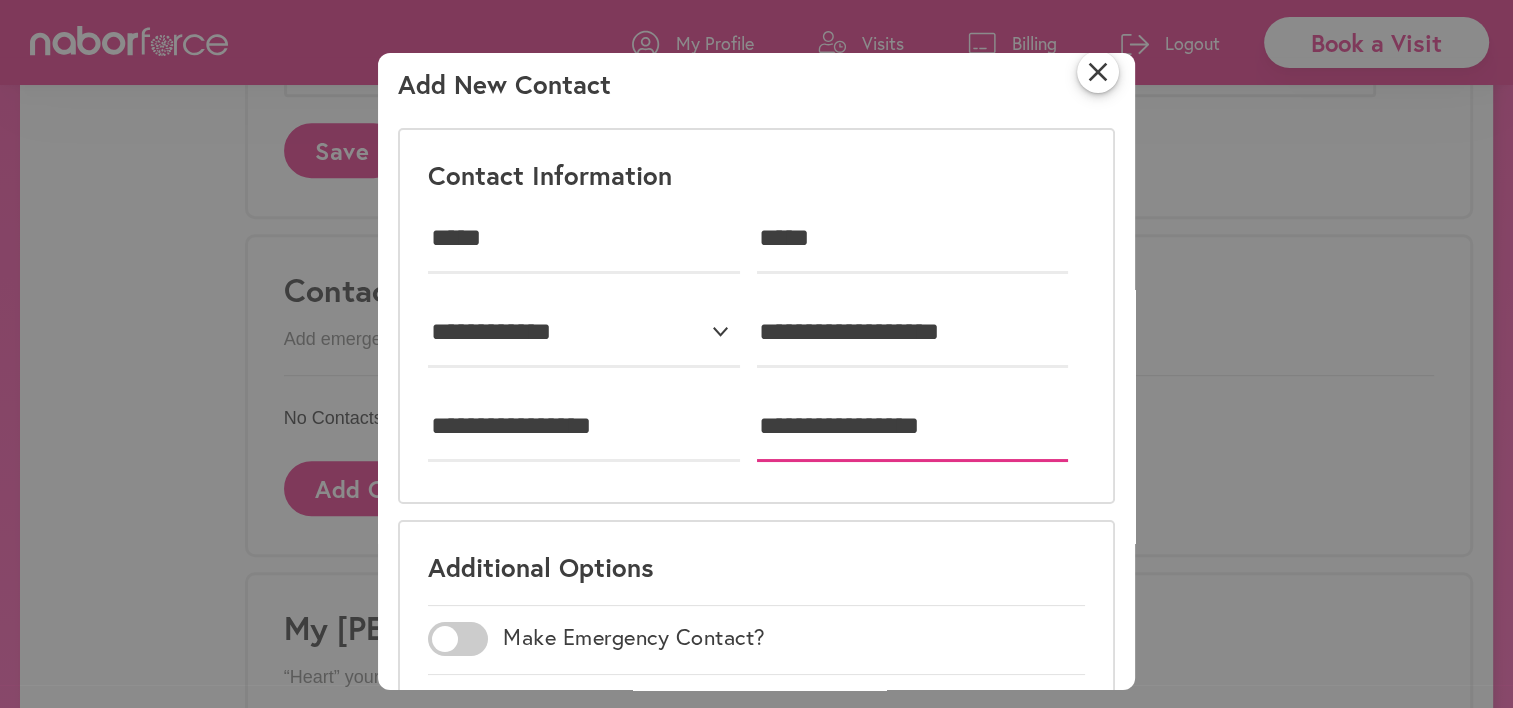 drag, startPoint x: 900, startPoint y: 413, endPoint x: 740, endPoint y: 414, distance: 160.00313 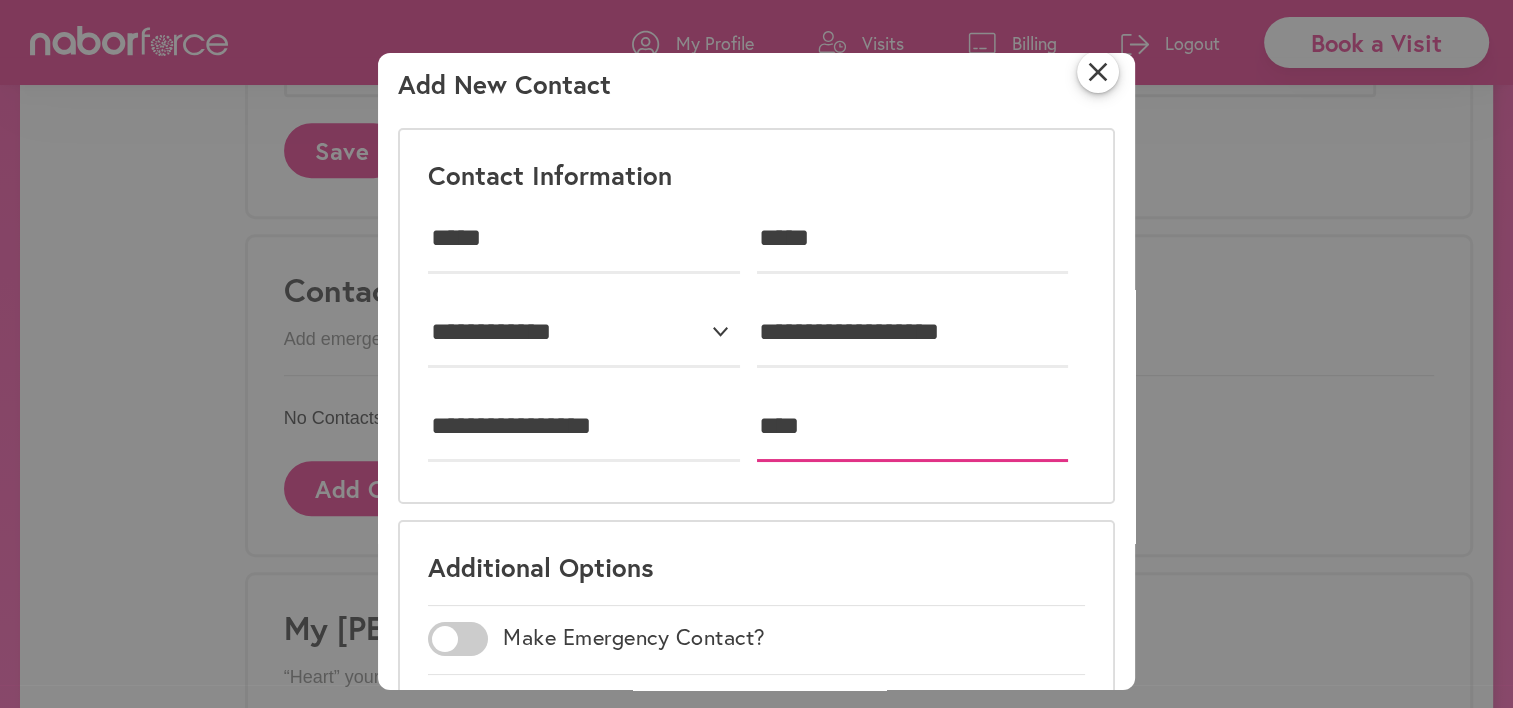 type on "**********" 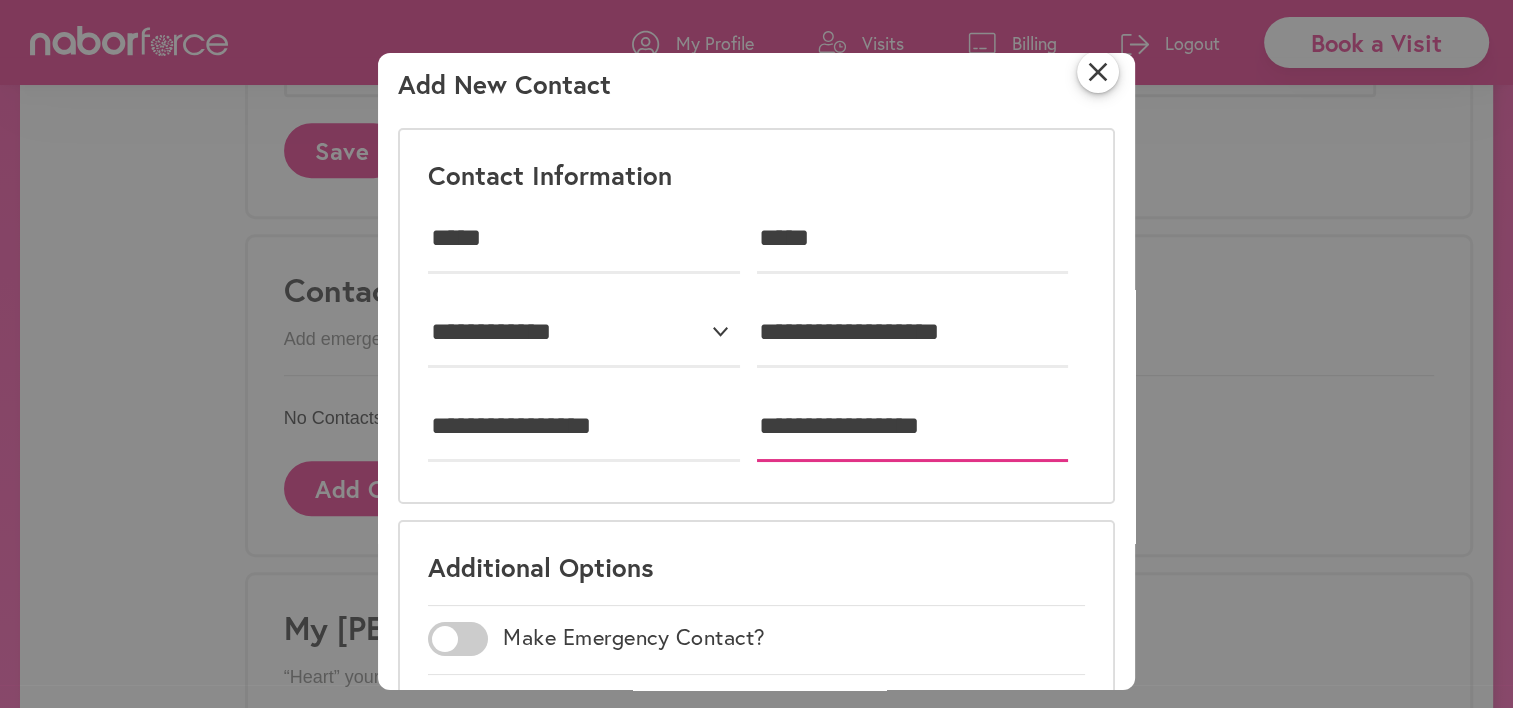 drag, startPoint x: 923, startPoint y: 402, endPoint x: 777, endPoint y: 408, distance: 146.12323 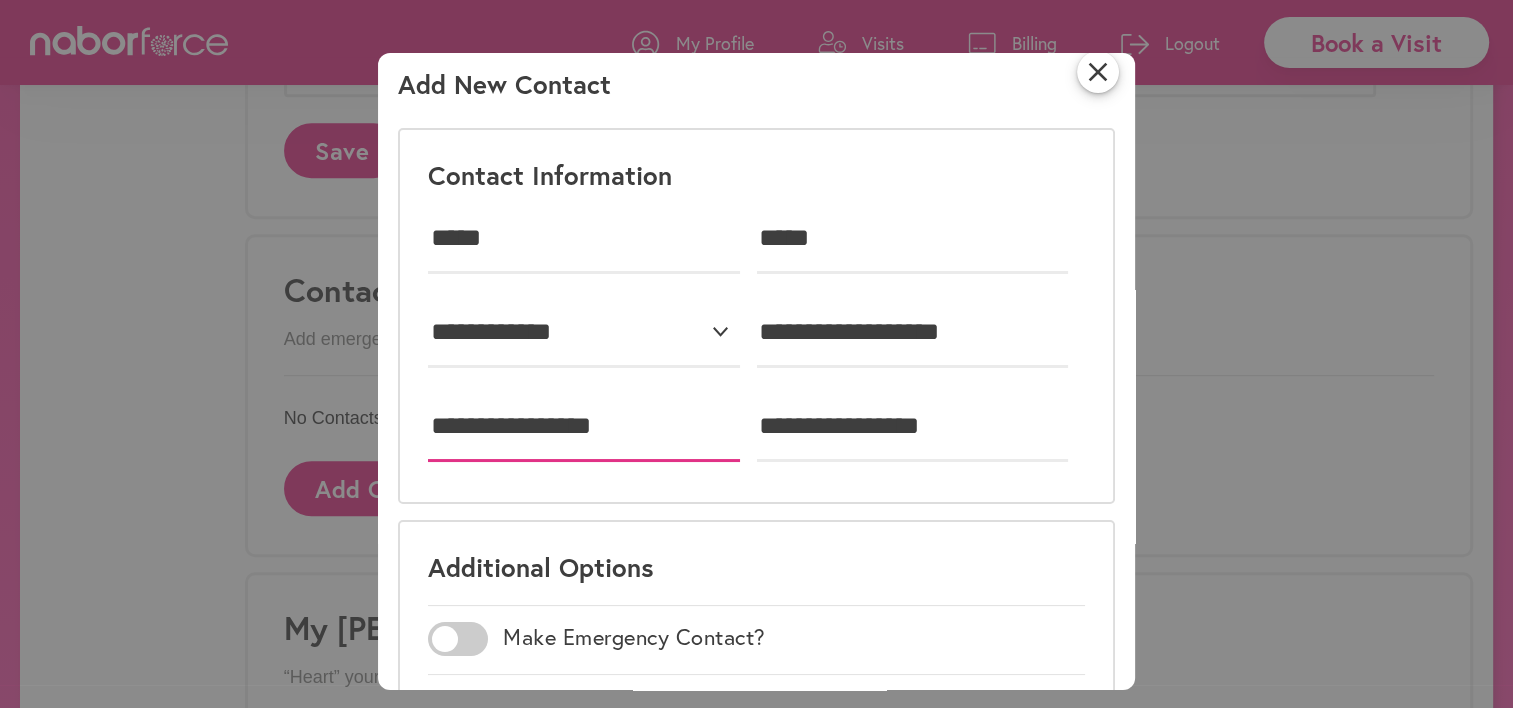 drag, startPoint x: 604, startPoint y: 409, endPoint x: 392, endPoint y: 419, distance: 212.23572 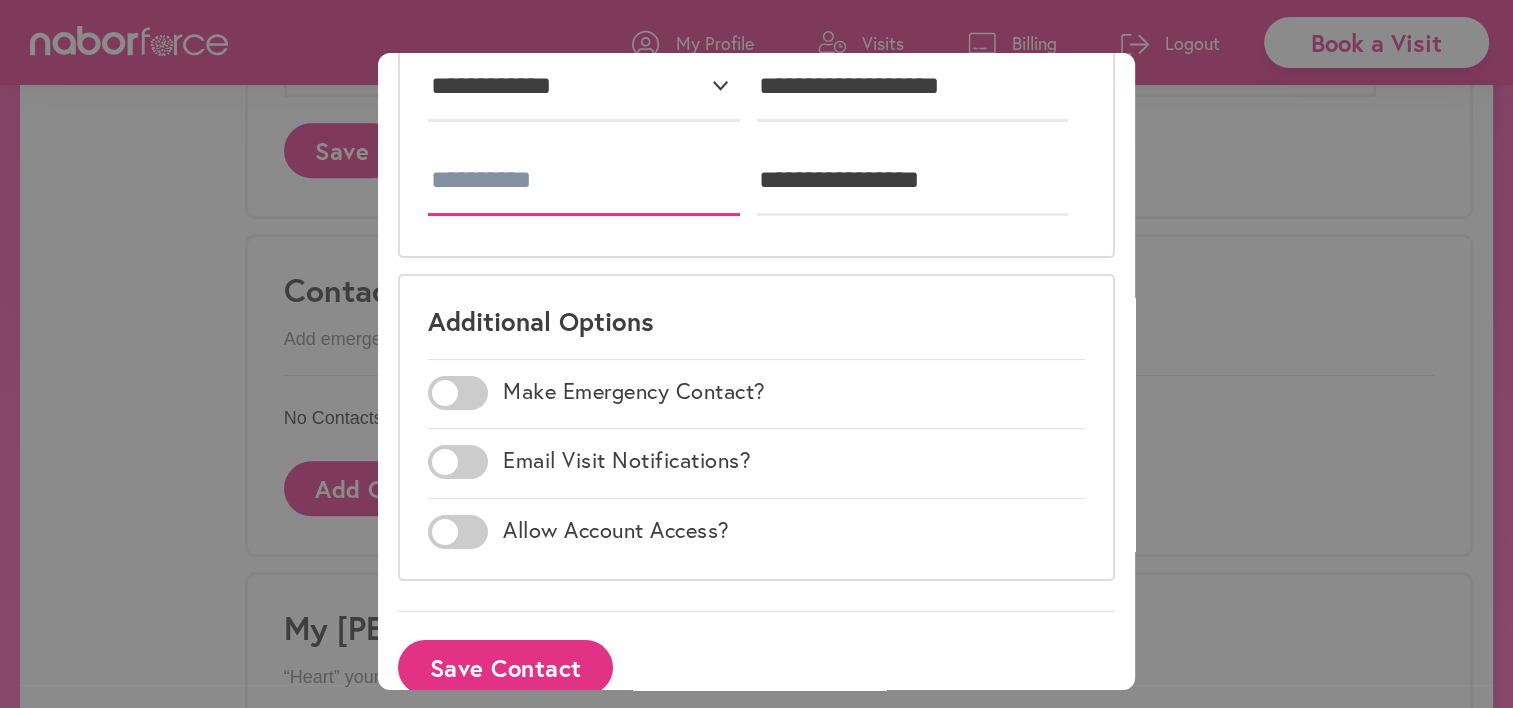 scroll, scrollTop: 288, scrollLeft: 0, axis: vertical 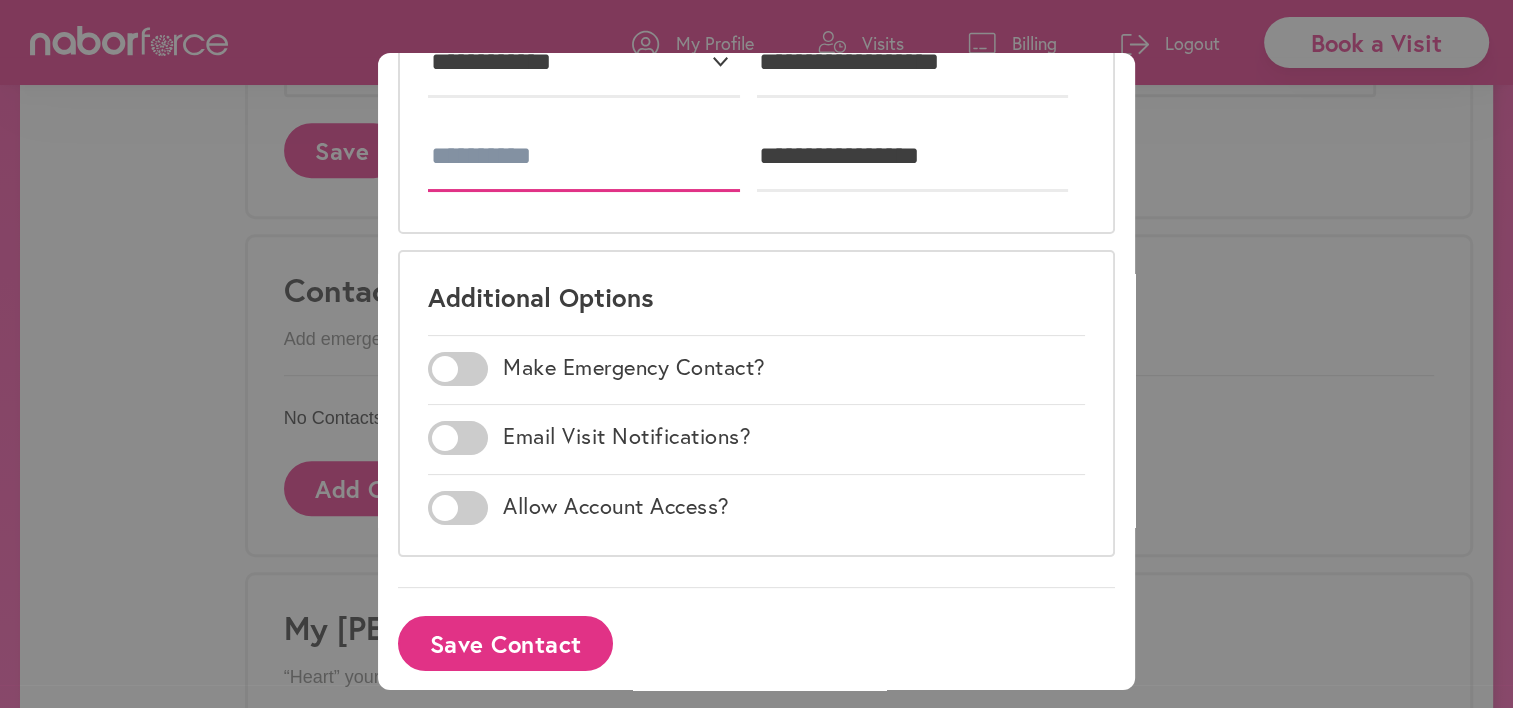 type 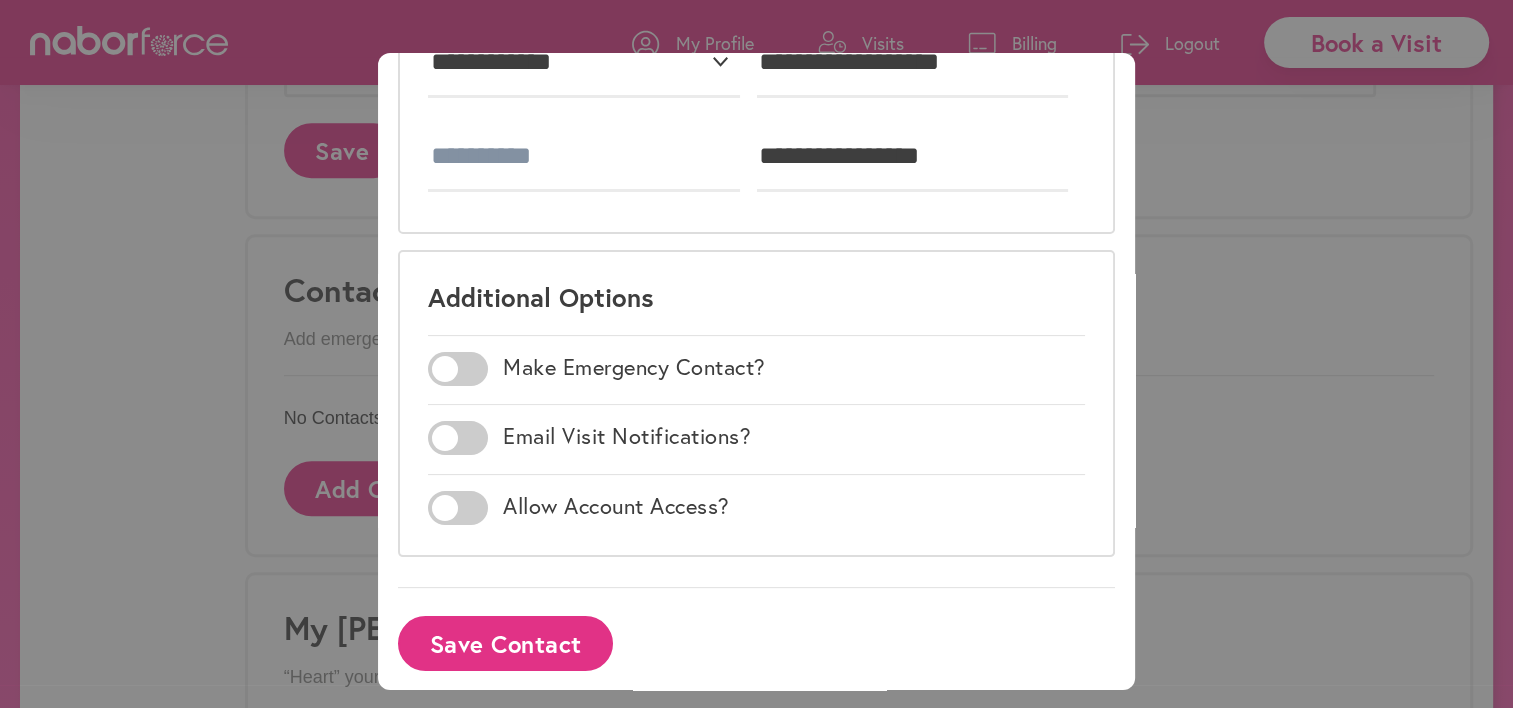 click at bounding box center [458, 508] 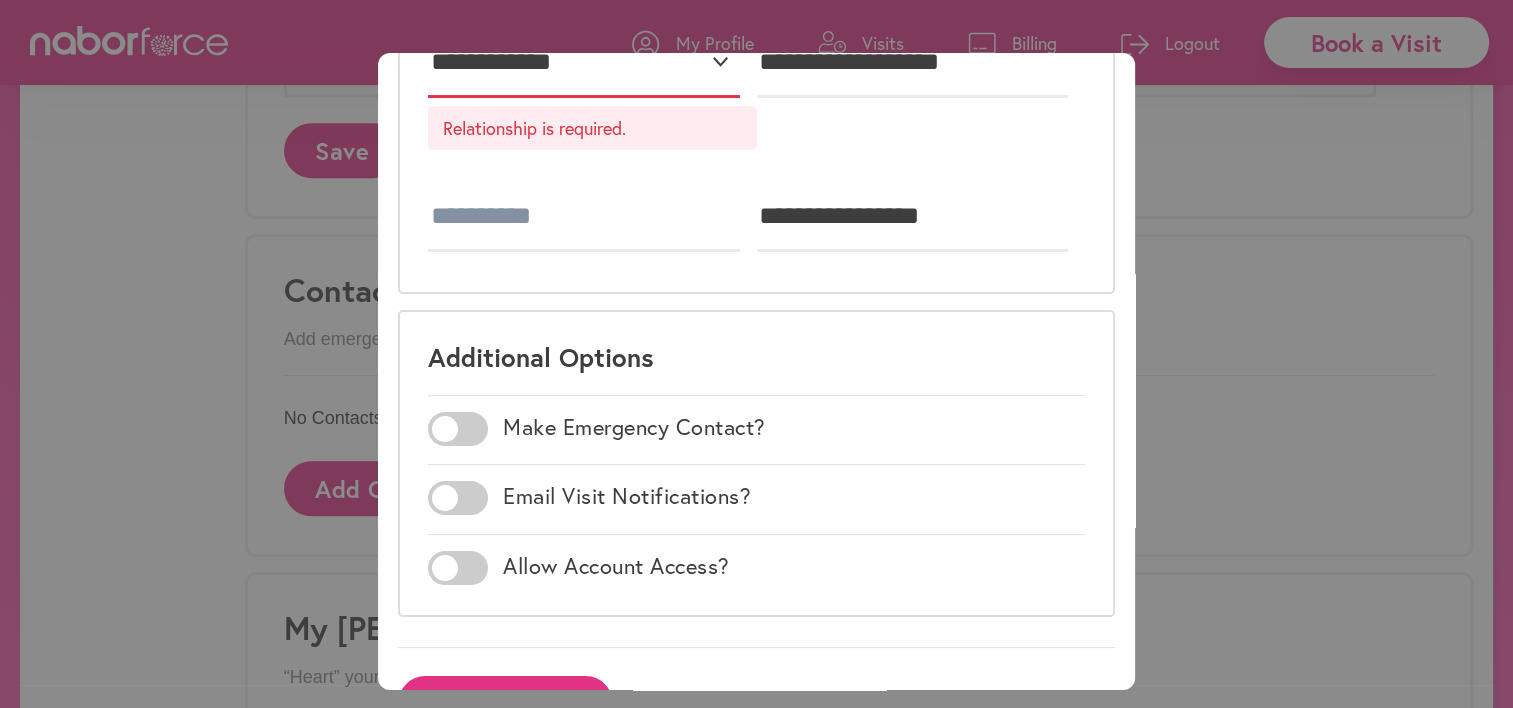 click on "Relationship is required." at bounding box center [592, 128] 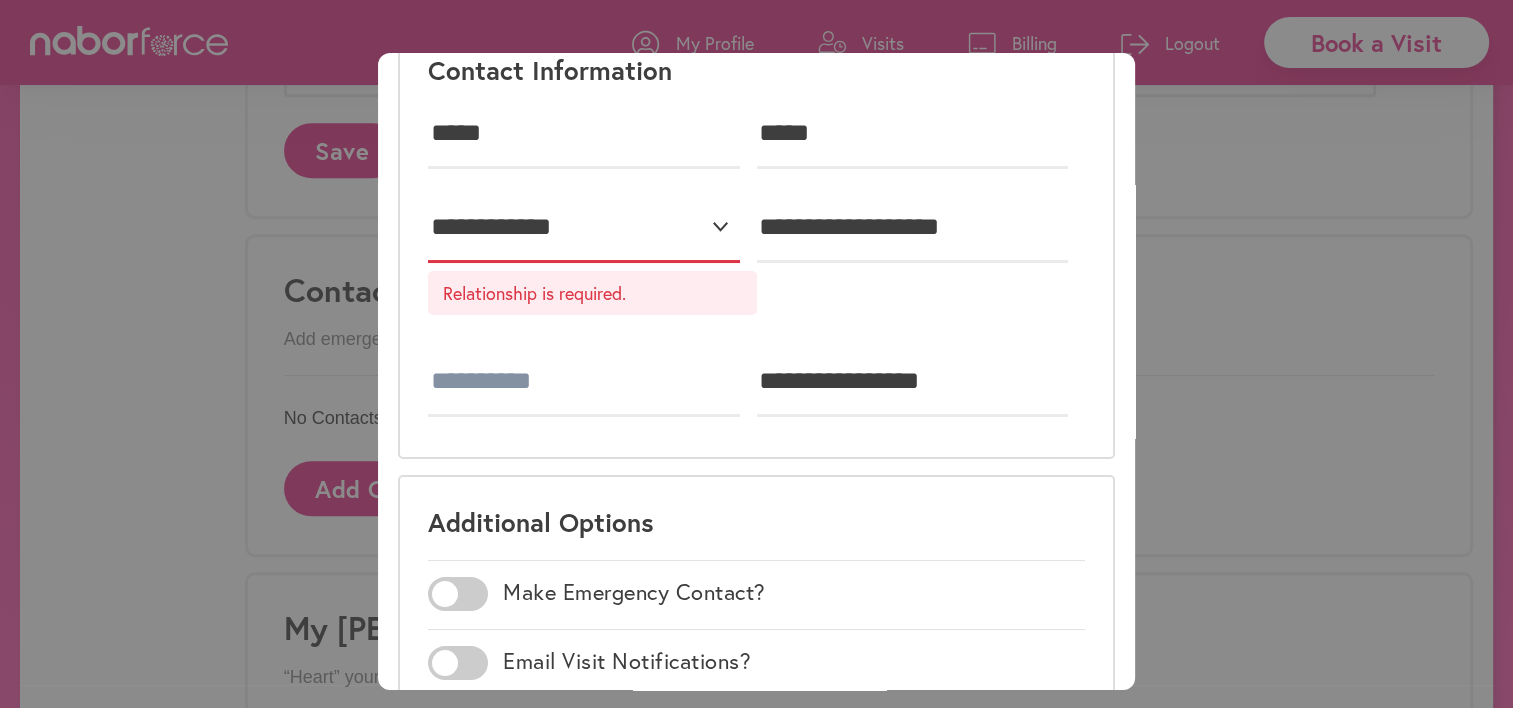scroll, scrollTop: 116, scrollLeft: 0, axis: vertical 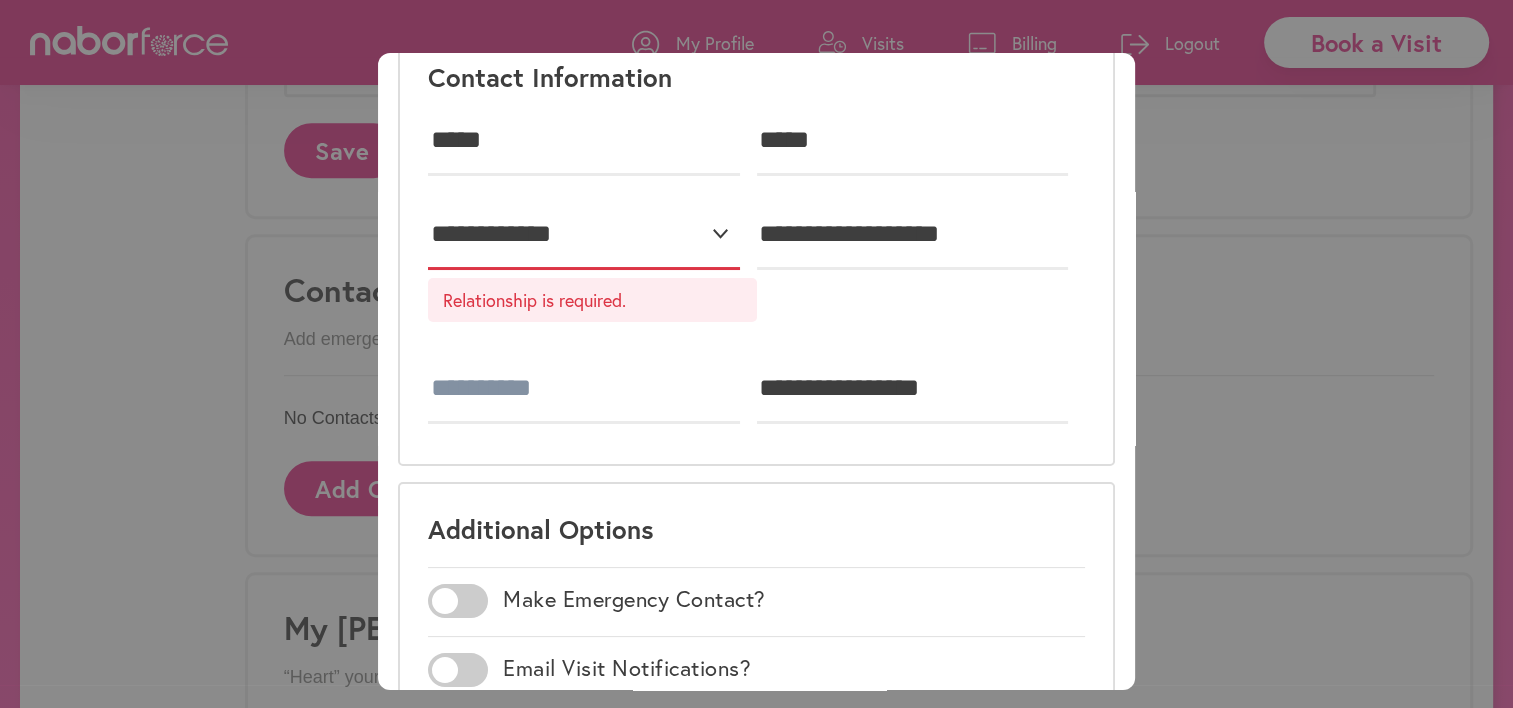 click on "**********" at bounding box center (584, 235) 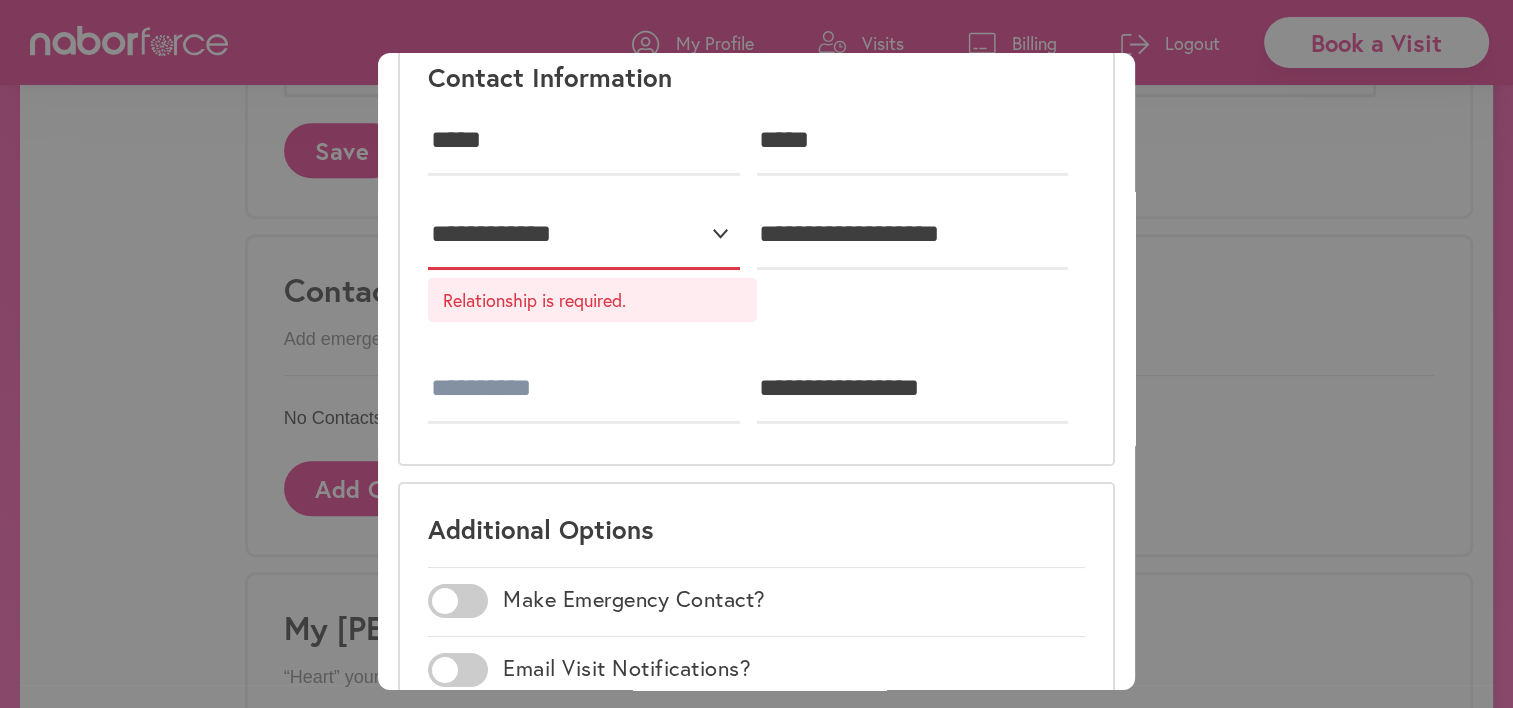 select on "***" 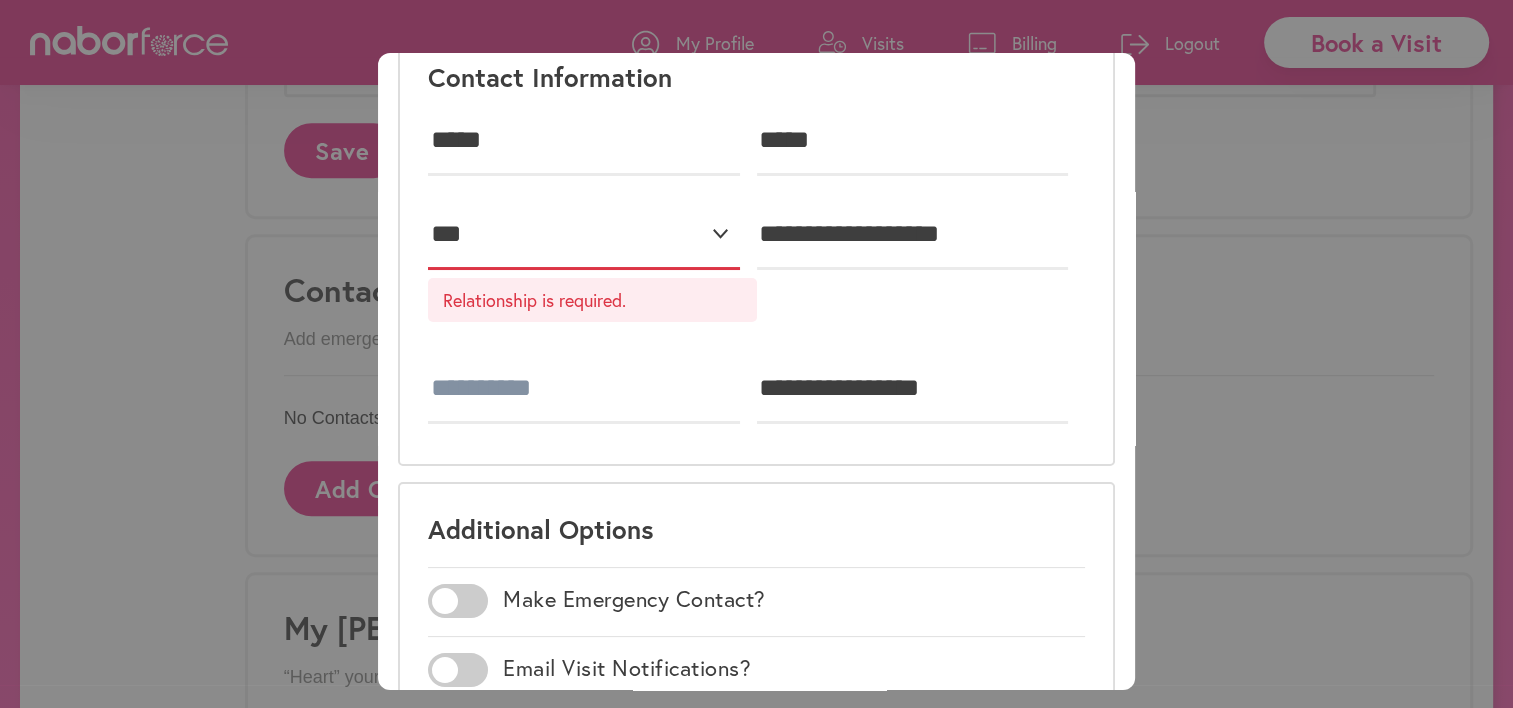 click on "**********" at bounding box center [584, 235] 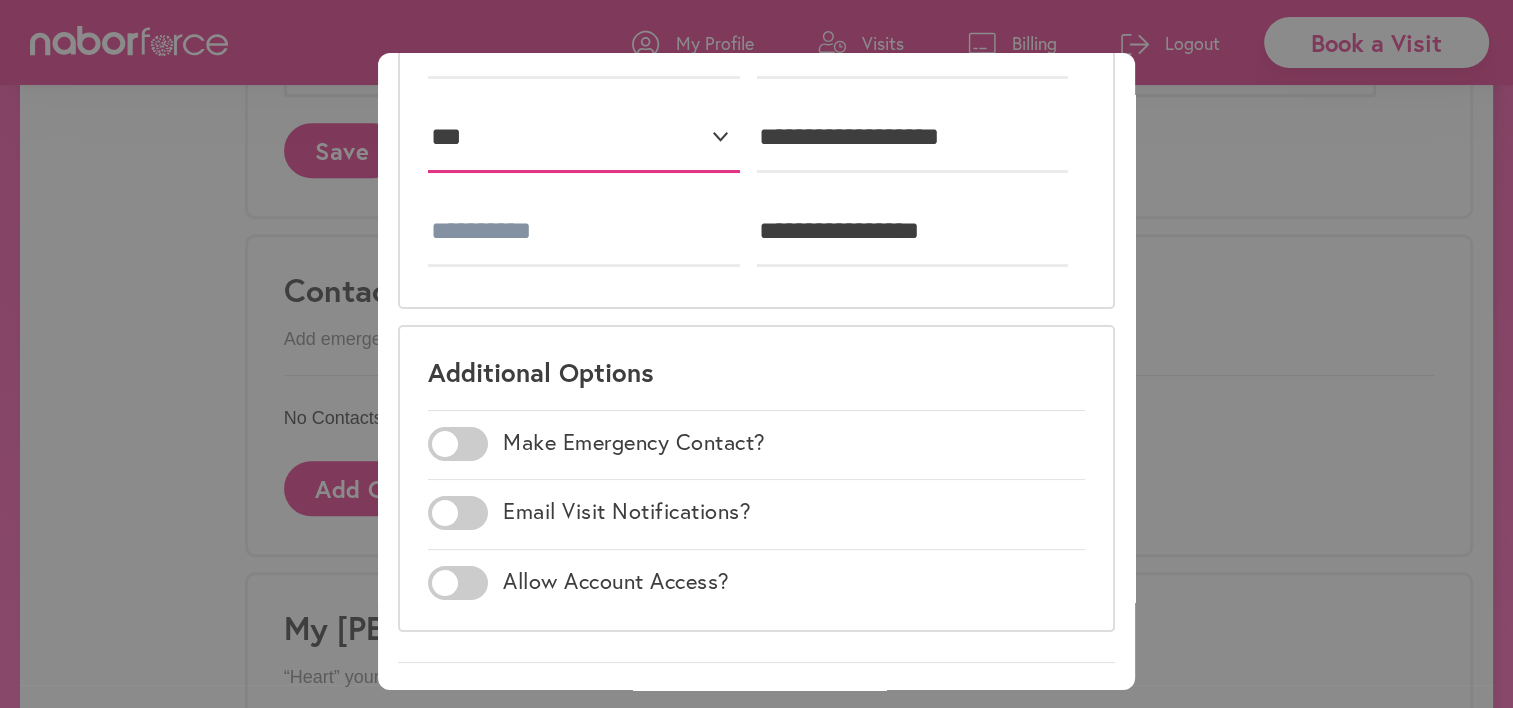 scroll, scrollTop: 288, scrollLeft: 0, axis: vertical 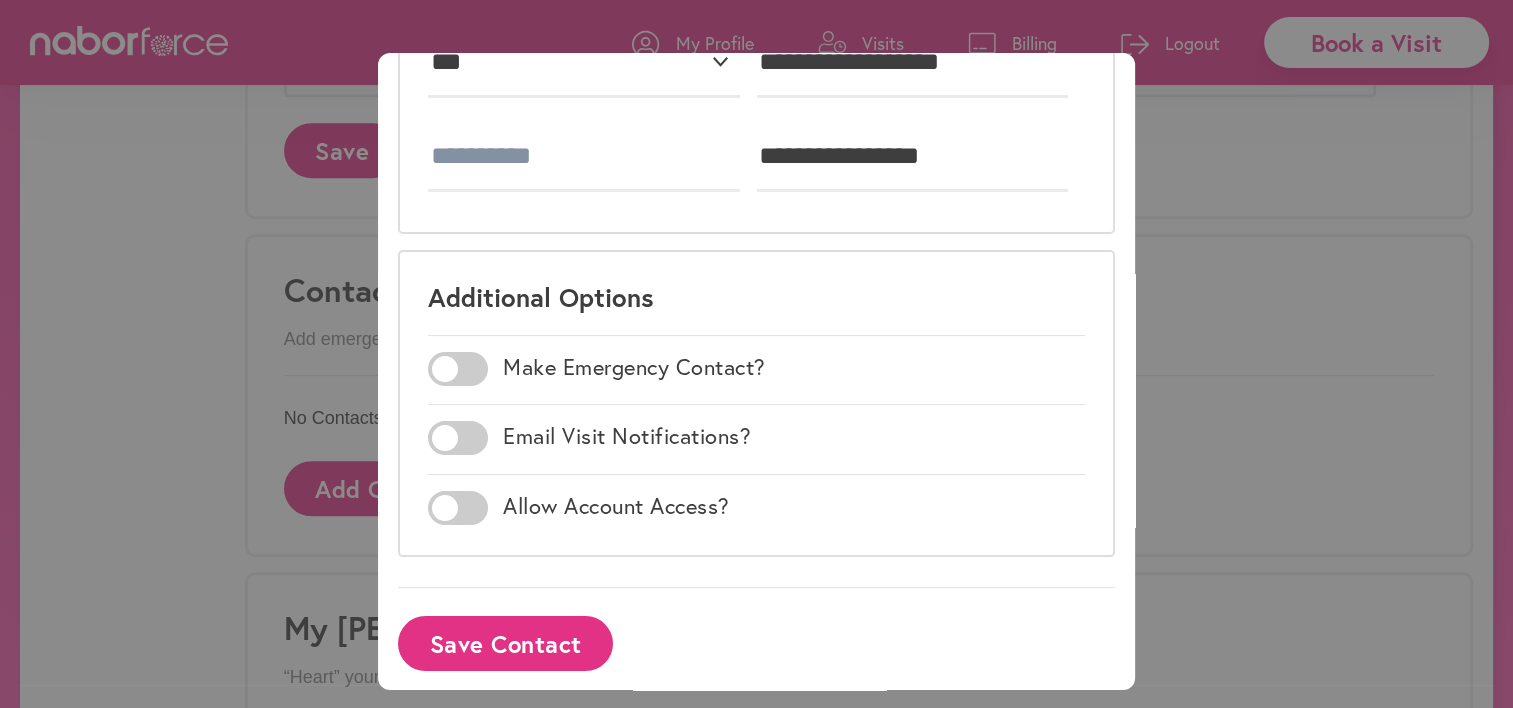click on "Save Contact" at bounding box center (505, 643) 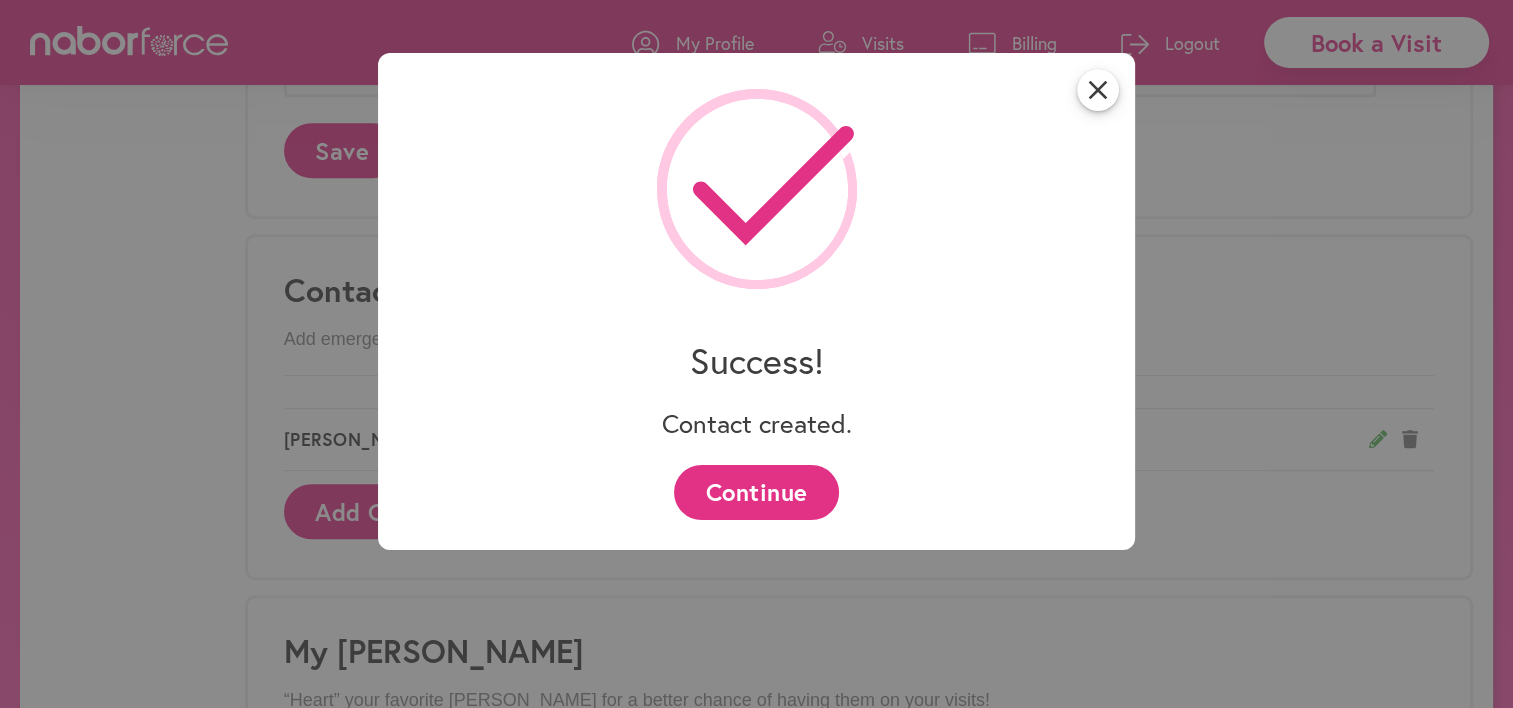 click on "Continue" at bounding box center (756, 492) 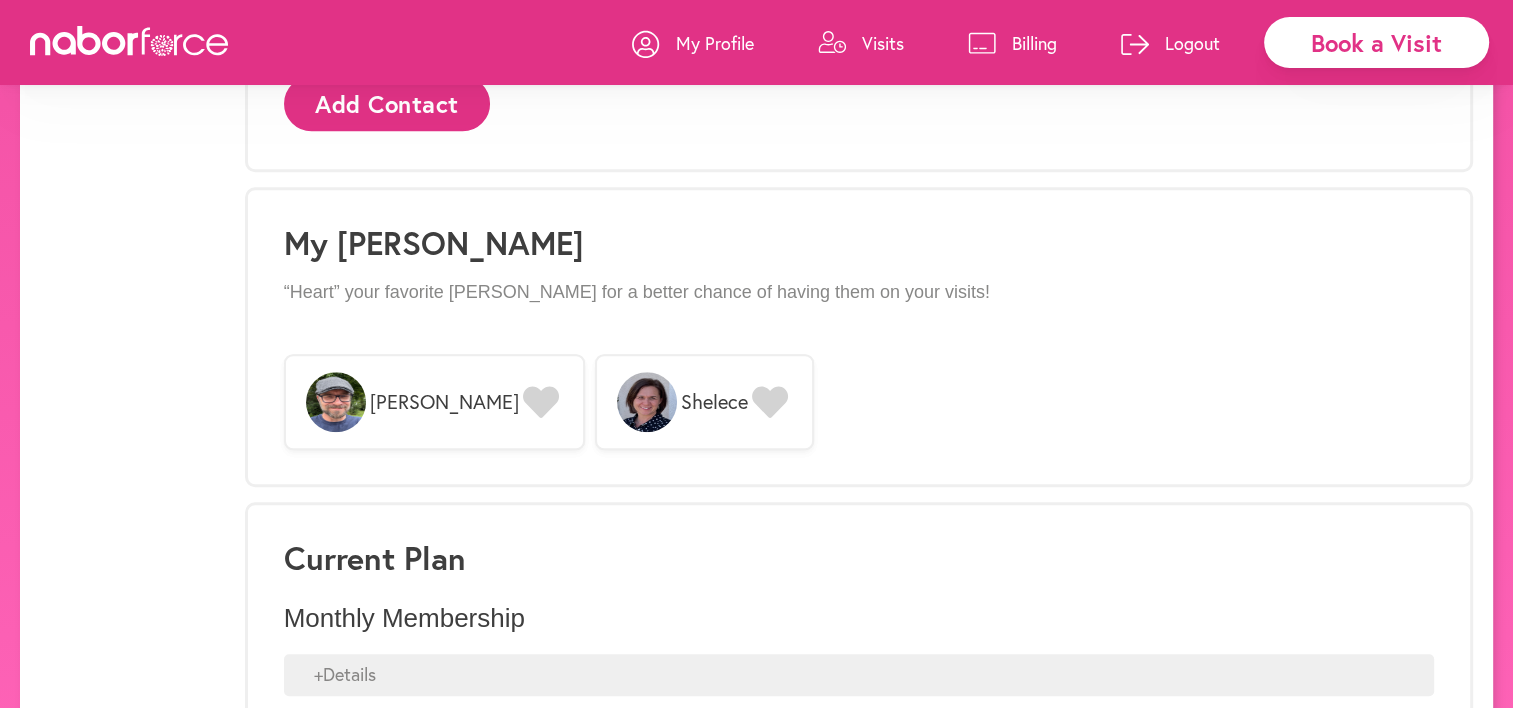 scroll, scrollTop: 1409, scrollLeft: 0, axis: vertical 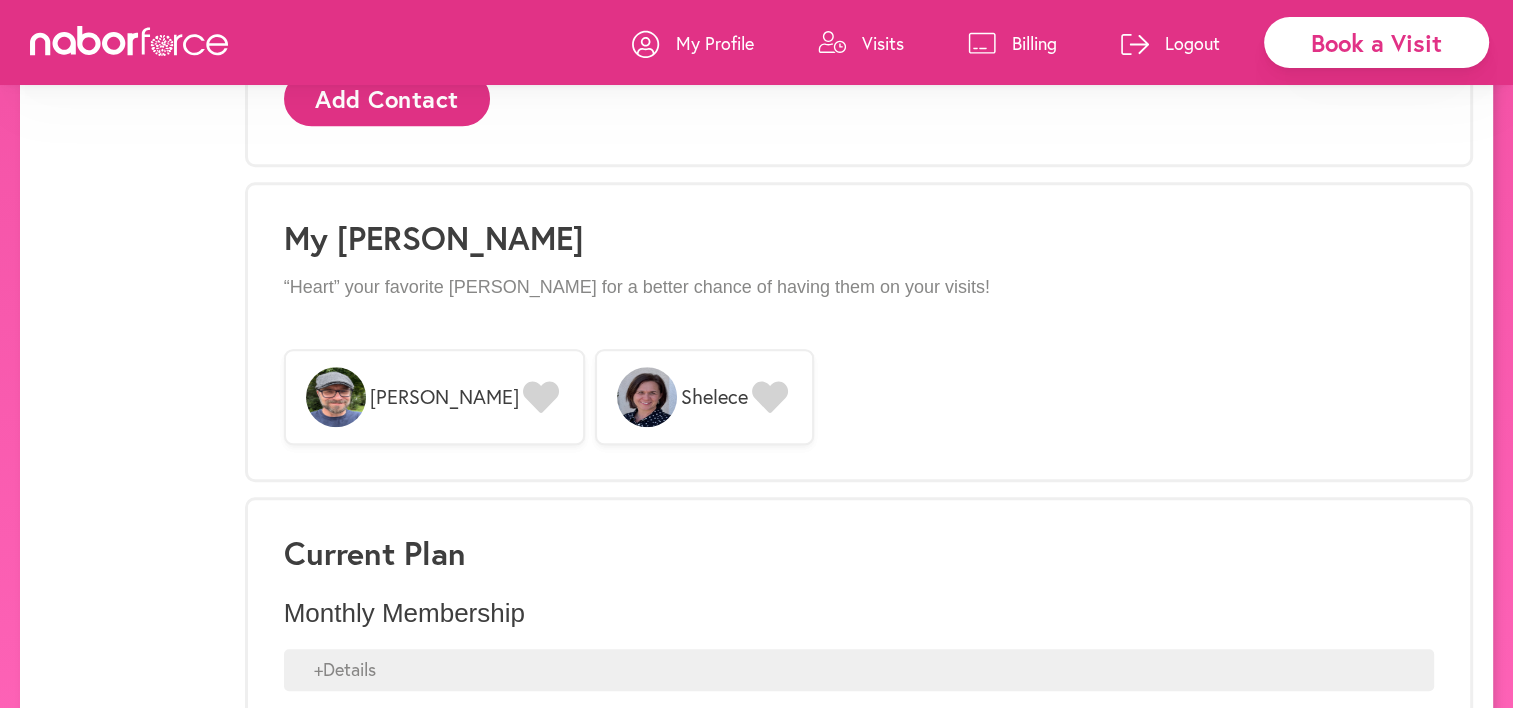 click 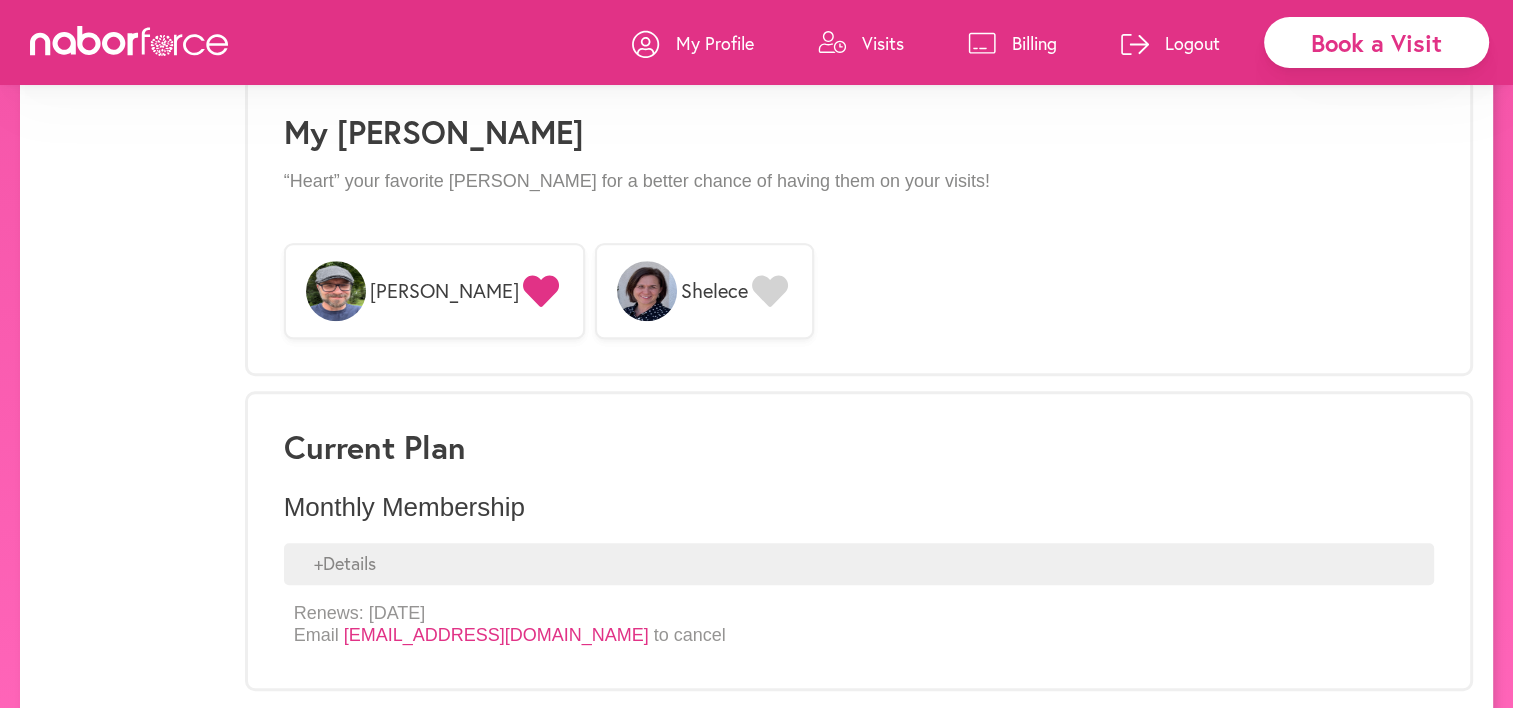 scroll, scrollTop: 1543, scrollLeft: 0, axis: vertical 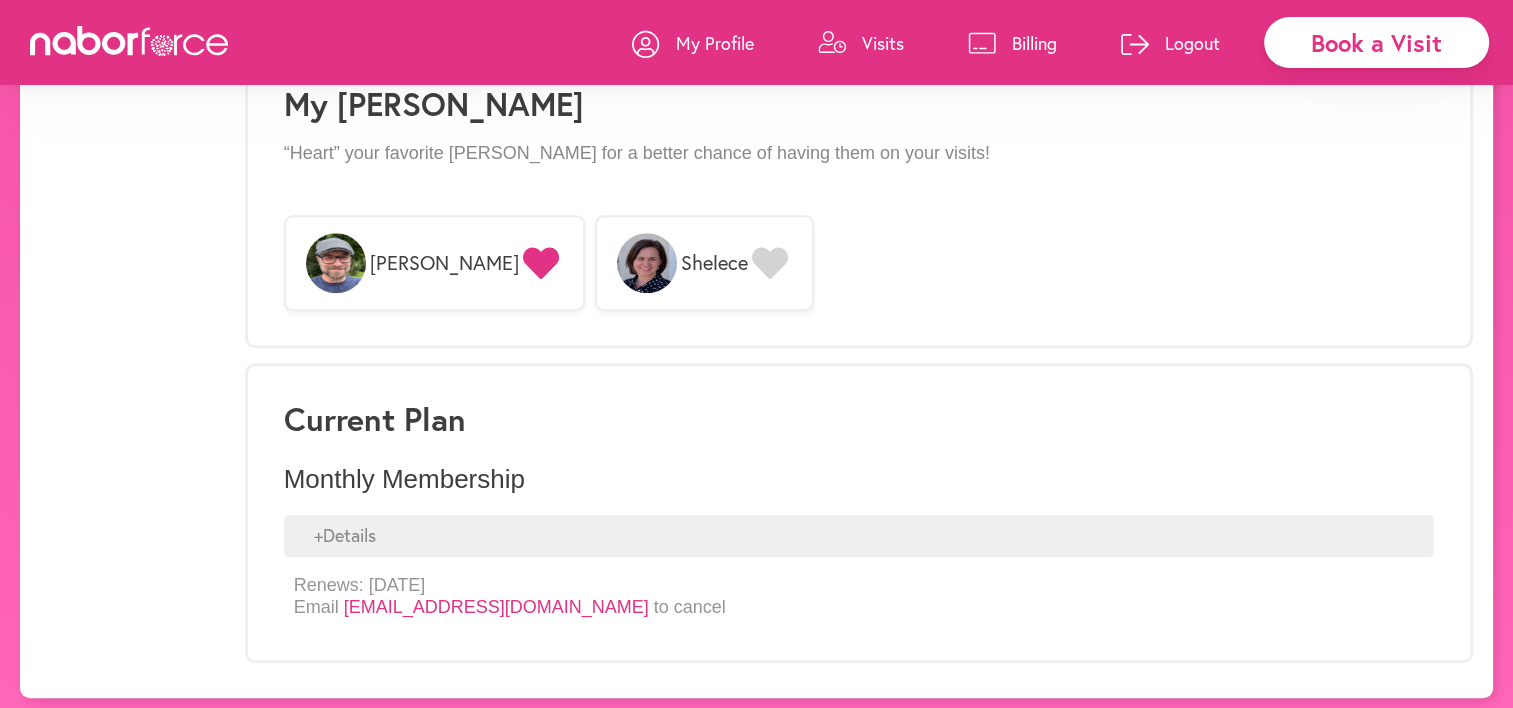 click on "+  Details" at bounding box center [859, 536] 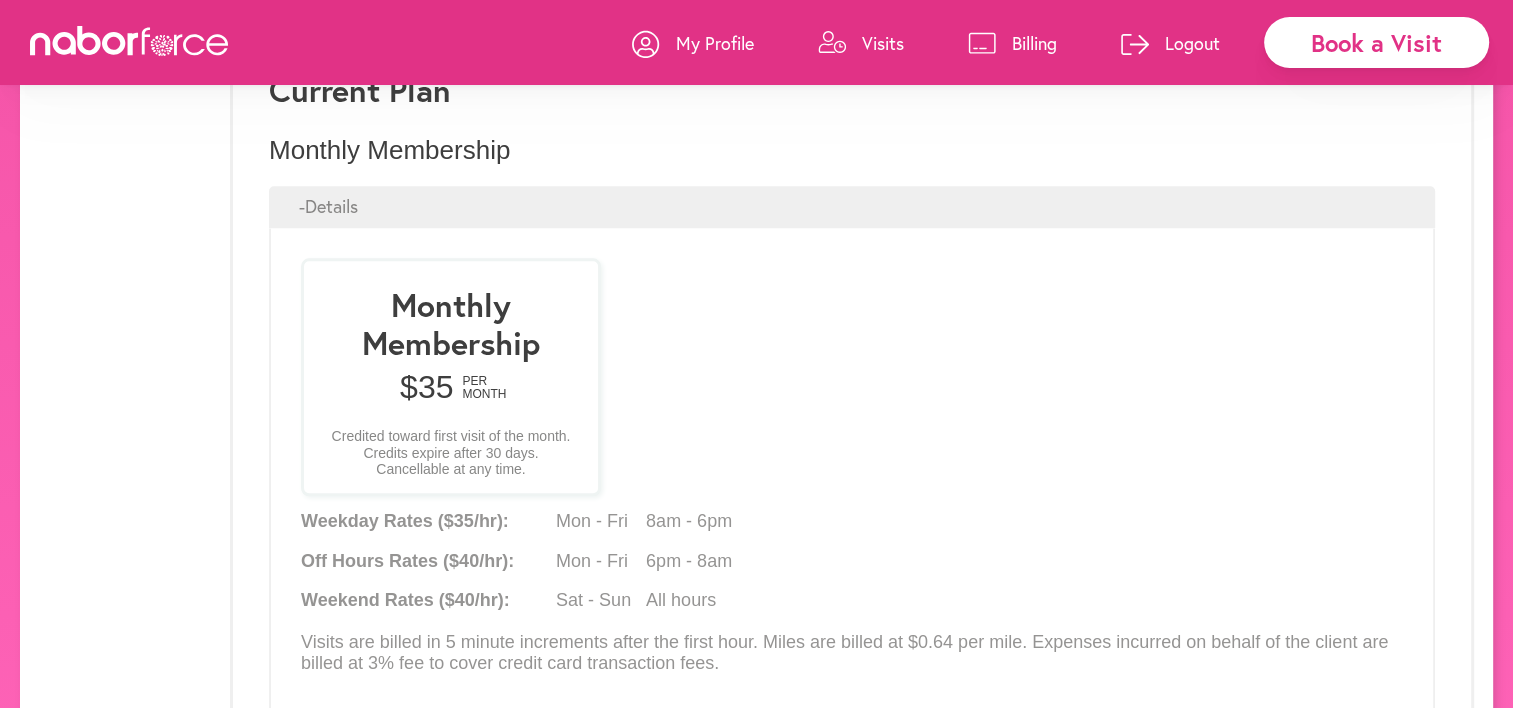 scroll, scrollTop: 1908, scrollLeft: 0, axis: vertical 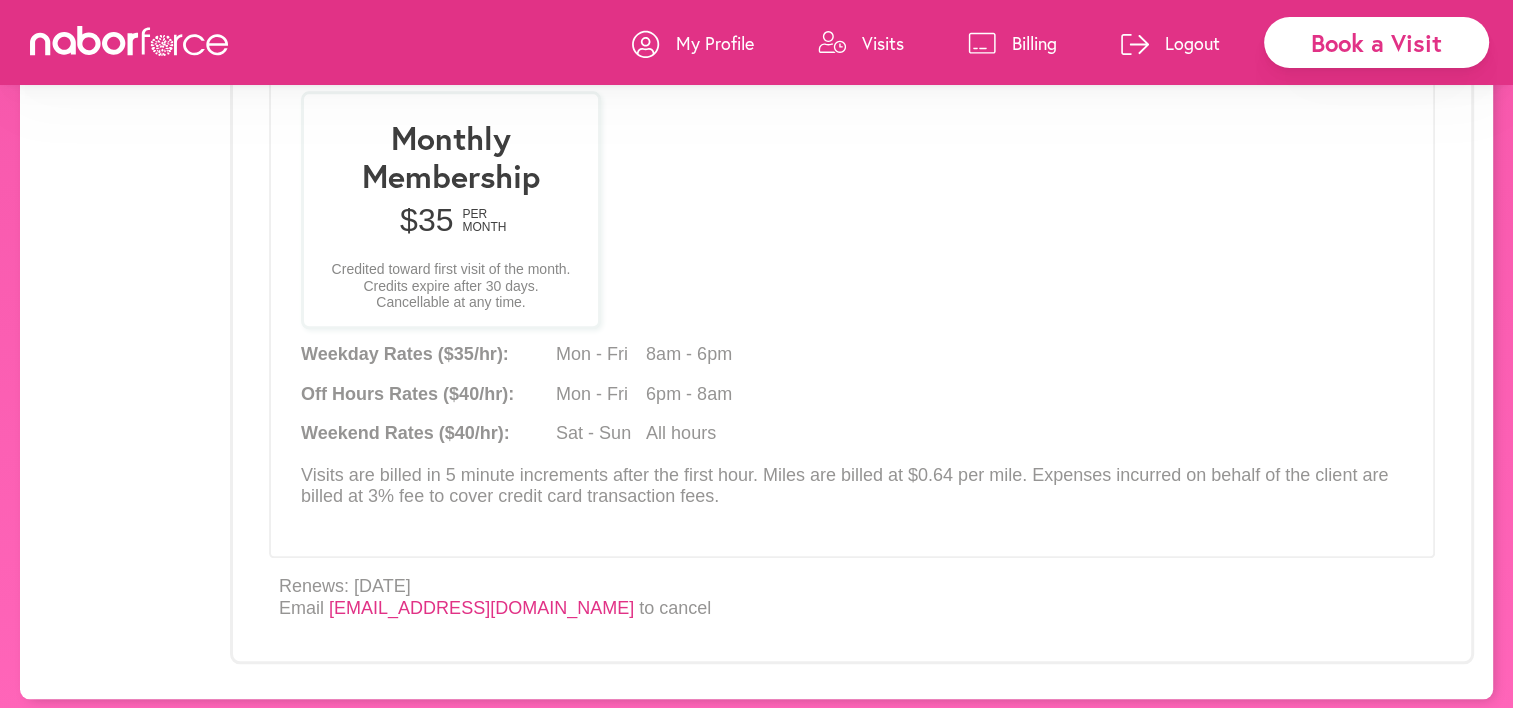 click on "Renews:   07/11/2025  Email   support@naborforce.com   to cancel" at bounding box center [495, 597] 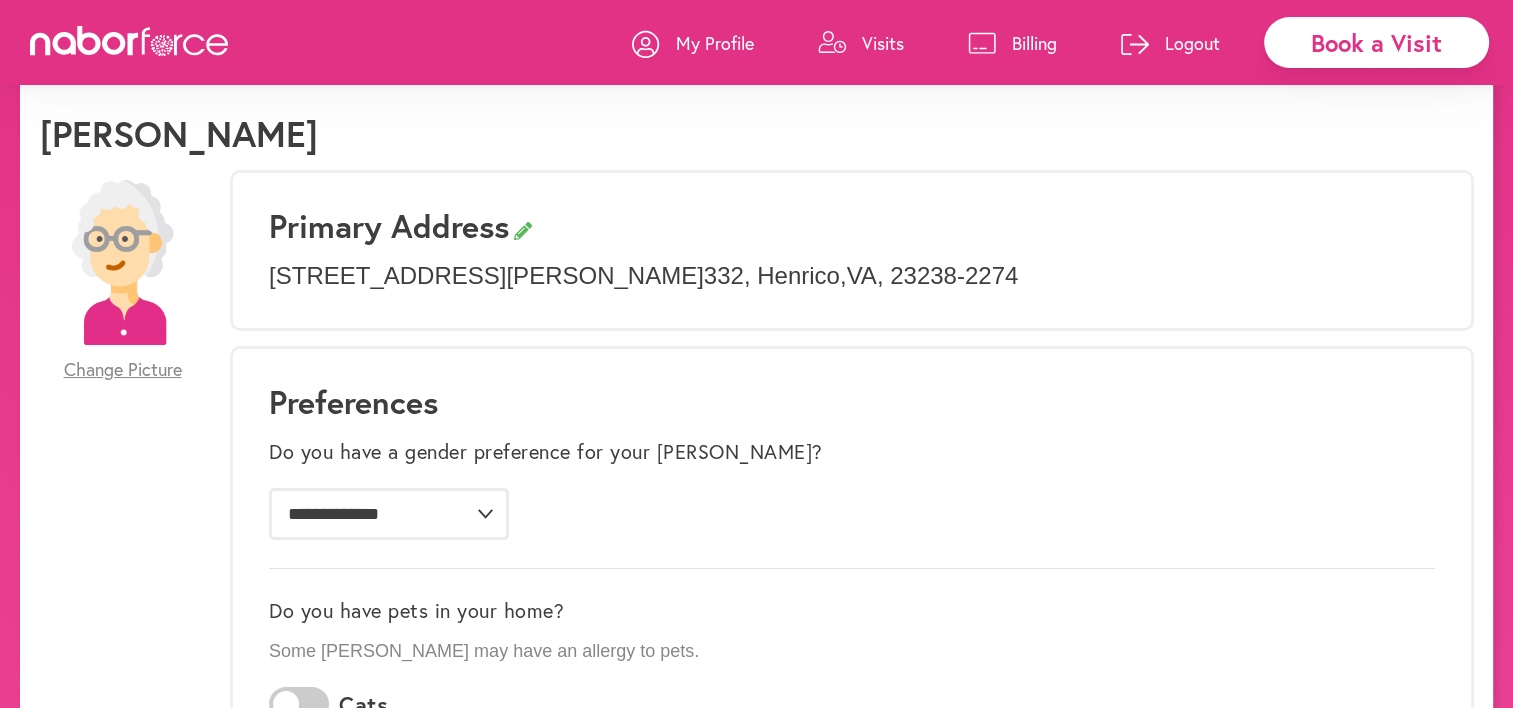 scroll, scrollTop: 0, scrollLeft: 0, axis: both 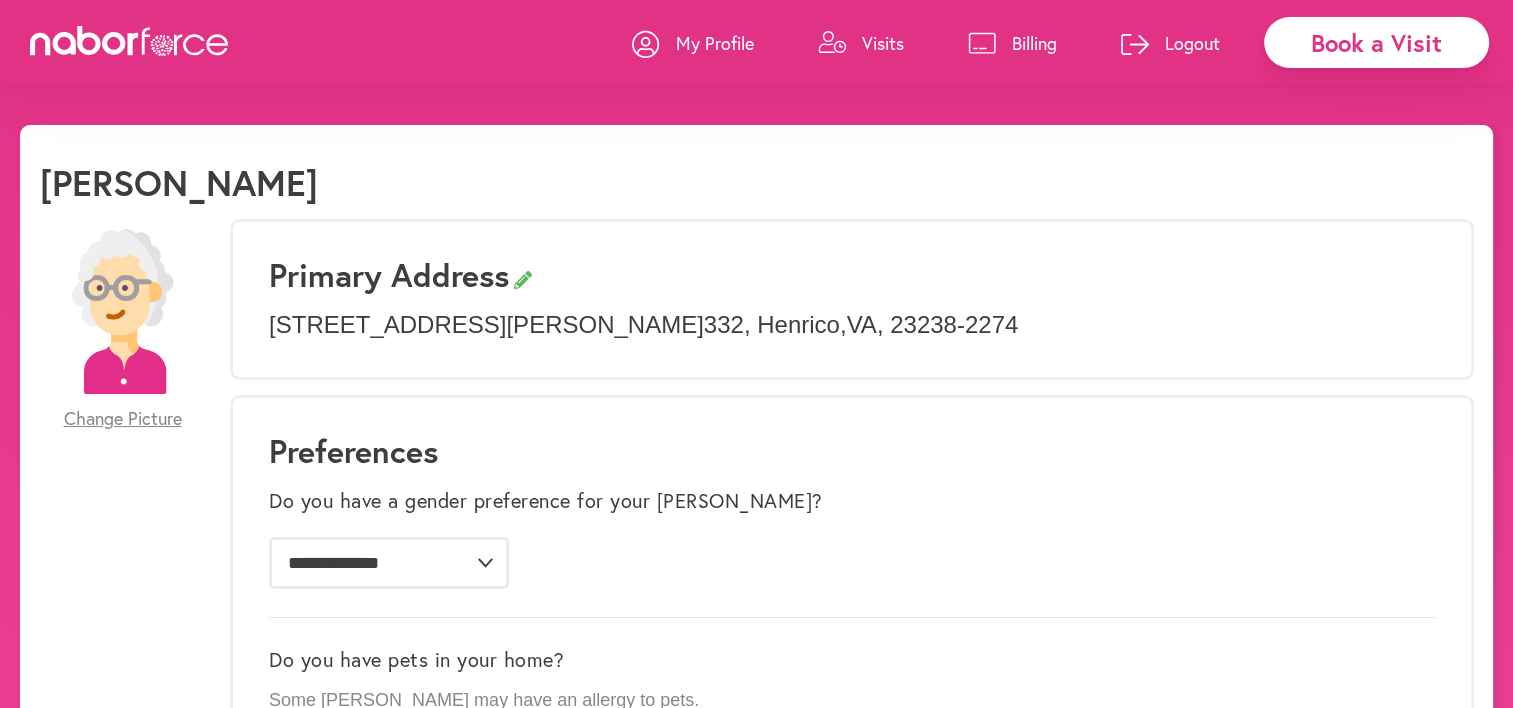 click on "Visits" at bounding box center [883, 43] 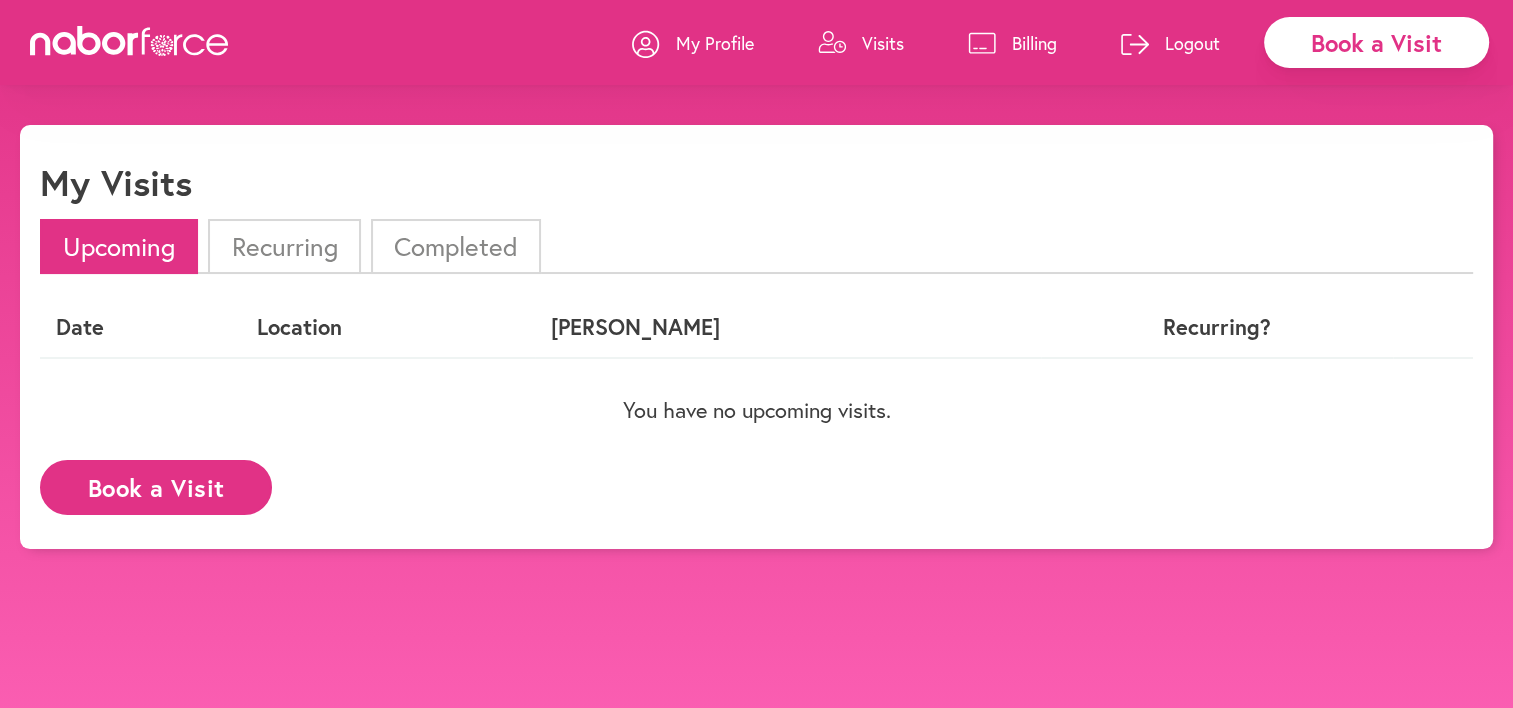 click on "Visits" at bounding box center (883, 43) 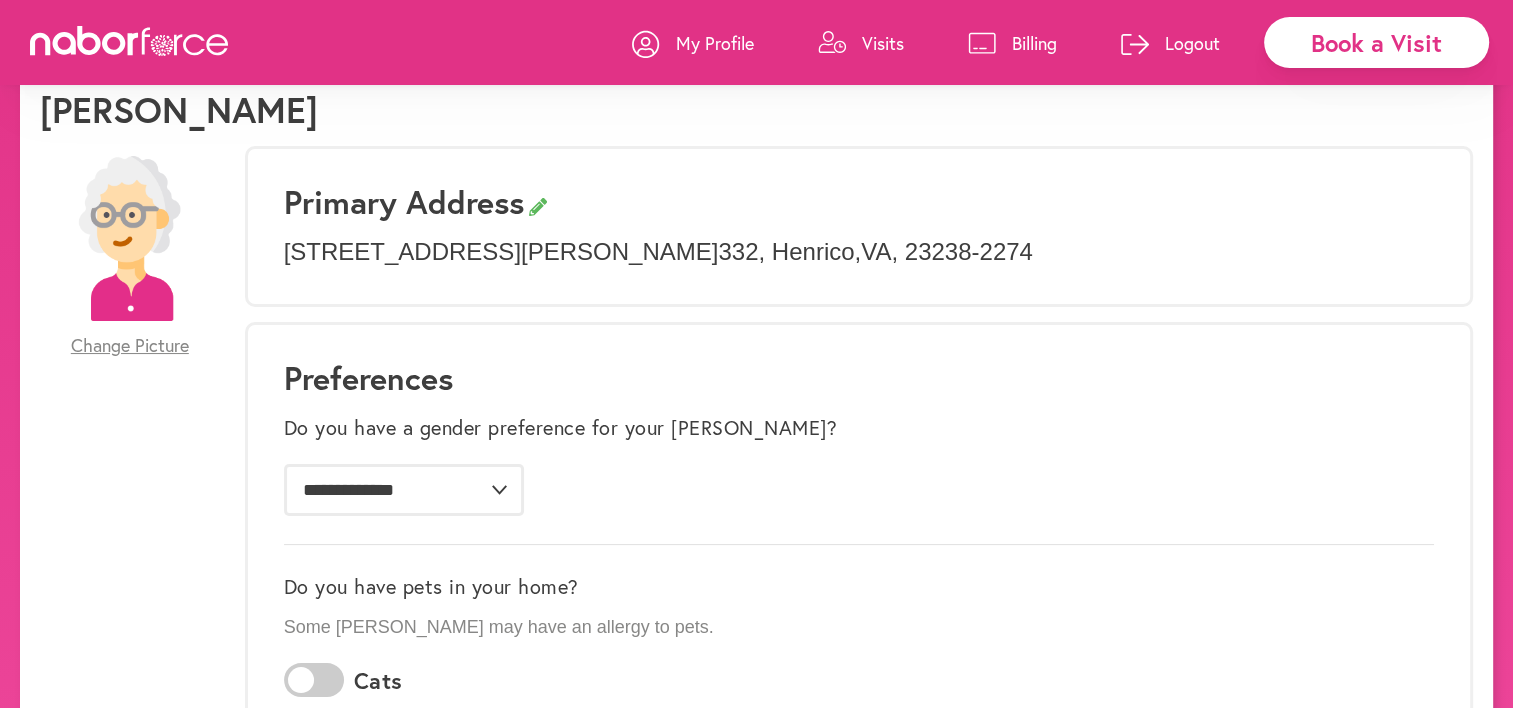 scroll, scrollTop: 70, scrollLeft: 0, axis: vertical 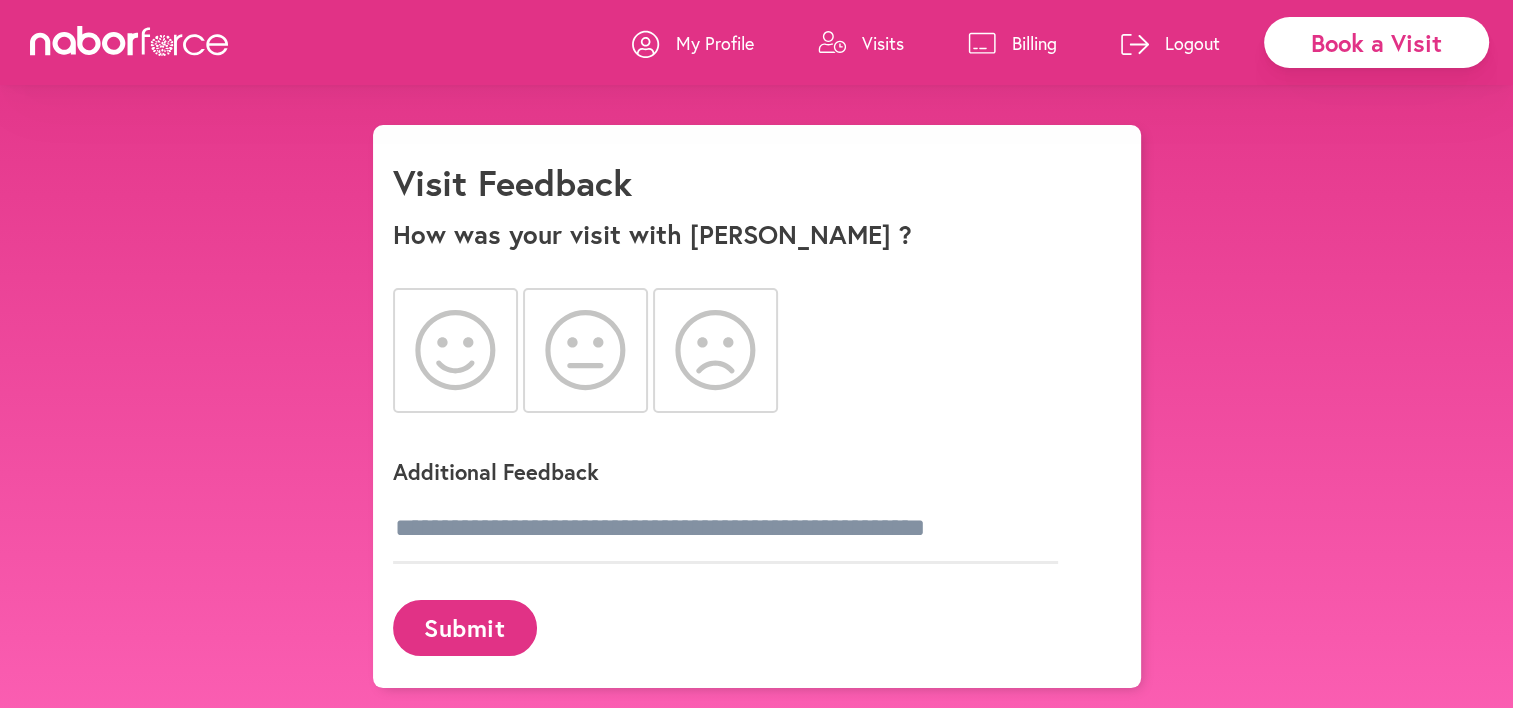 click 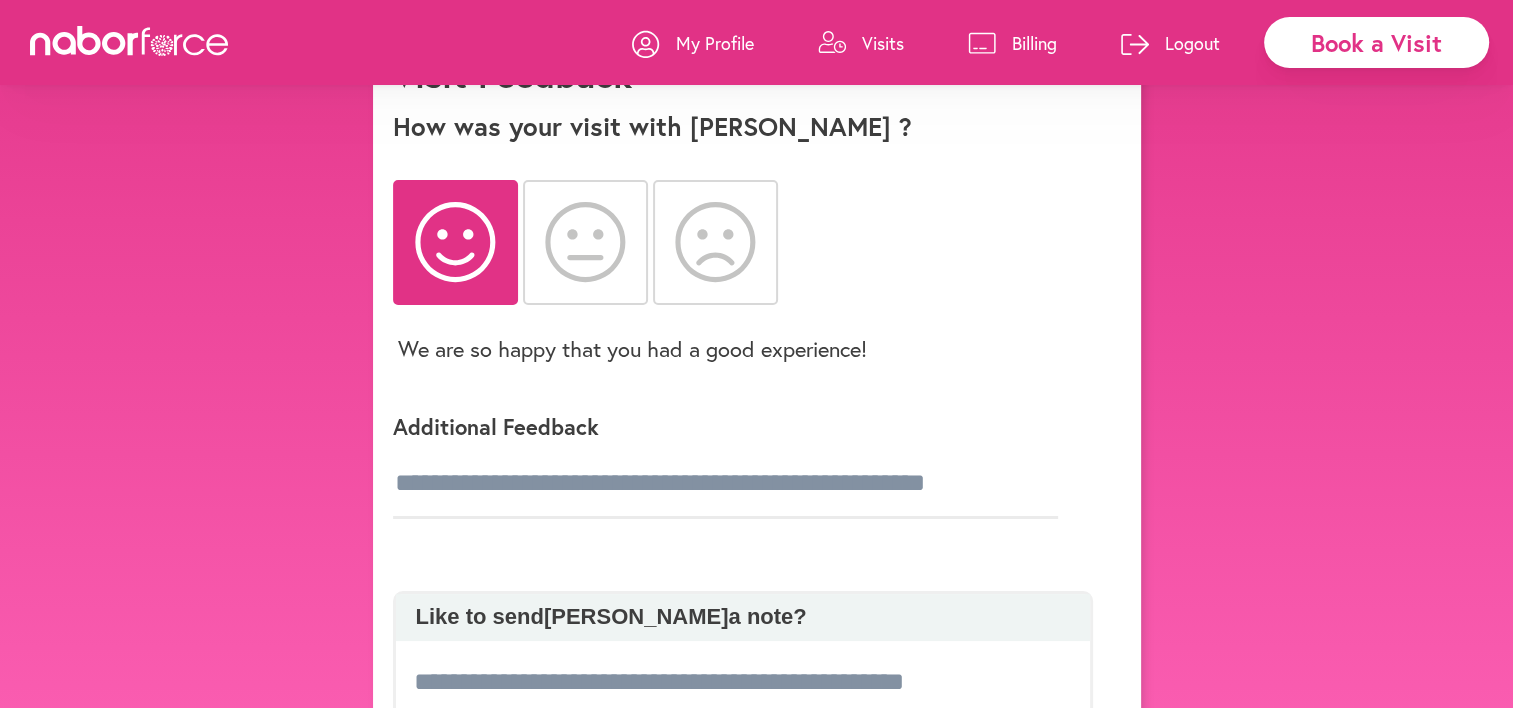 scroll, scrollTop: 146, scrollLeft: 0, axis: vertical 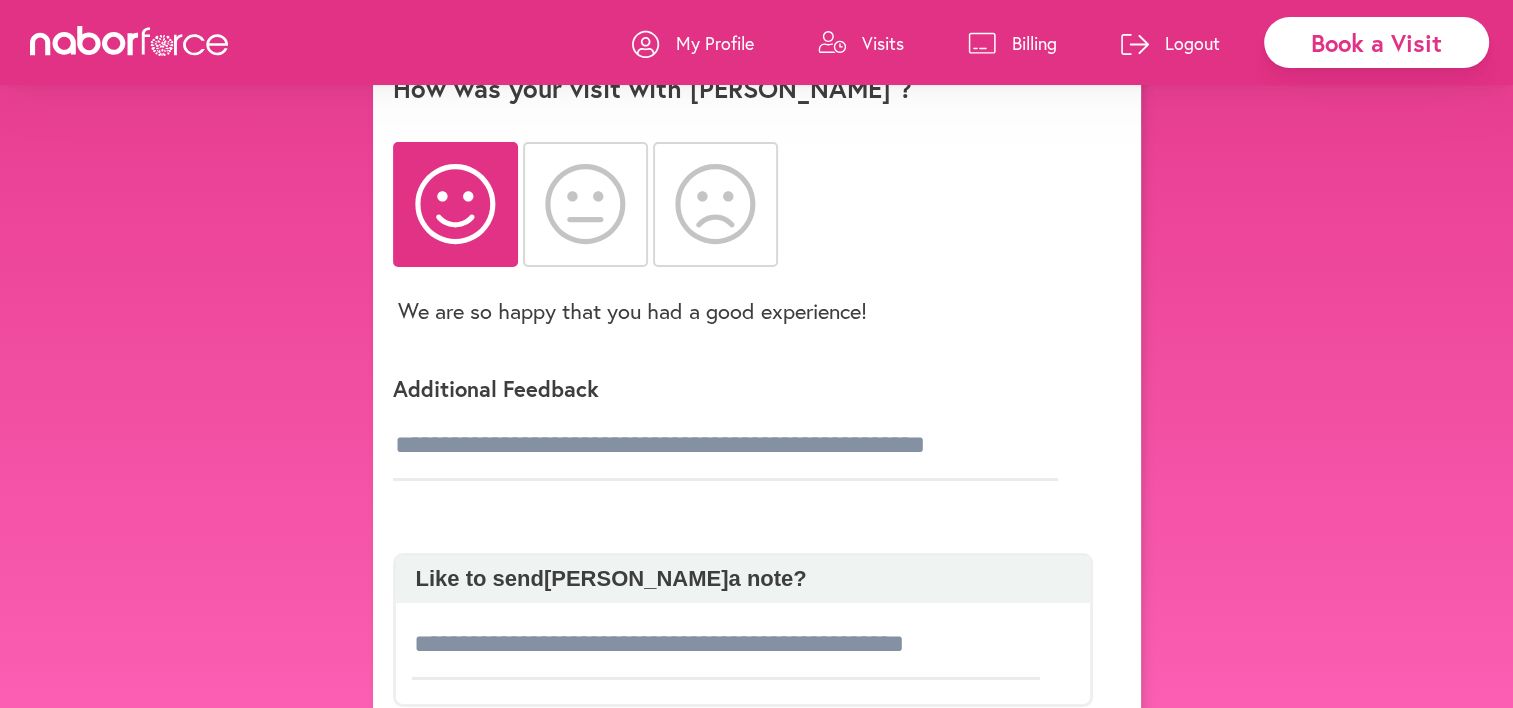 click on "Additional Feedback" 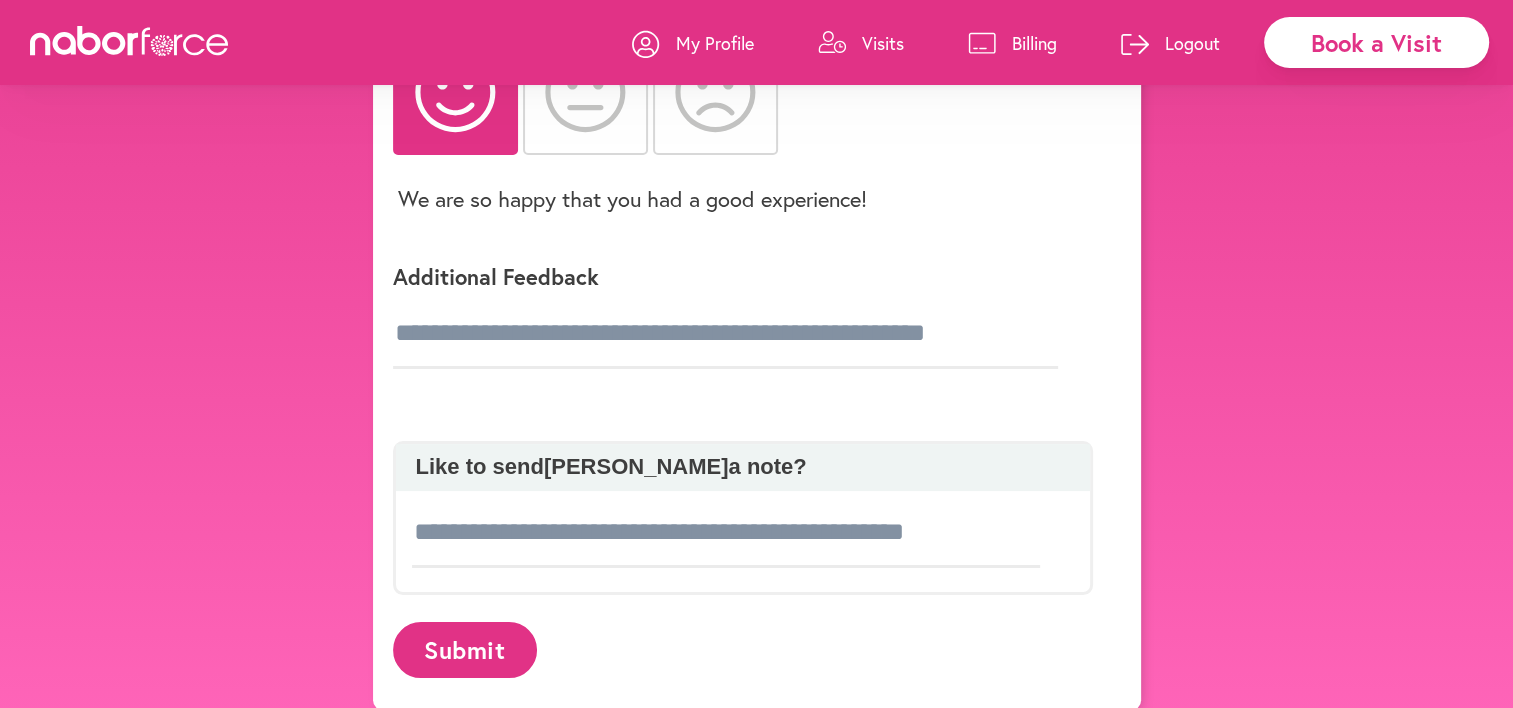 scroll, scrollTop: 277, scrollLeft: 0, axis: vertical 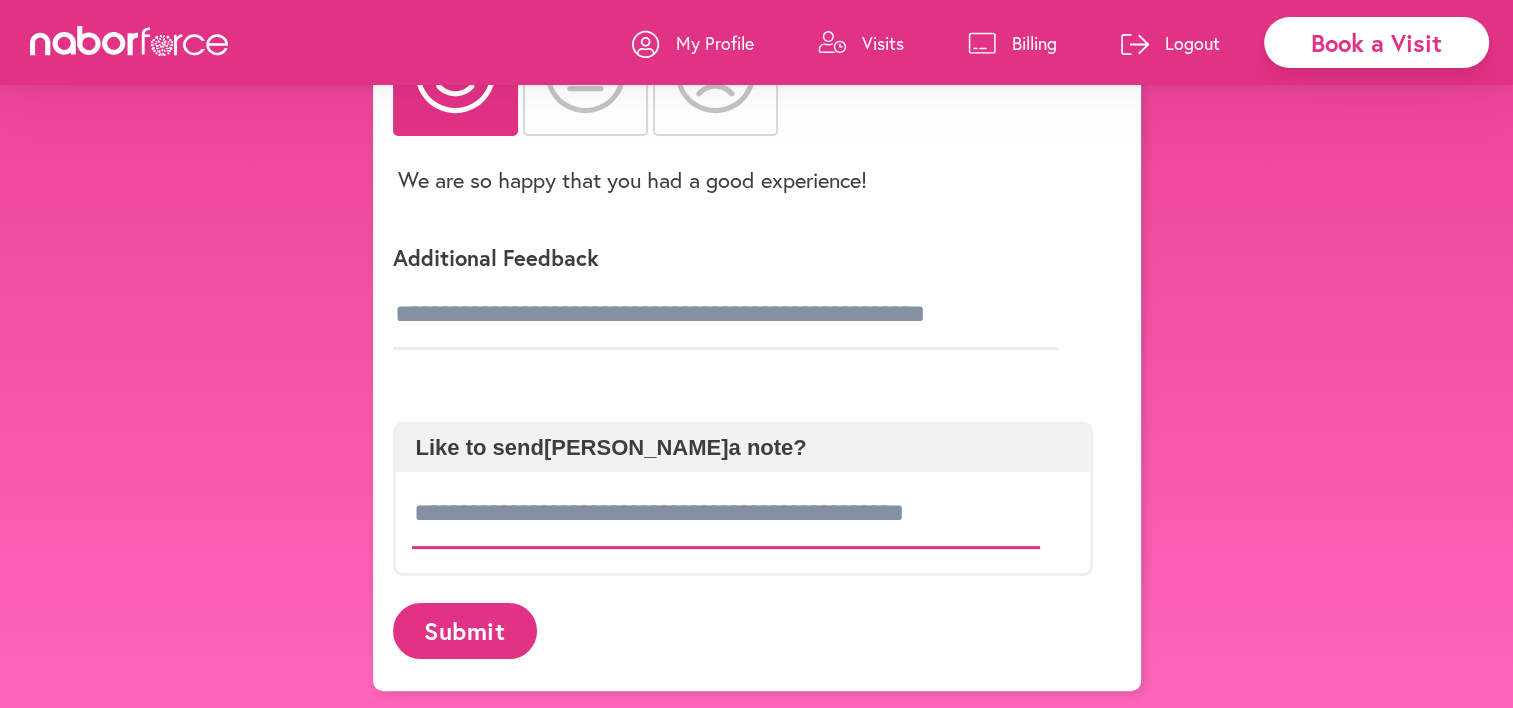 click at bounding box center (726, 514) 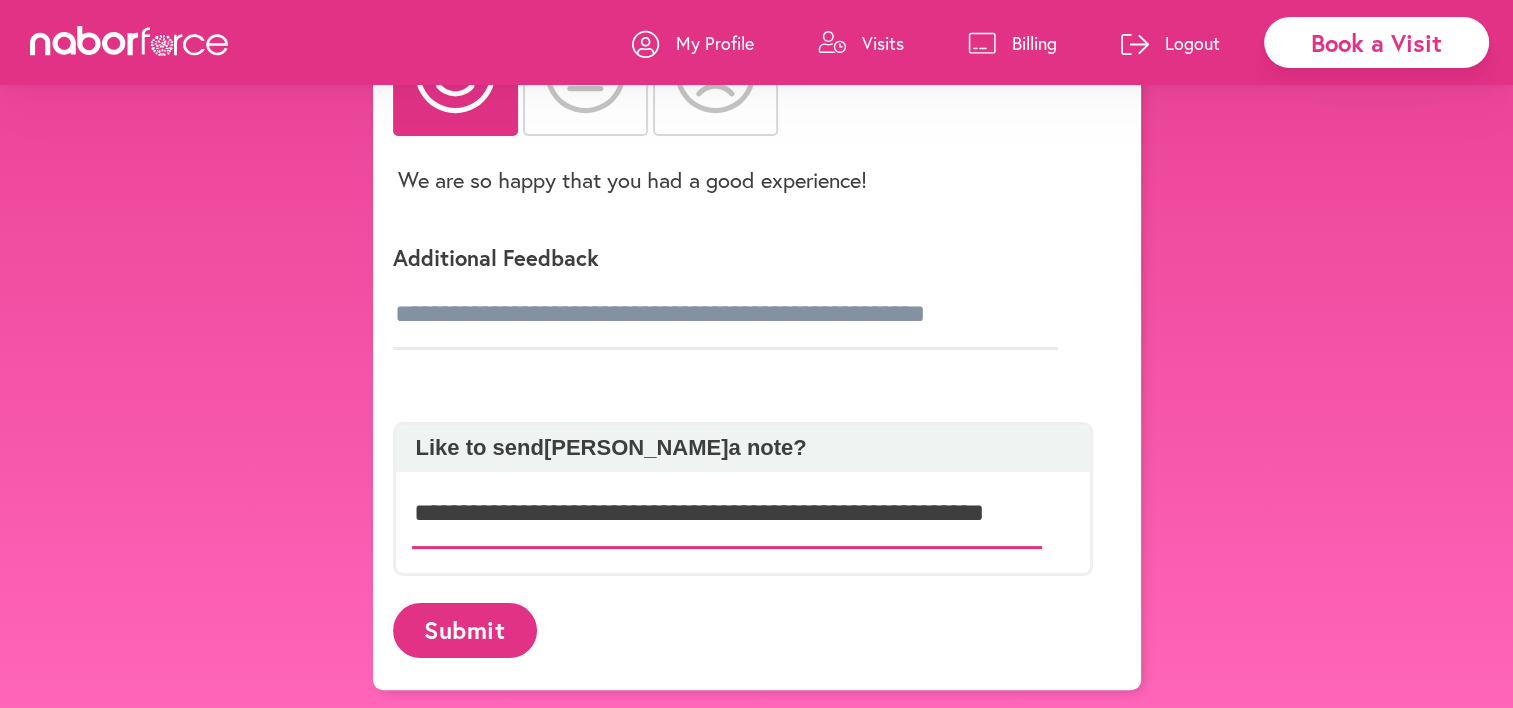 scroll, scrollTop: 0, scrollLeft: 66, axis: horizontal 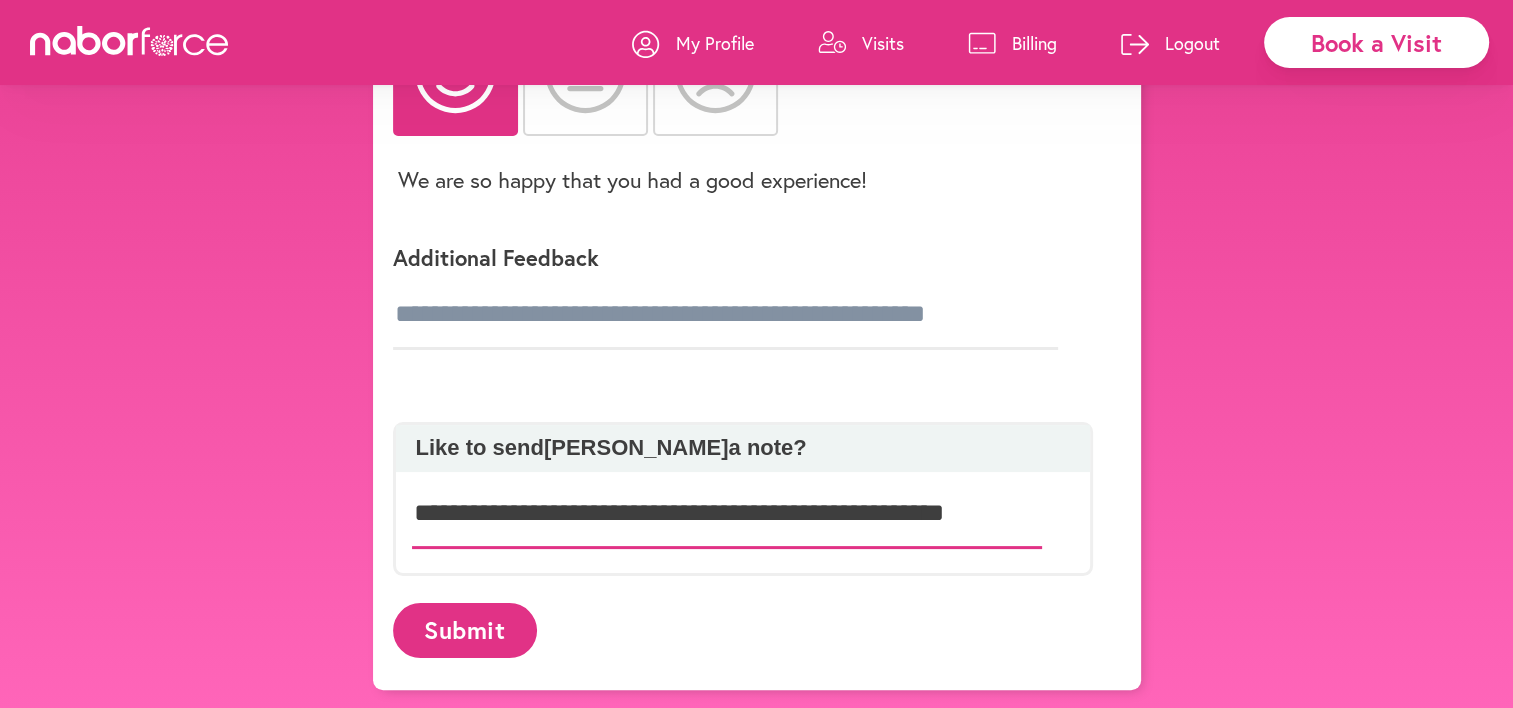 click on "**********" at bounding box center (727, 513) 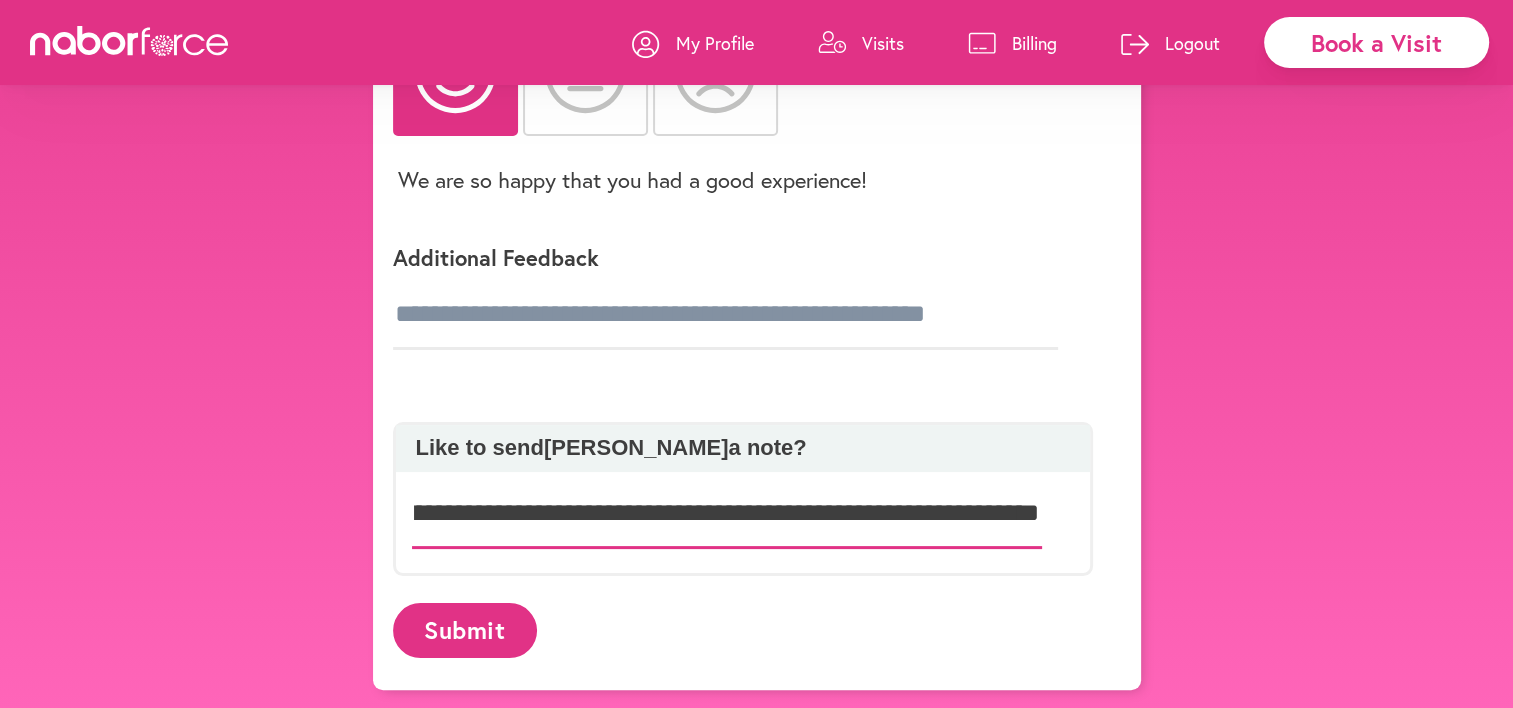 scroll, scrollTop: 0, scrollLeft: 208, axis: horizontal 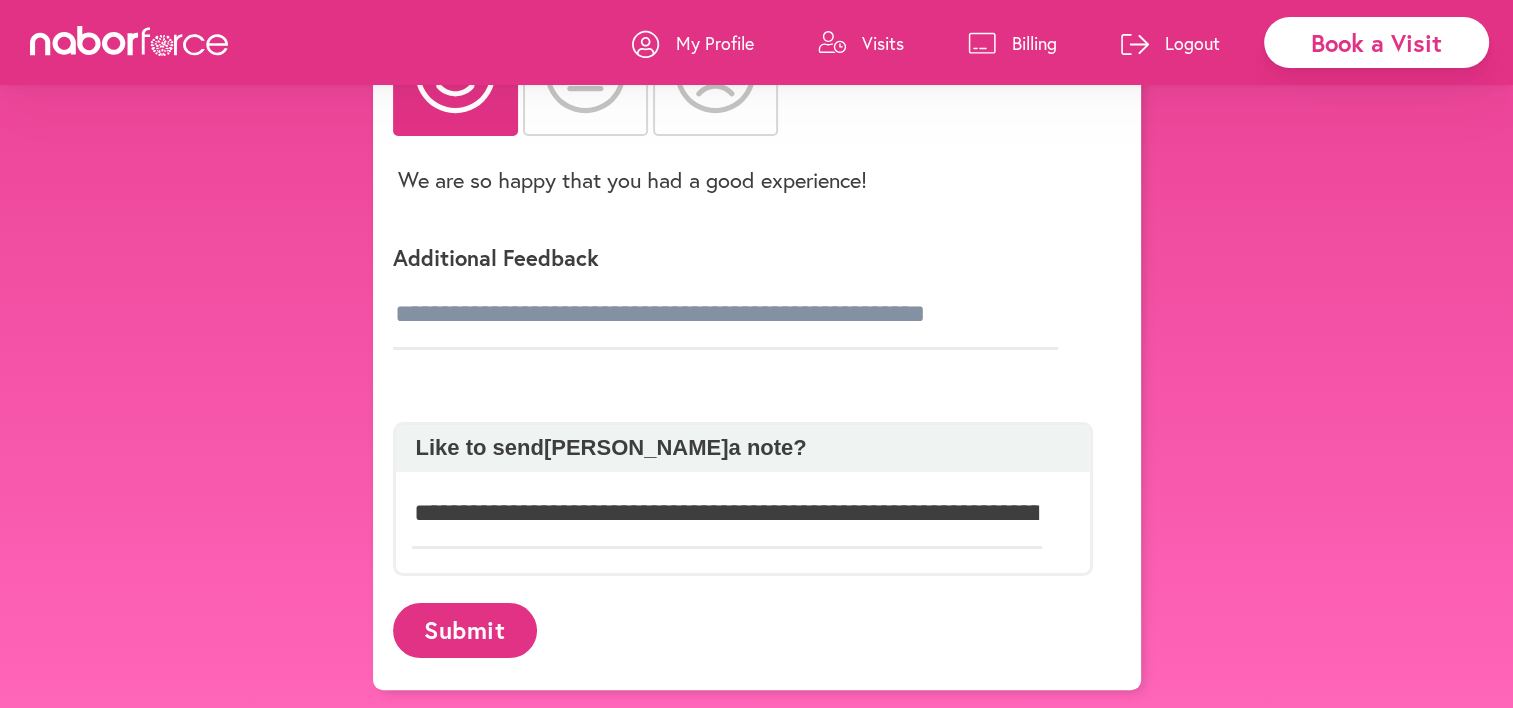 click on "Submit" at bounding box center (465, 630) 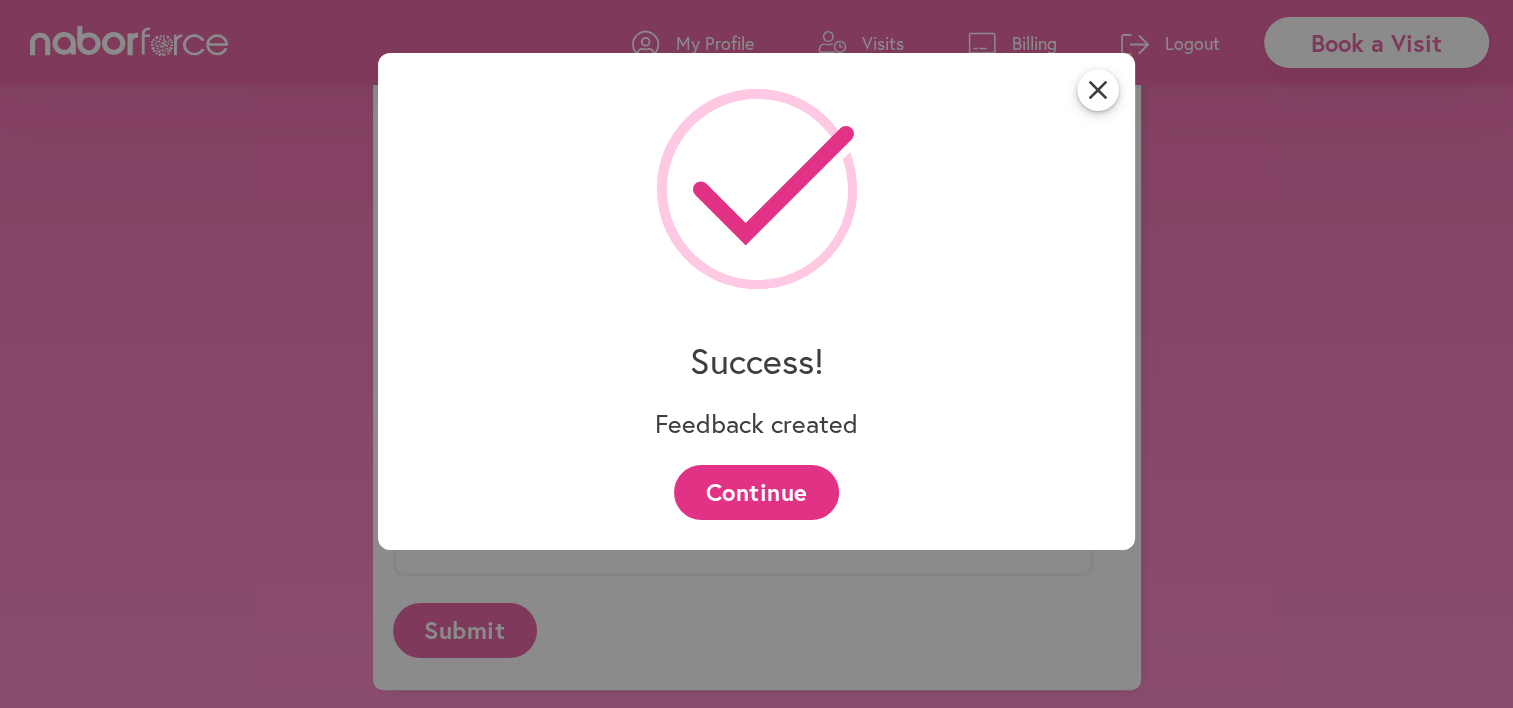 click on "Continue" at bounding box center (756, 492) 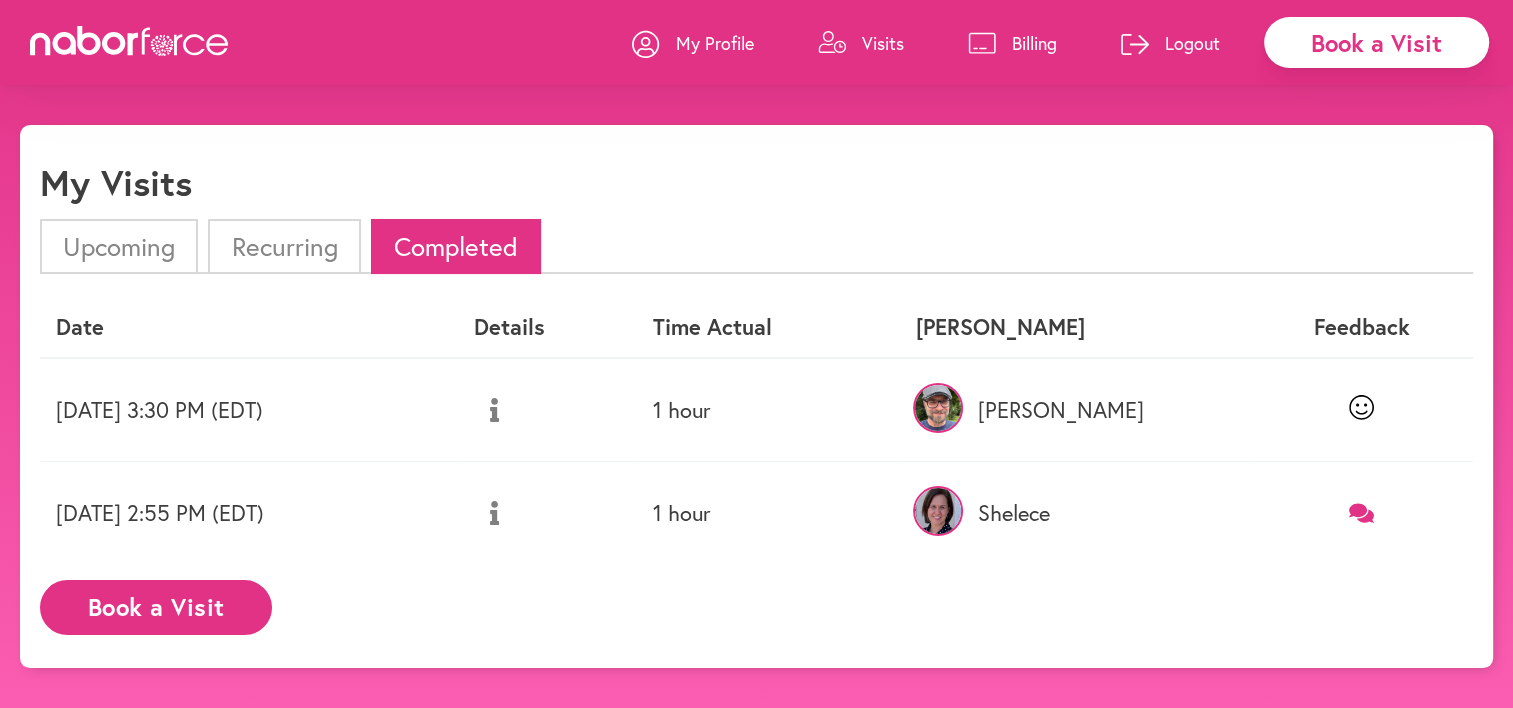 click 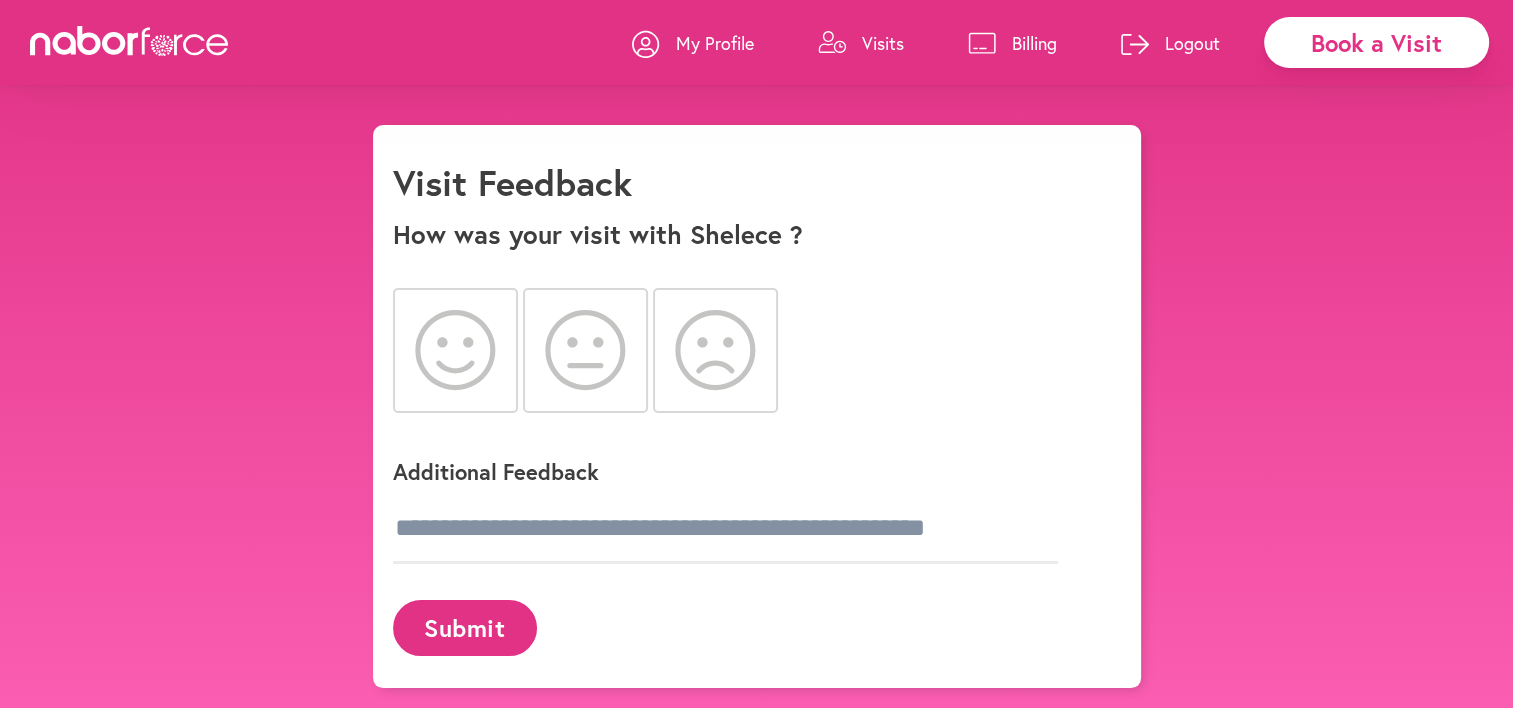 click 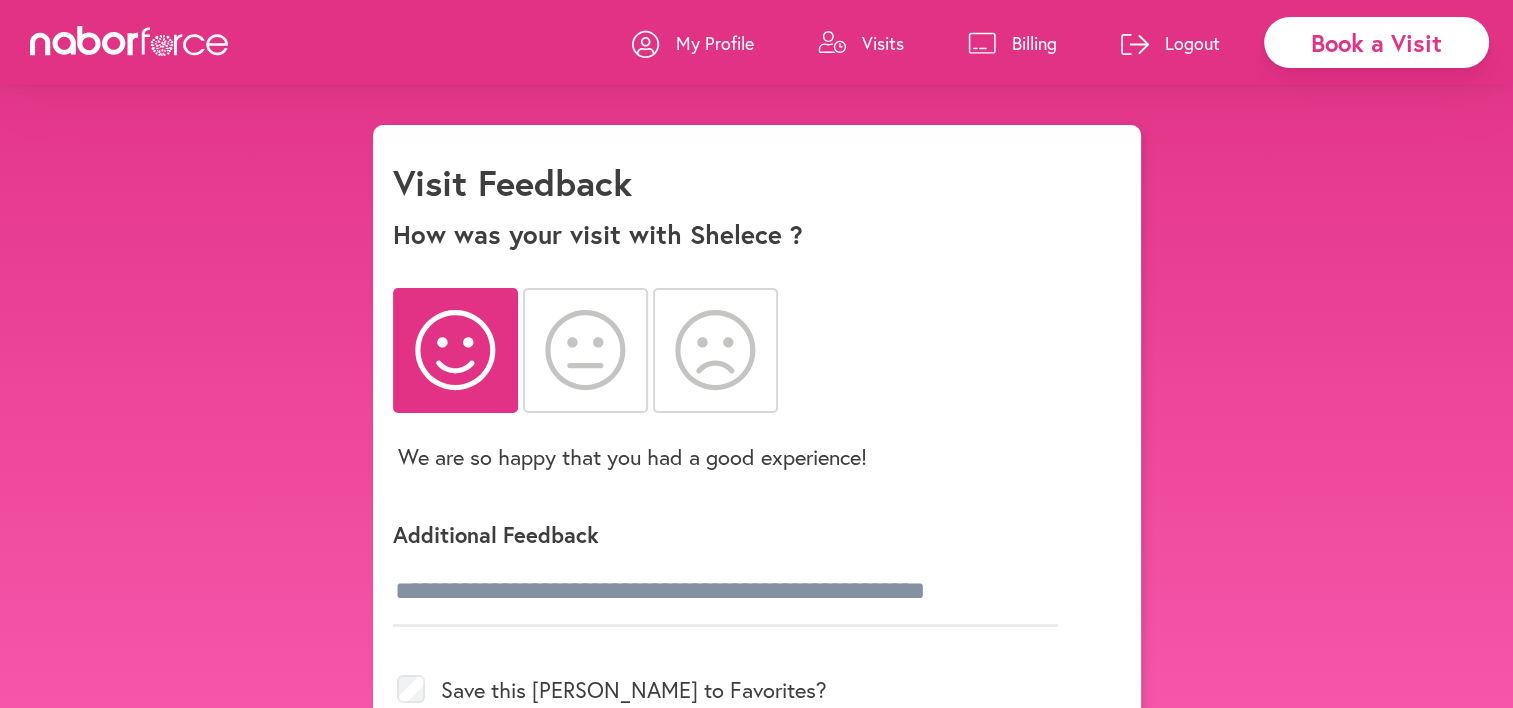 click on "close Book a Visit My Profile Visits Billing Logout close Visit Feedback How was your visit with   Shelece   ? We are so happy that you had a good experience! Additional Feedback   Save this Nabor to Favorites? Like to send  Shelece  a note? Submit" at bounding box center [756, 561] 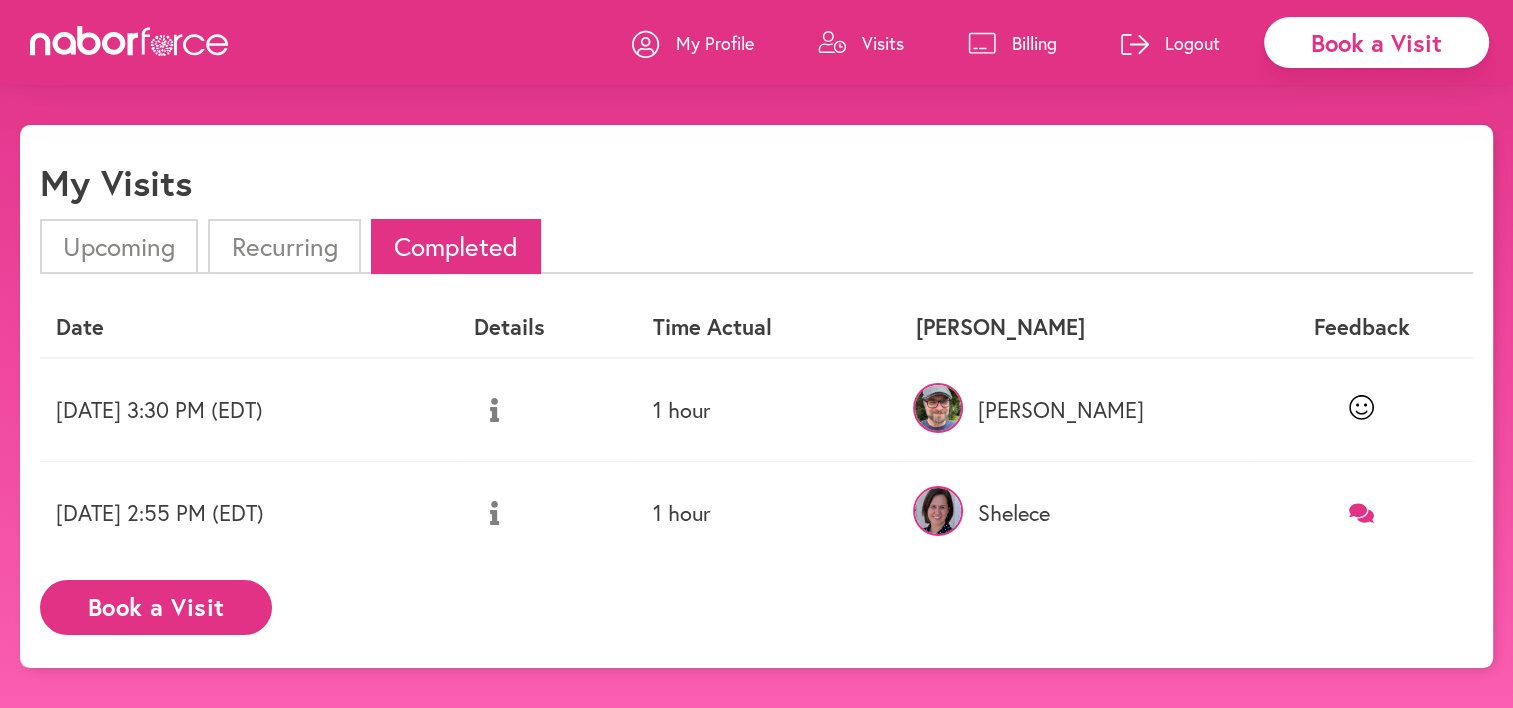 click 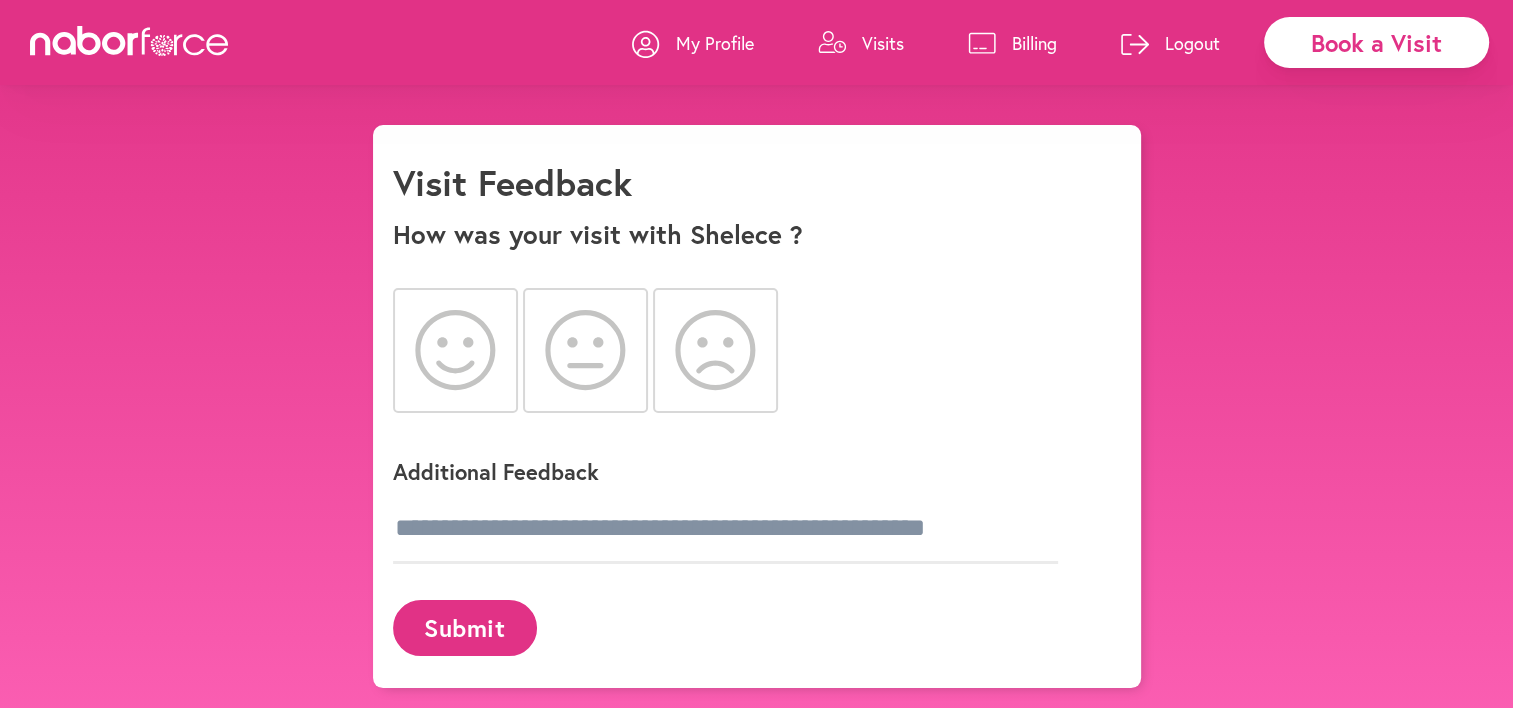 click 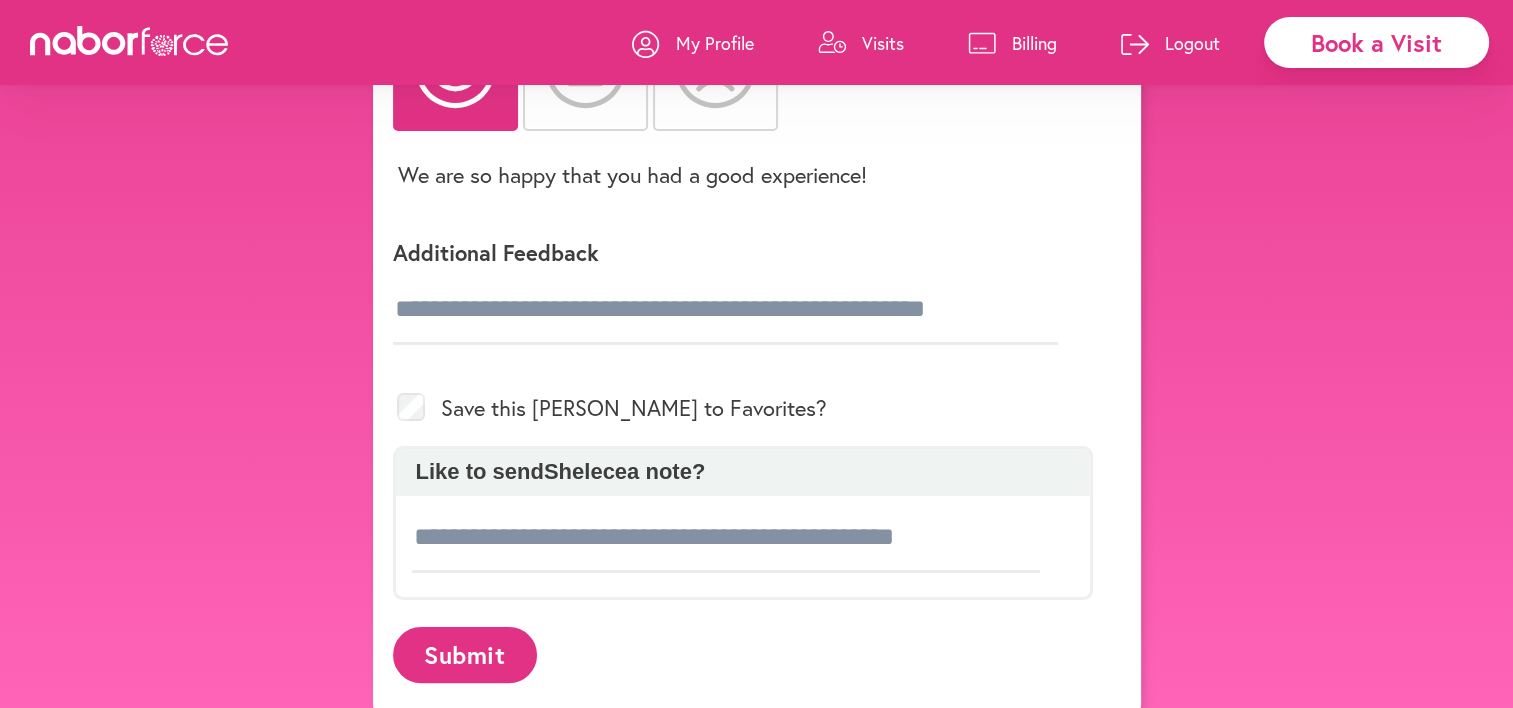 scroll, scrollTop: 284, scrollLeft: 0, axis: vertical 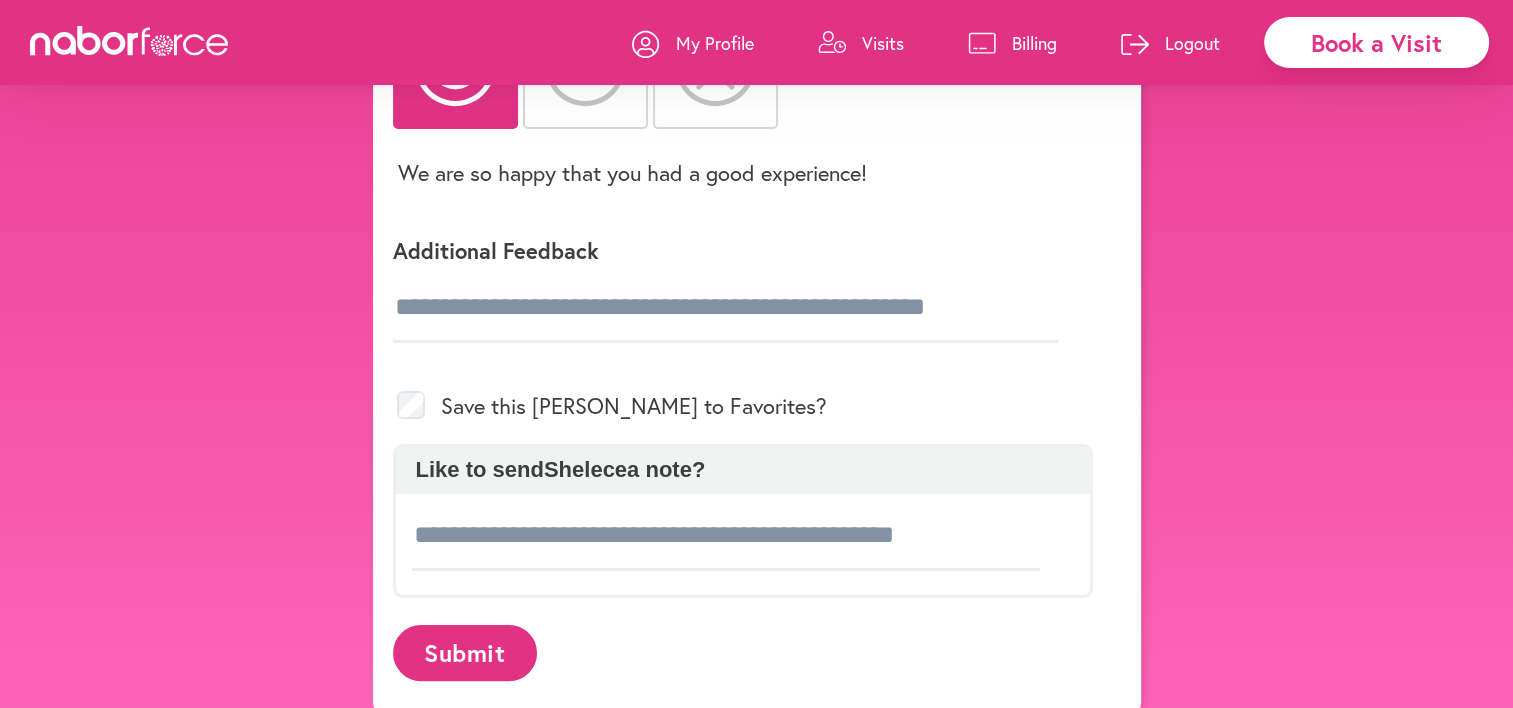 click on "Submit" at bounding box center [465, 652] 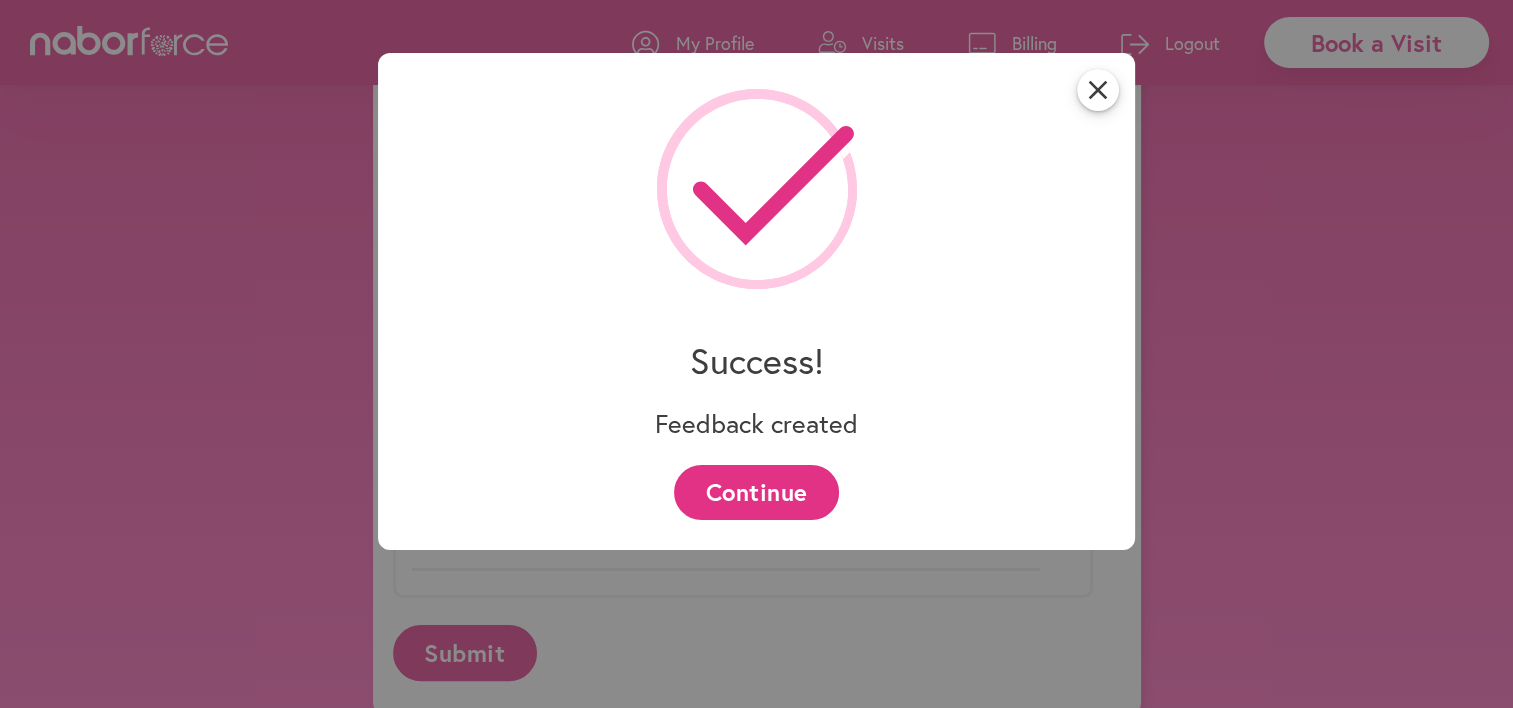 click on "Continue" at bounding box center [756, 492] 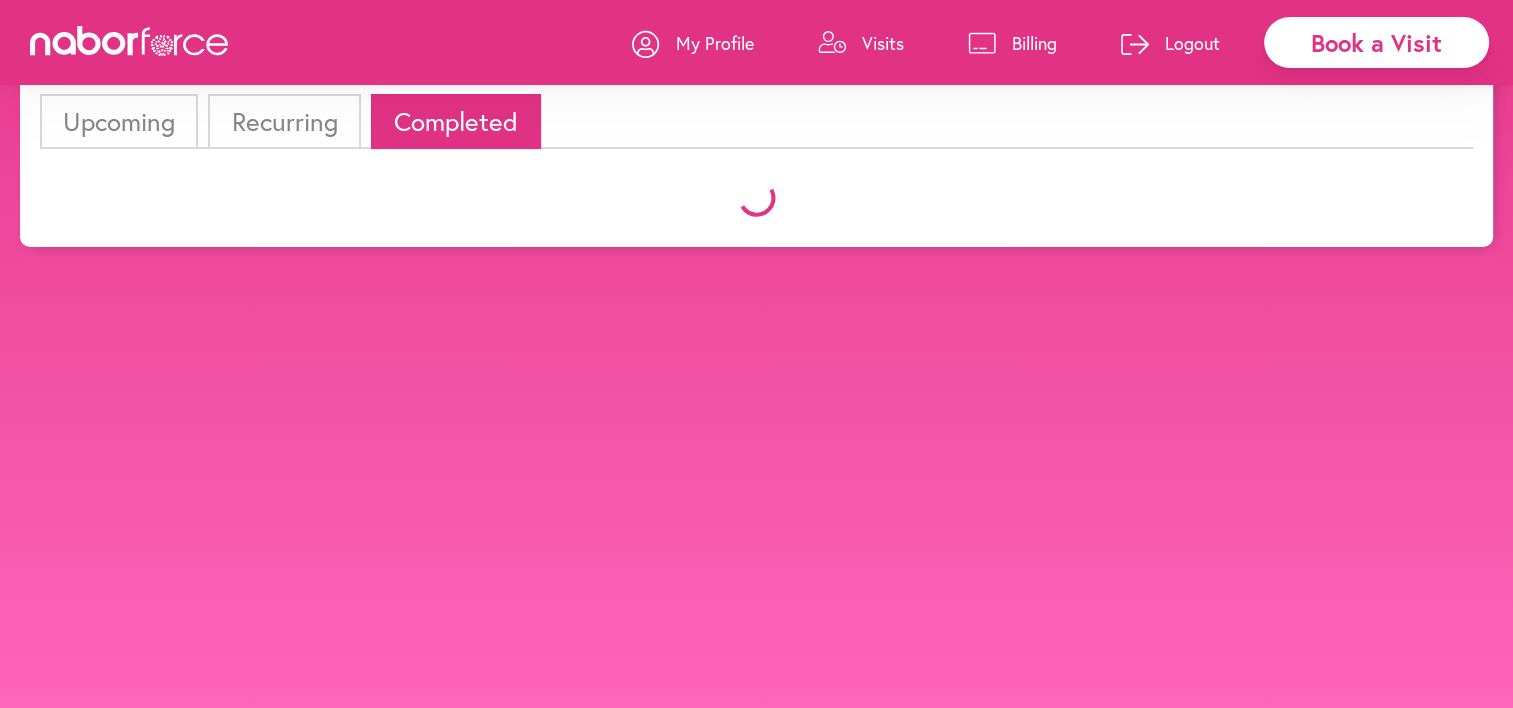 scroll, scrollTop: 0, scrollLeft: 0, axis: both 